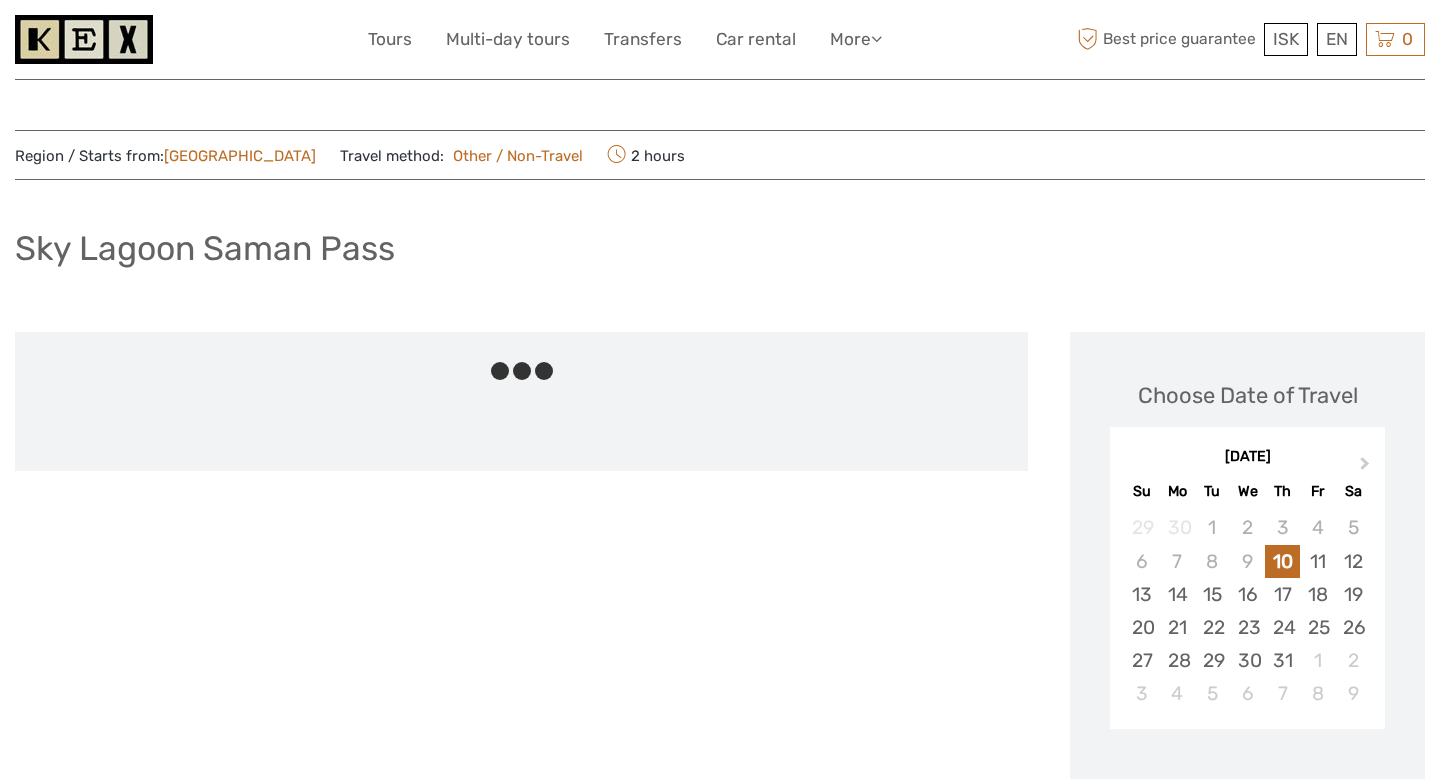 scroll, scrollTop: 332, scrollLeft: 0, axis: vertical 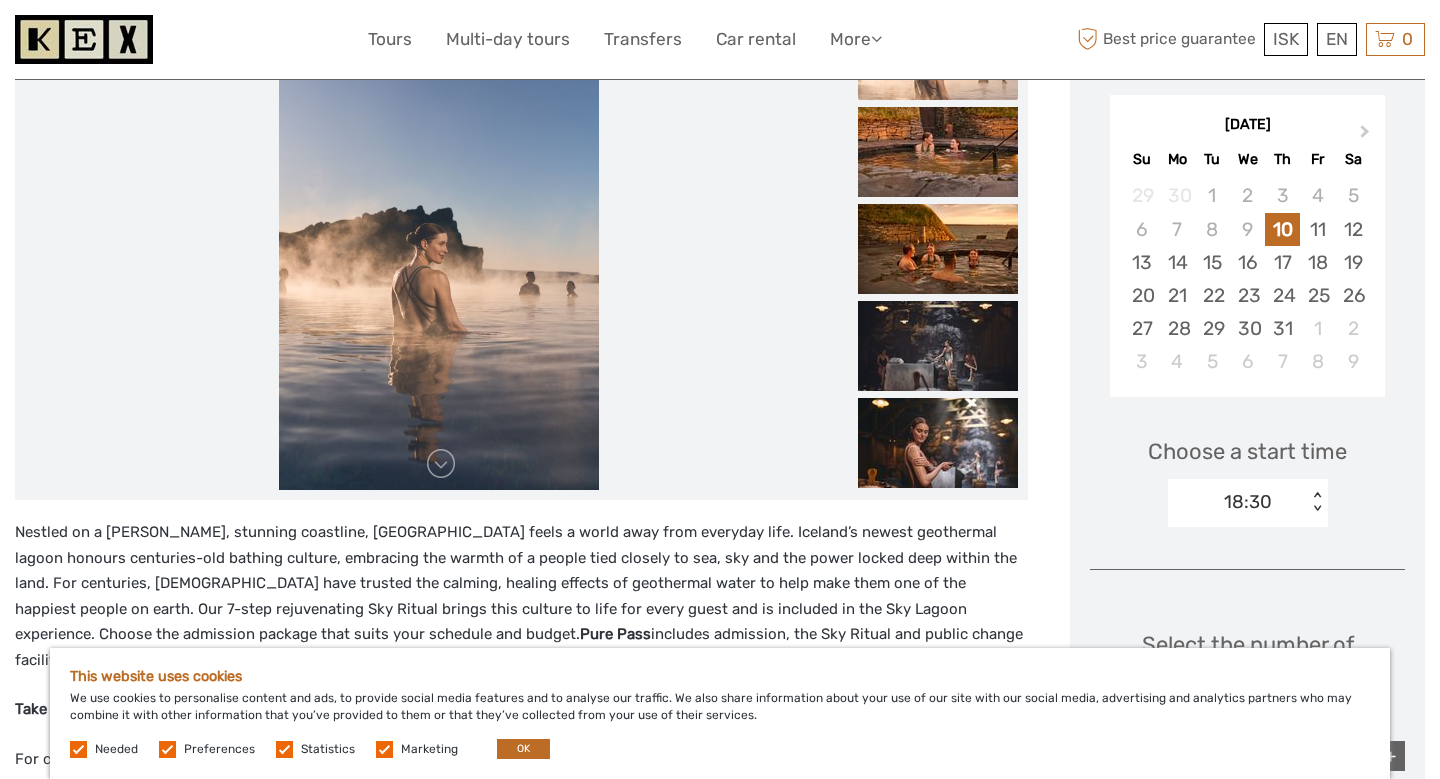 click on "18:30" at bounding box center (1248, 502) 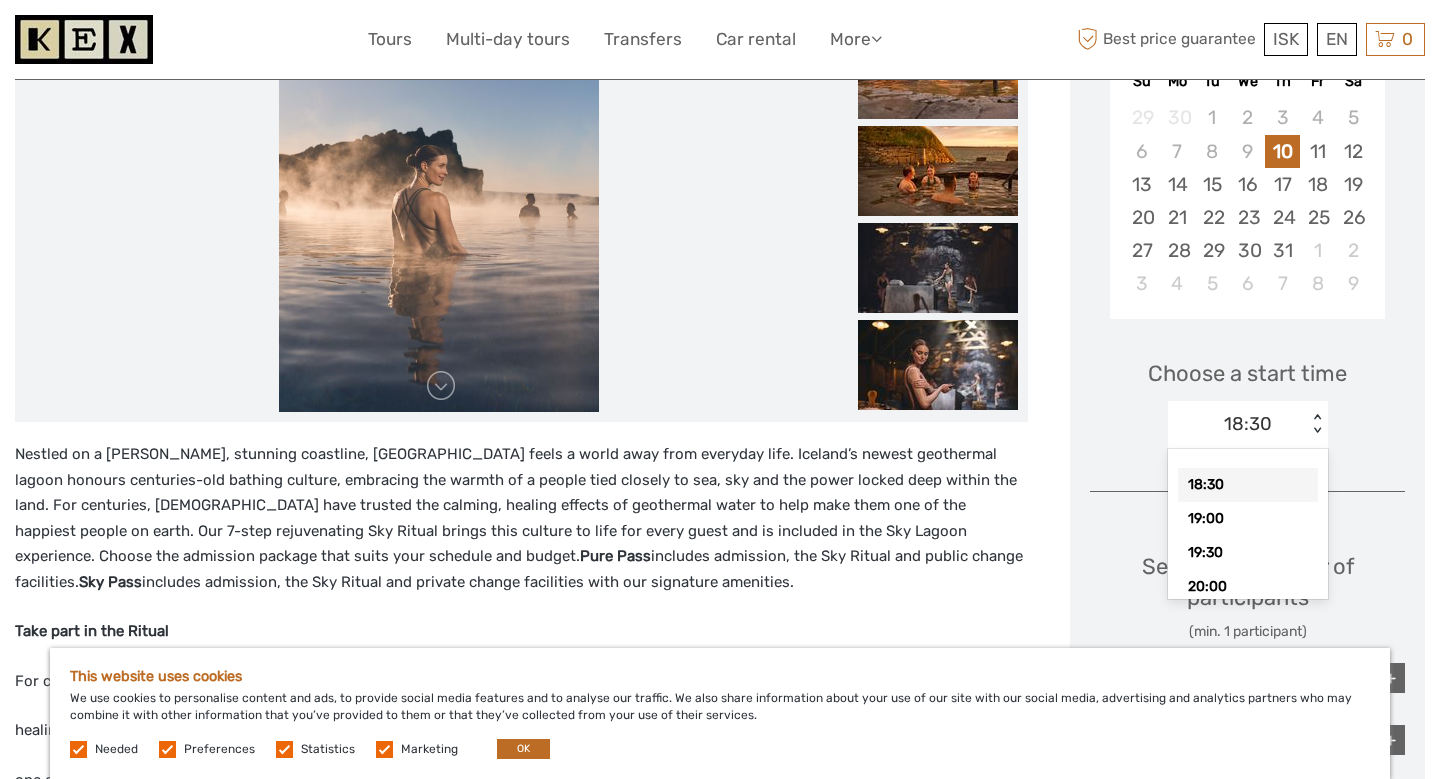 scroll, scrollTop: 415, scrollLeft: 0, axis: vertical 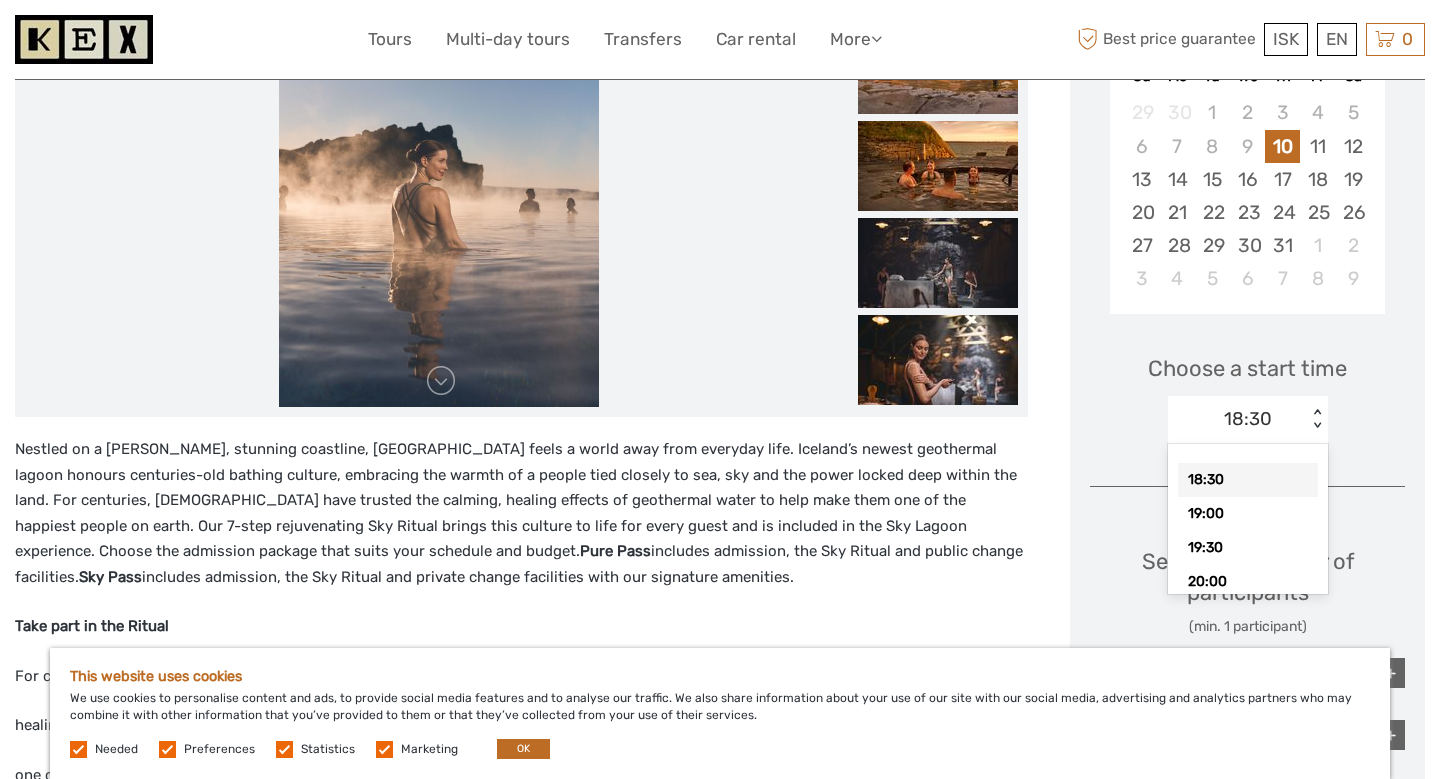 click on "< >" at bounding box center [1316, 419] 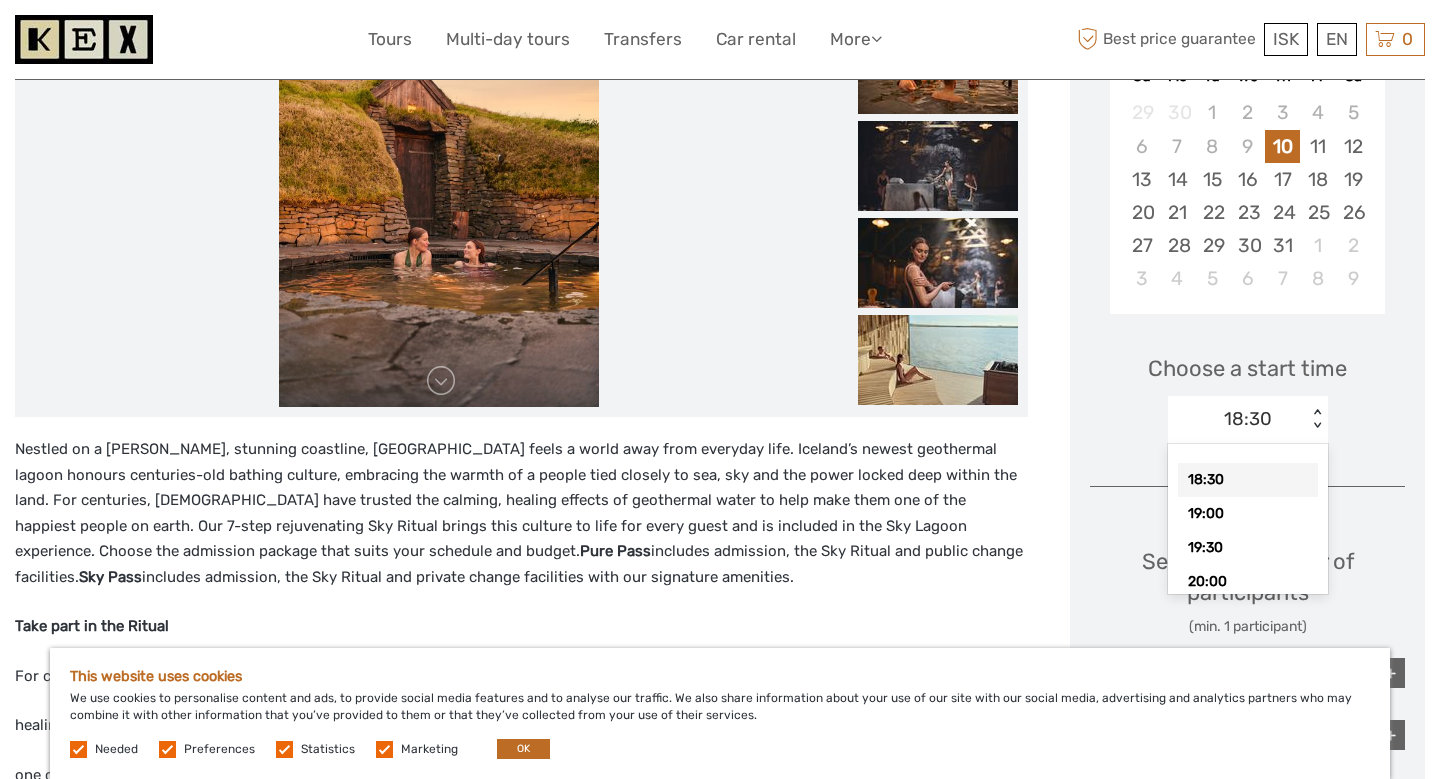 click on "< >" at bounding box center [1316, 419] 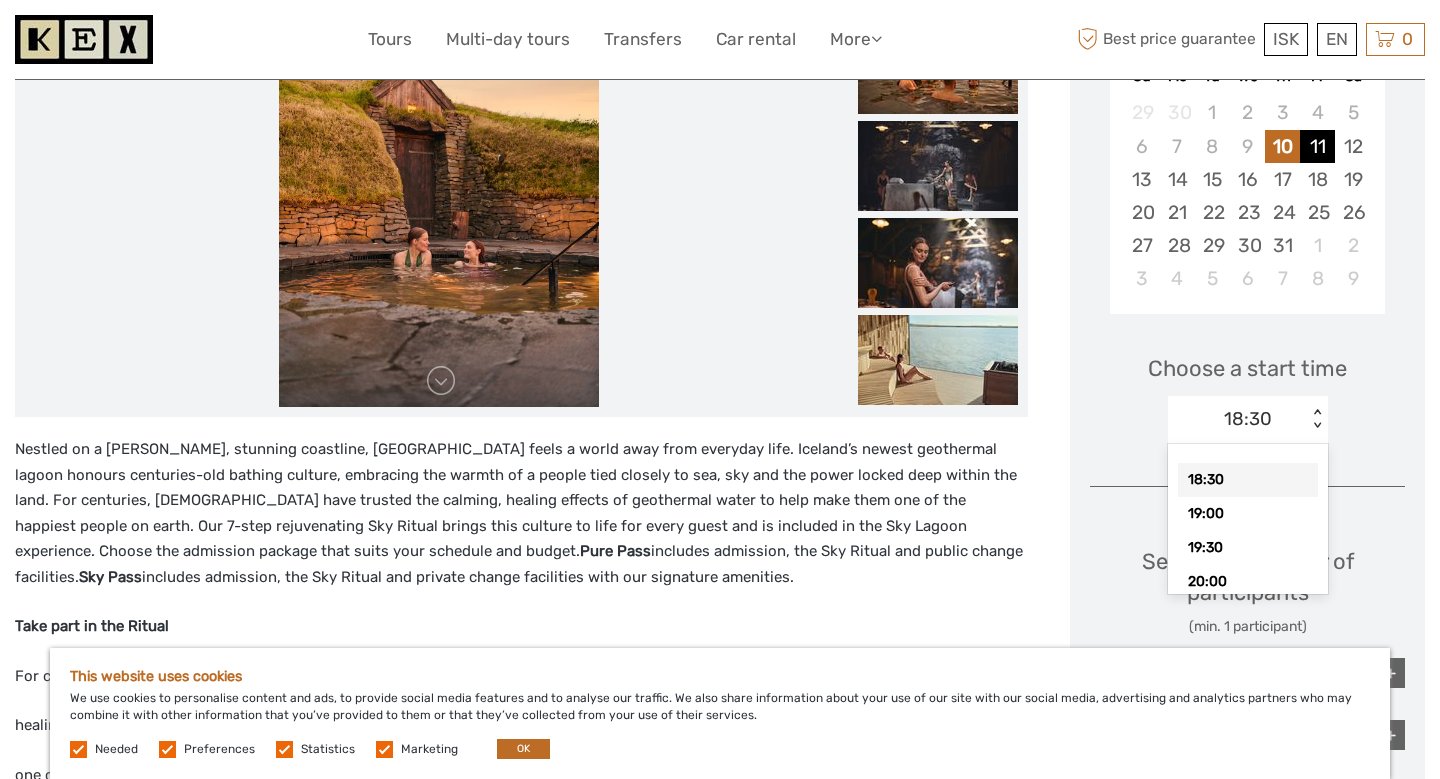 click on "11" at bounding box center (1317, 146) 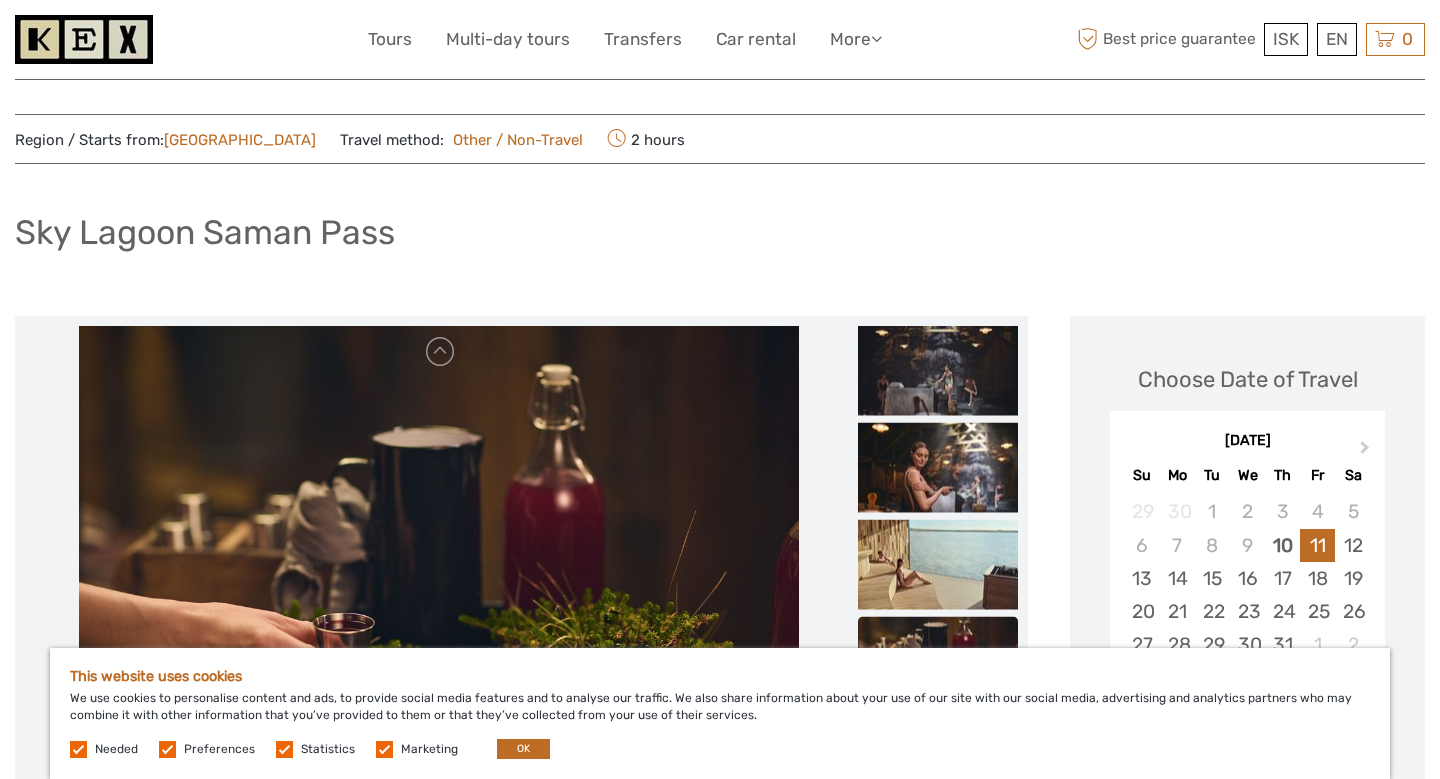 scroll, scrollTop: 13, scrollLeft: 0, axis: vertical 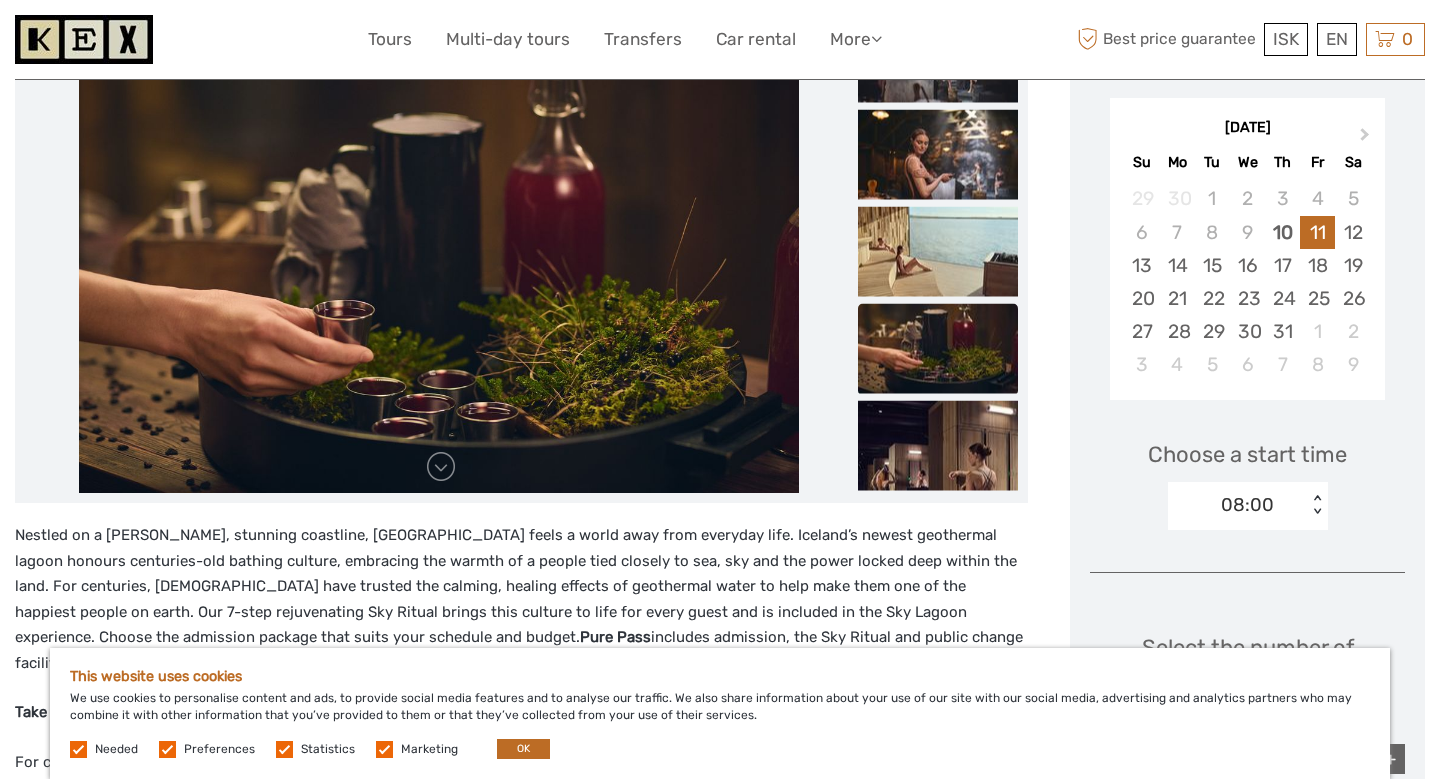 click on "< >" at bounding box center [1316, 505] 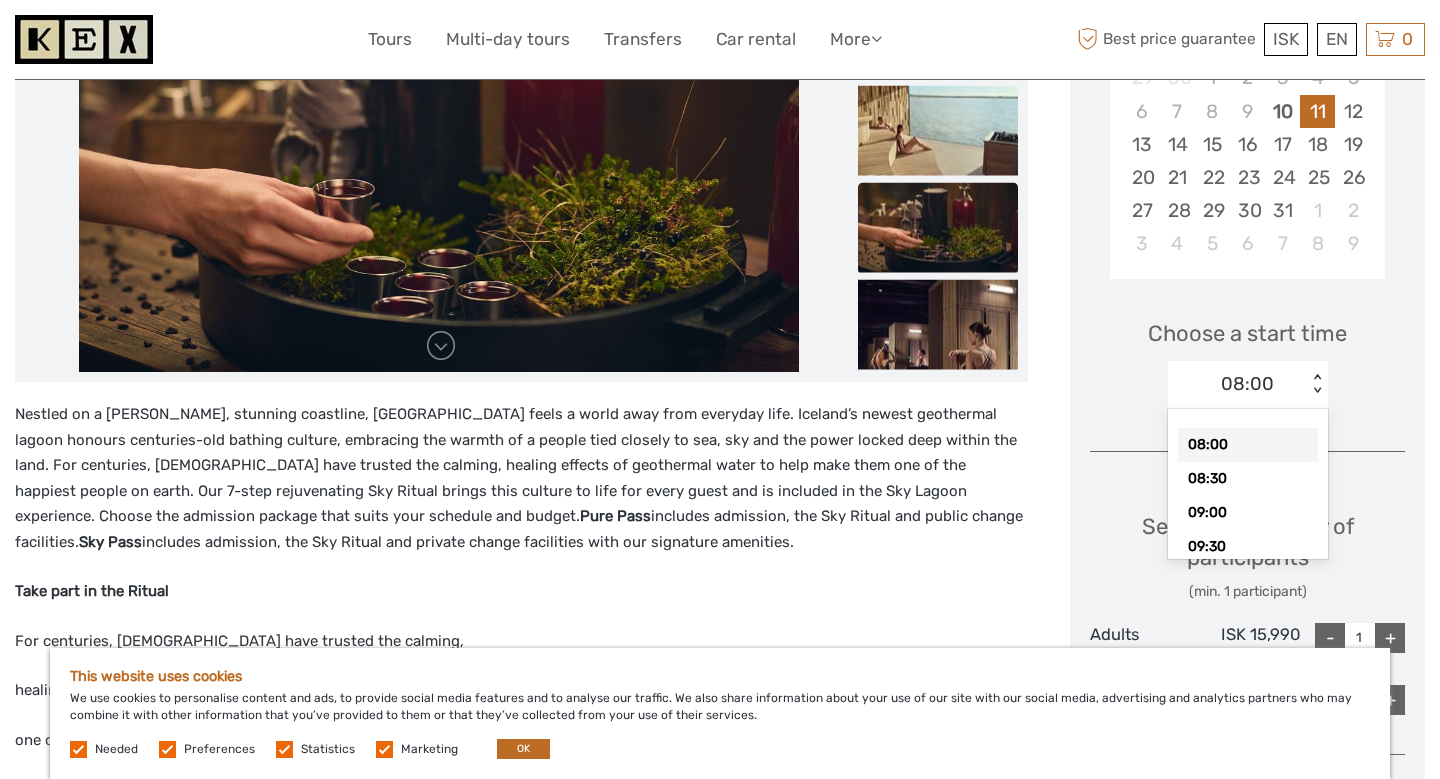 scroll, scrollTop: 558, scrollLeft: 0, axis: vertical 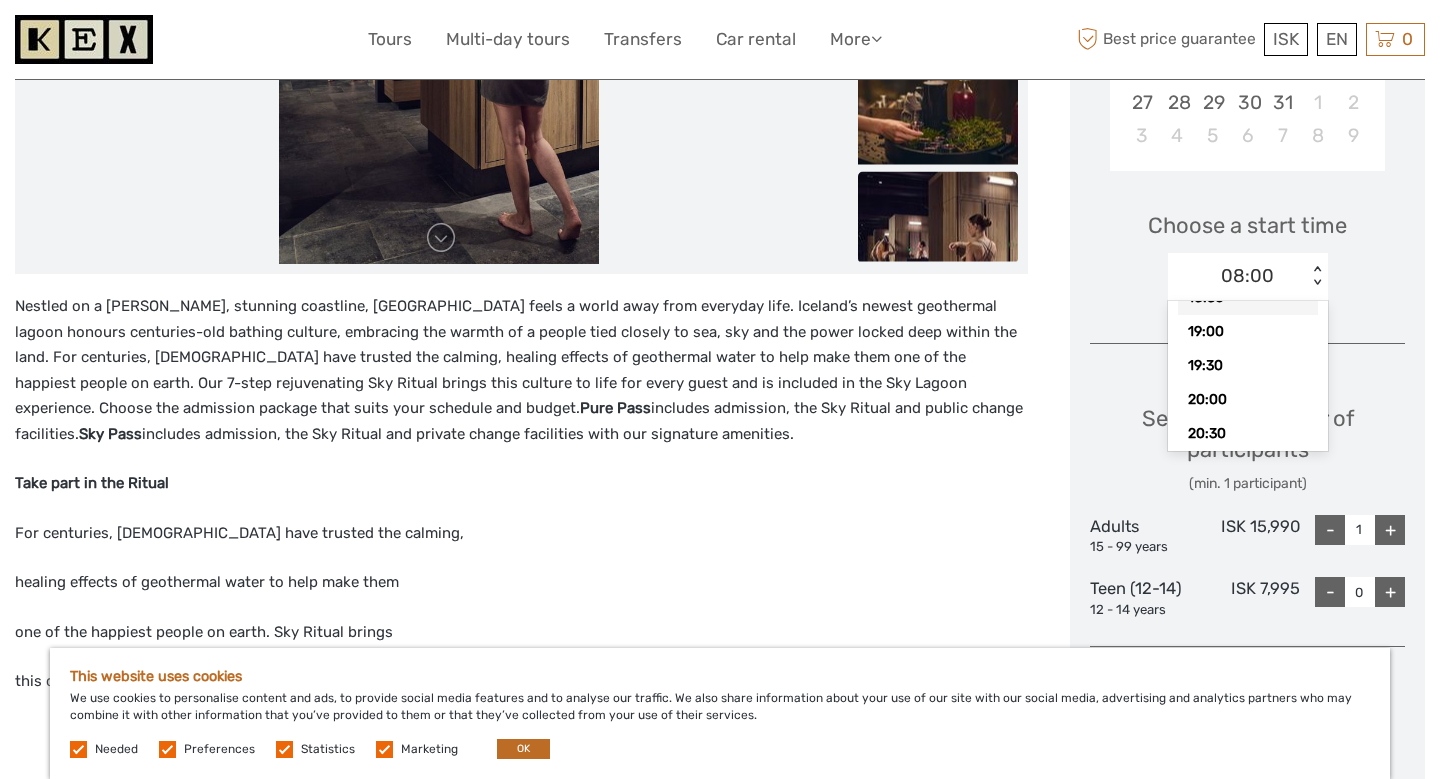 click on "< >" at bounding box center [1316, 276] 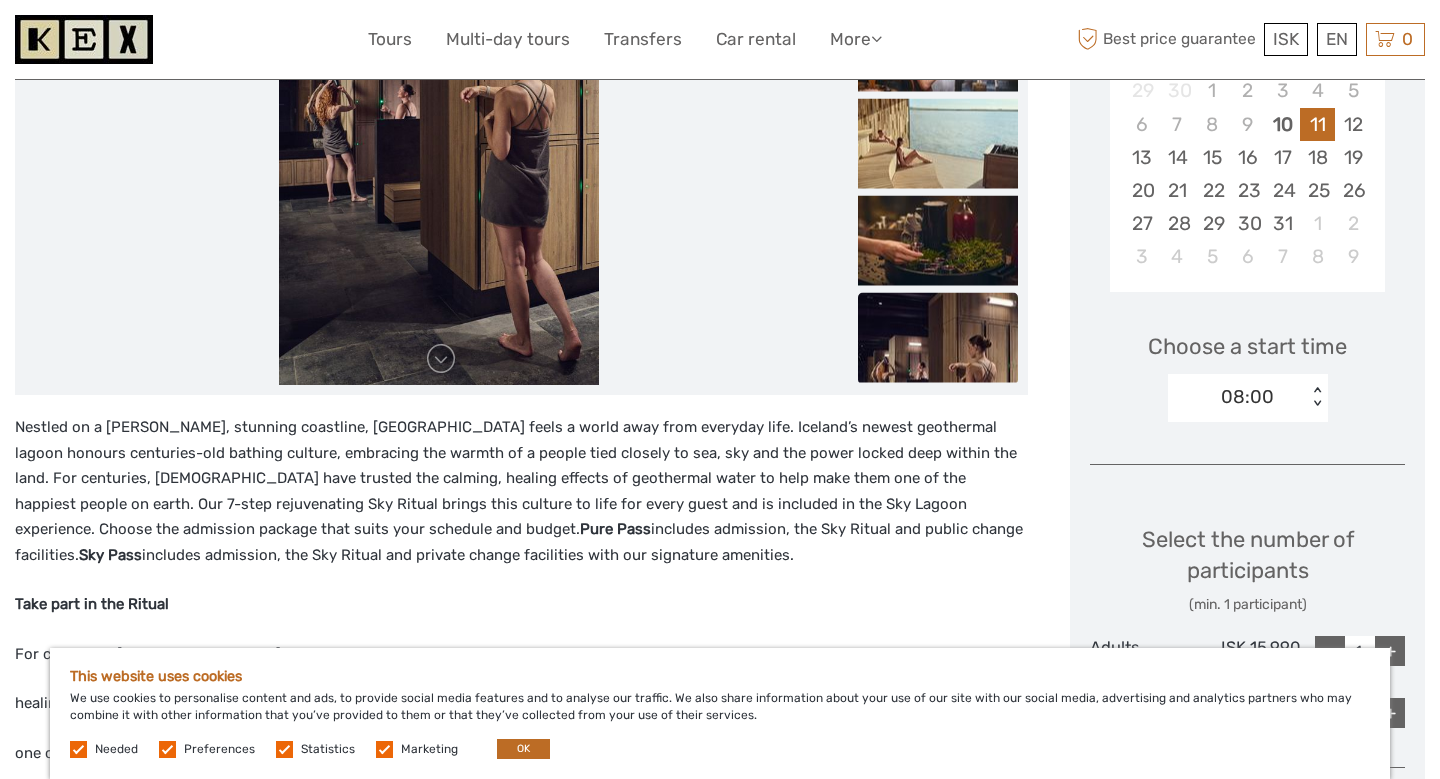 scroll, scrollTop: 424, scrollLeft: 0, axis: vertical 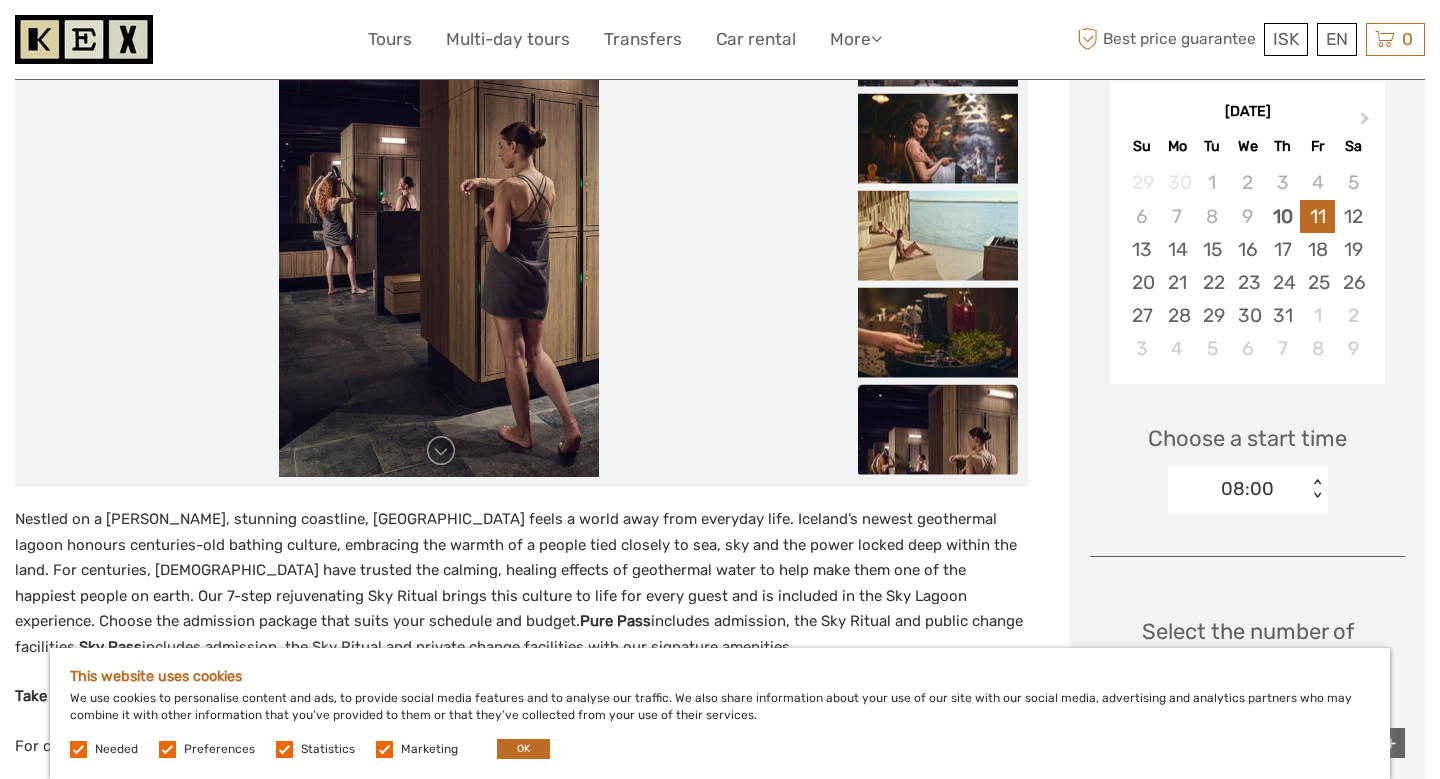 click on "< >" at bounding box center [1316, 489] 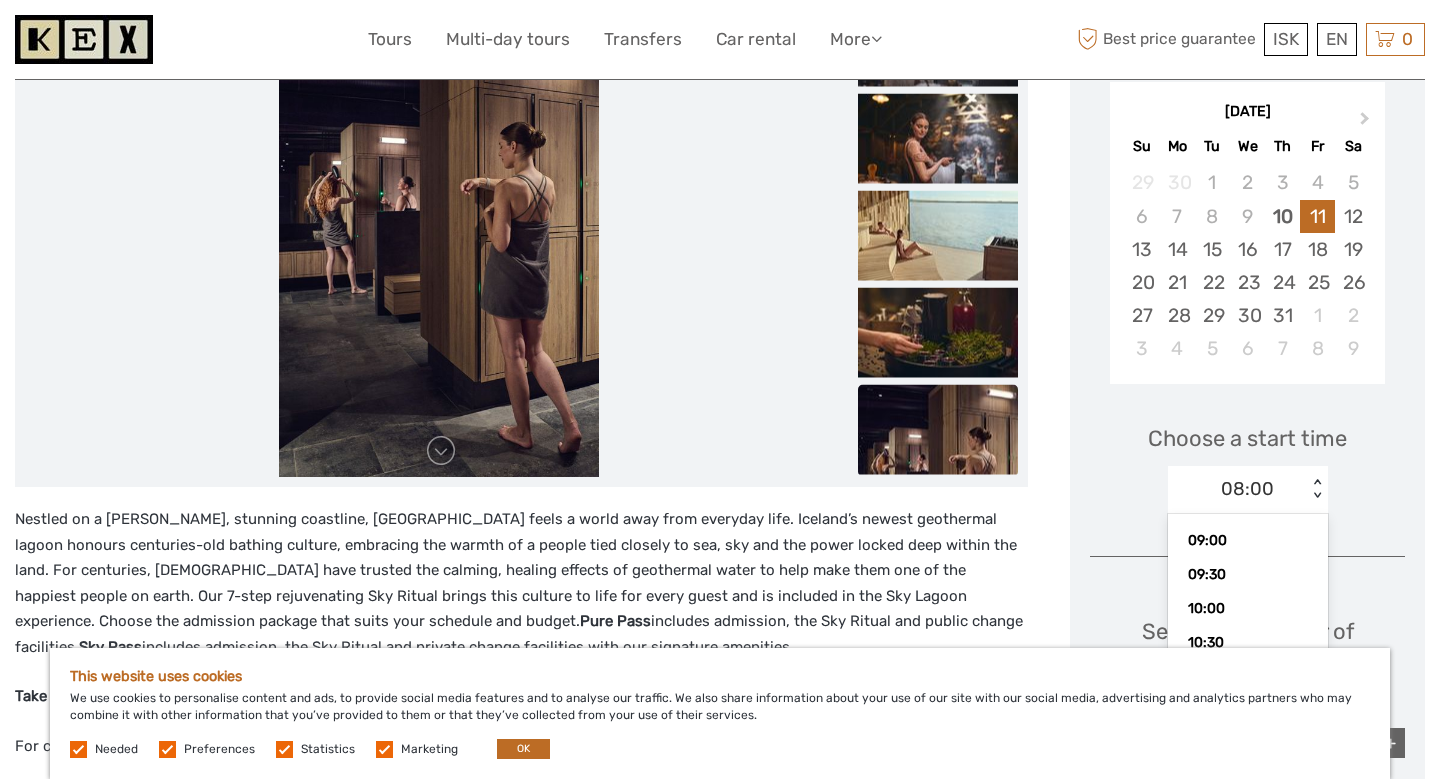 scroll, scrollTop: 90, scrollLeft: 0, axis: vertical 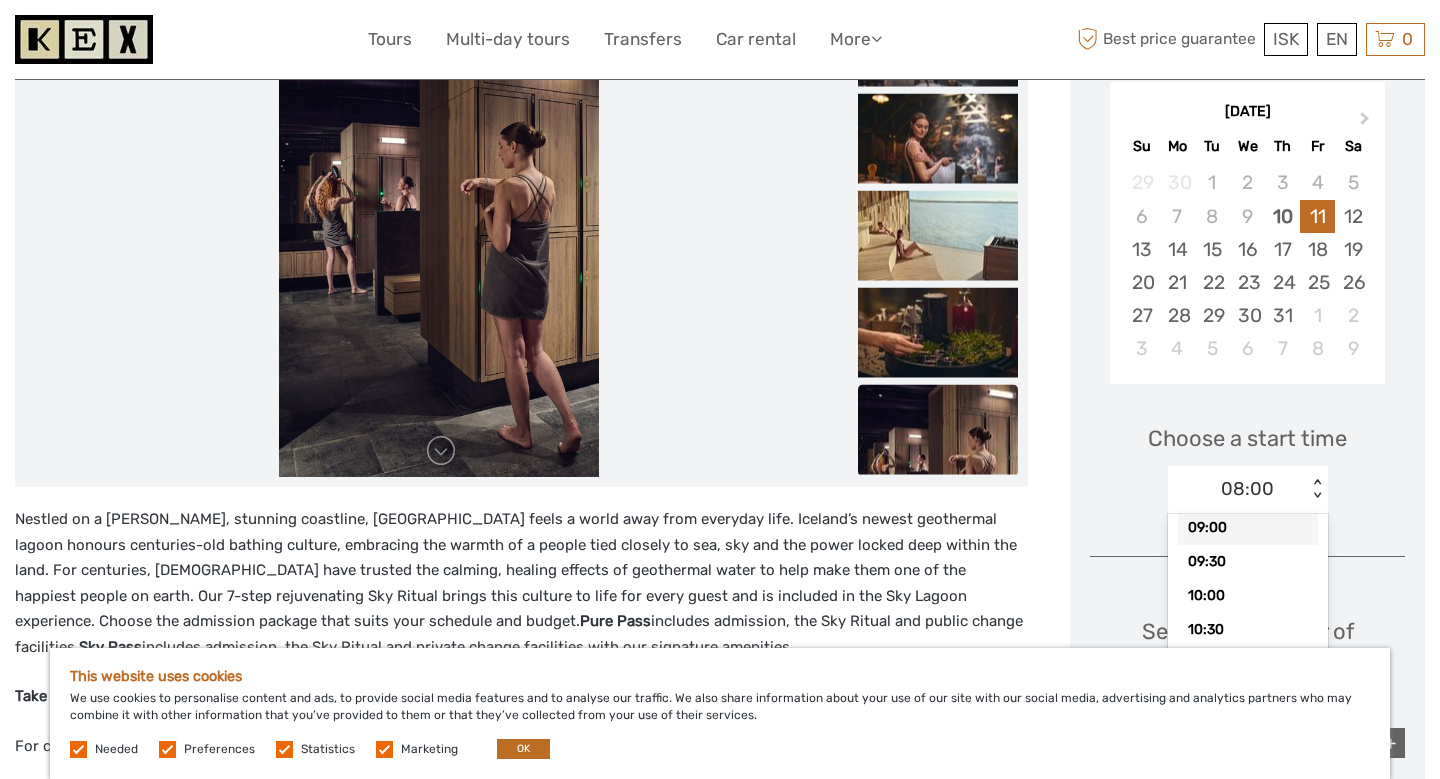 click on "09:00" at bounding box center (1248, 528) 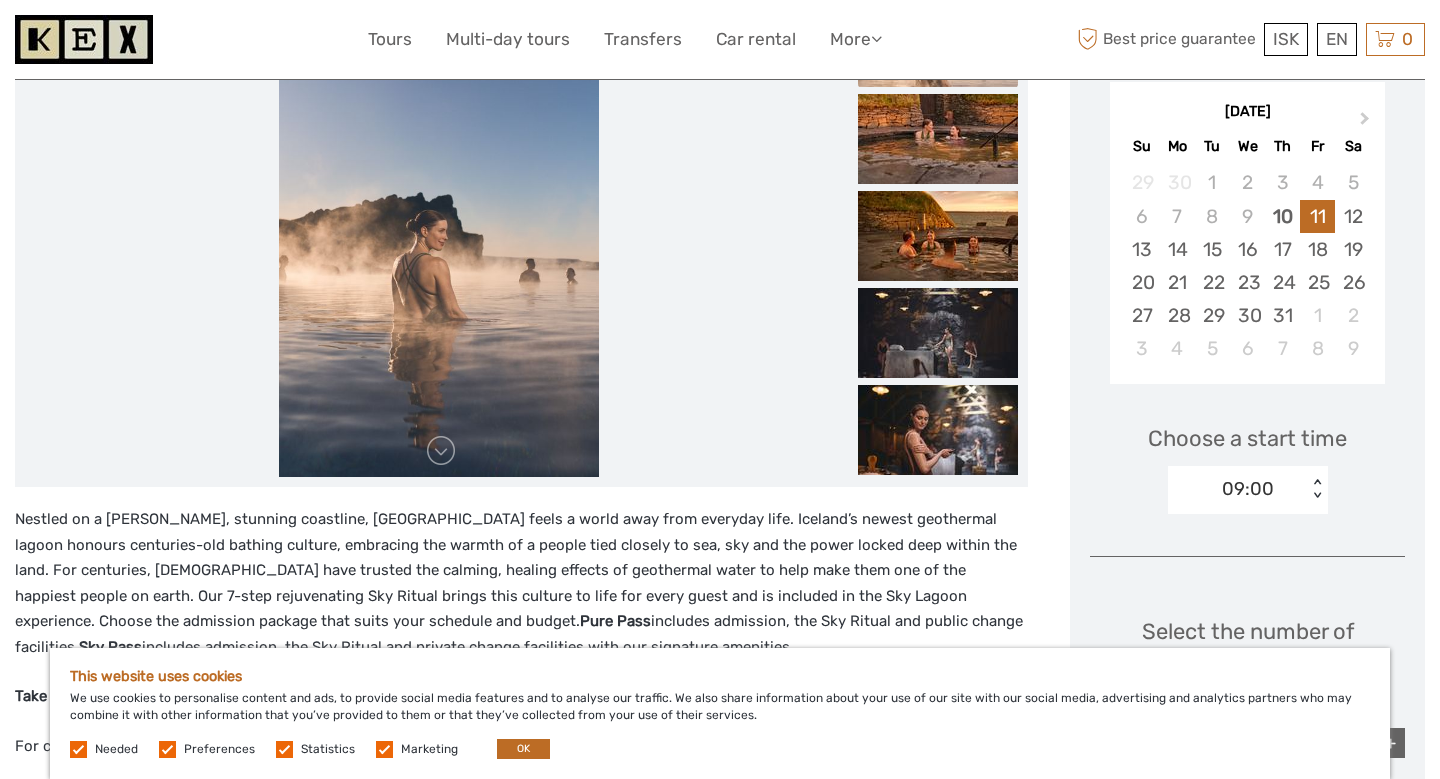 click on "< >" at bounding box center [1316, 489] 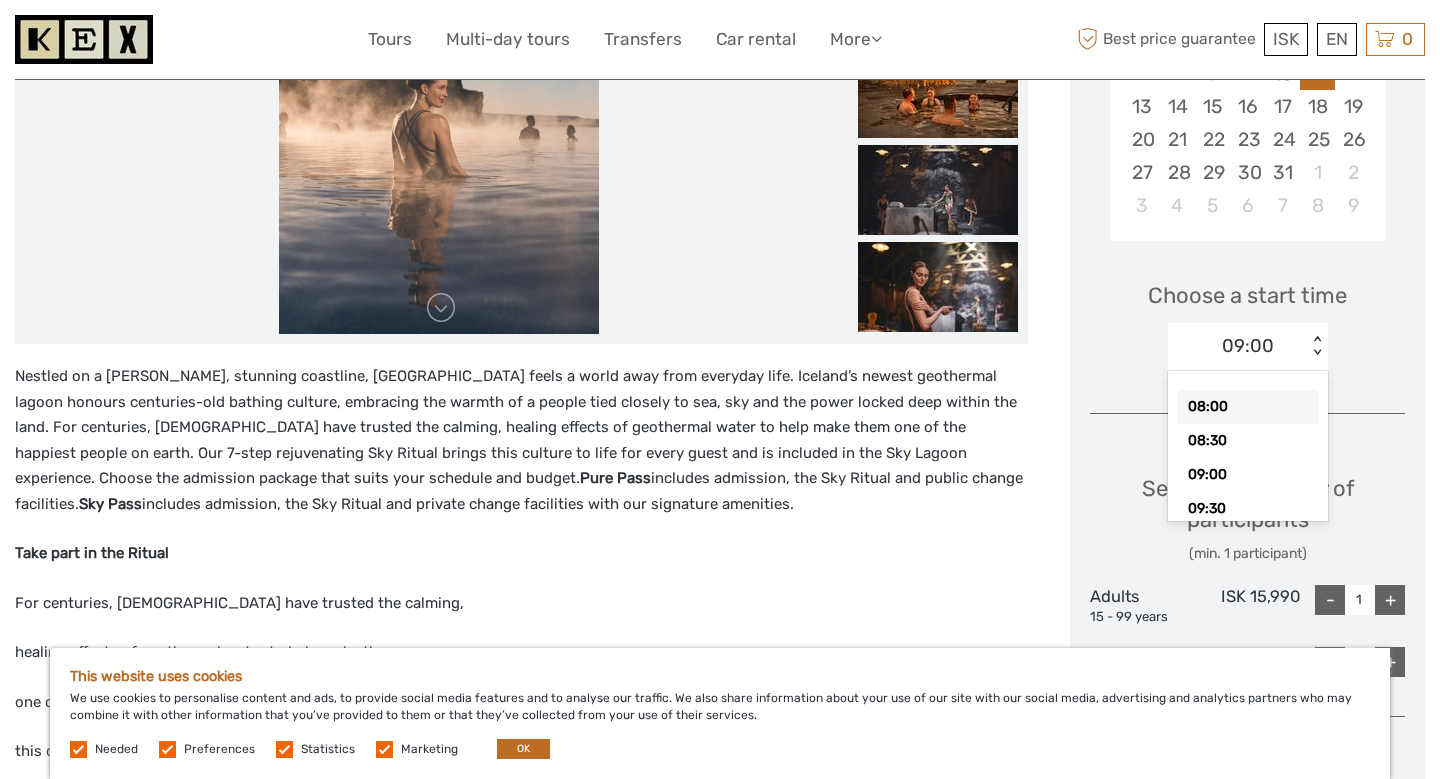scroll, scrollTop: 496, scrollLeft: 0, axis: vertical 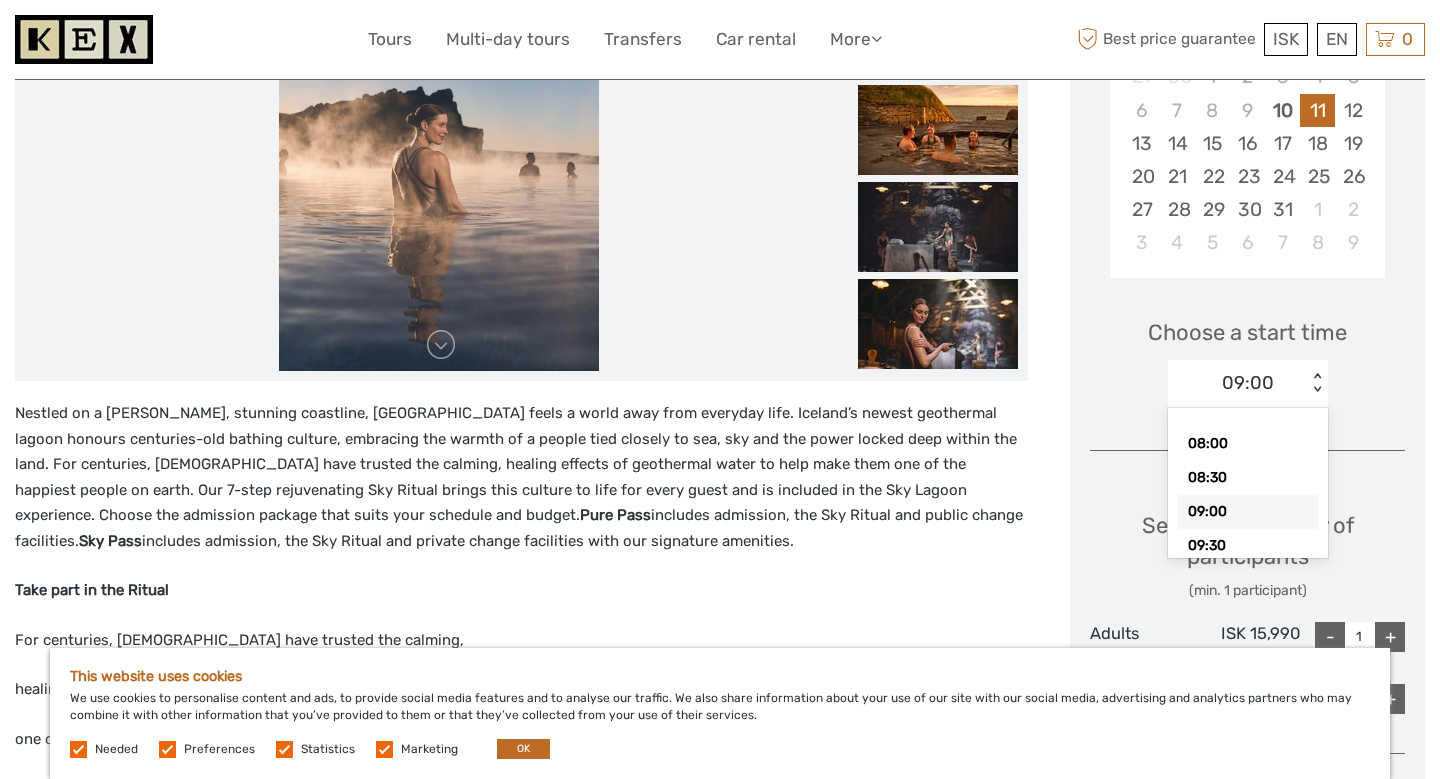 click on "09:00 < >" at bounding box center (1248, 384) 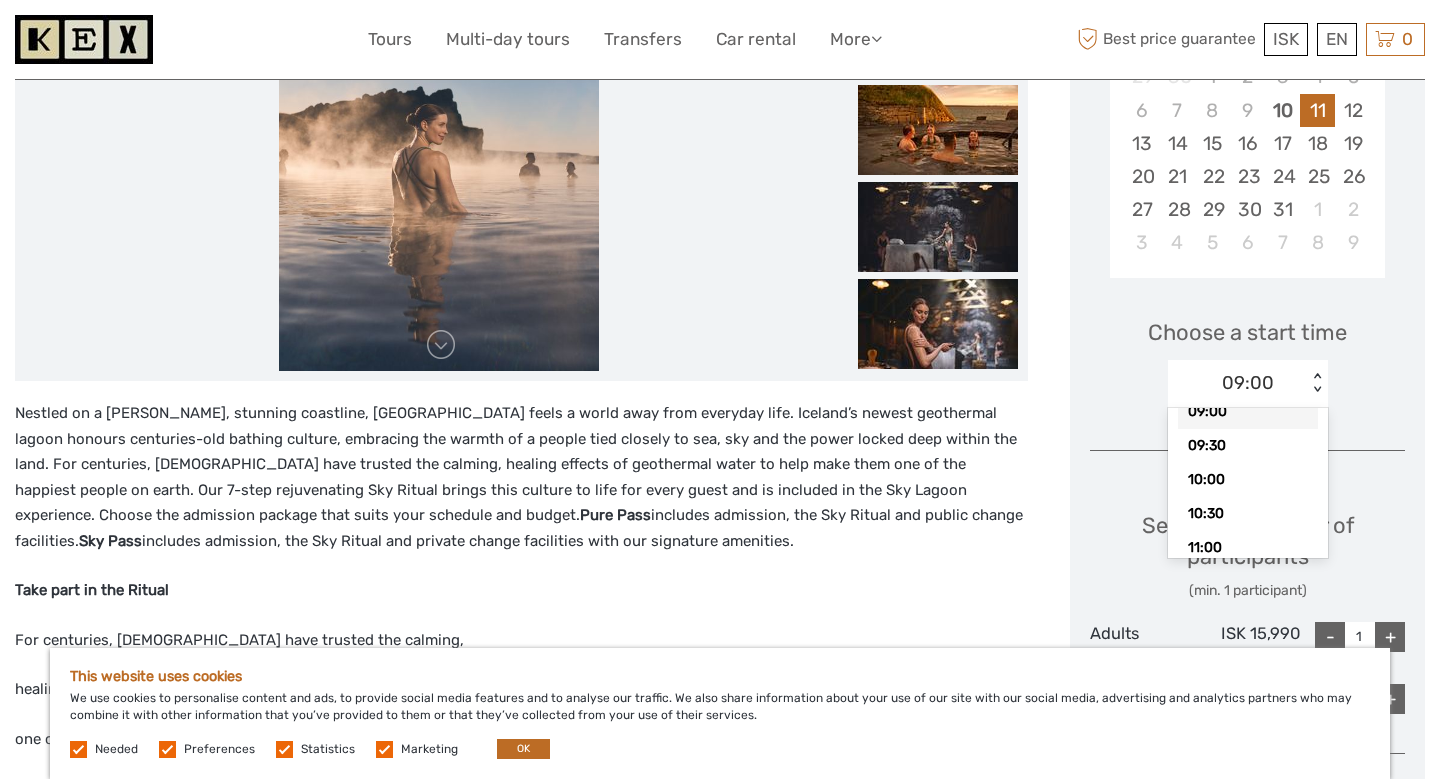 scroll, scrollTop: 101, scrollLeft: 0, axis: vertical 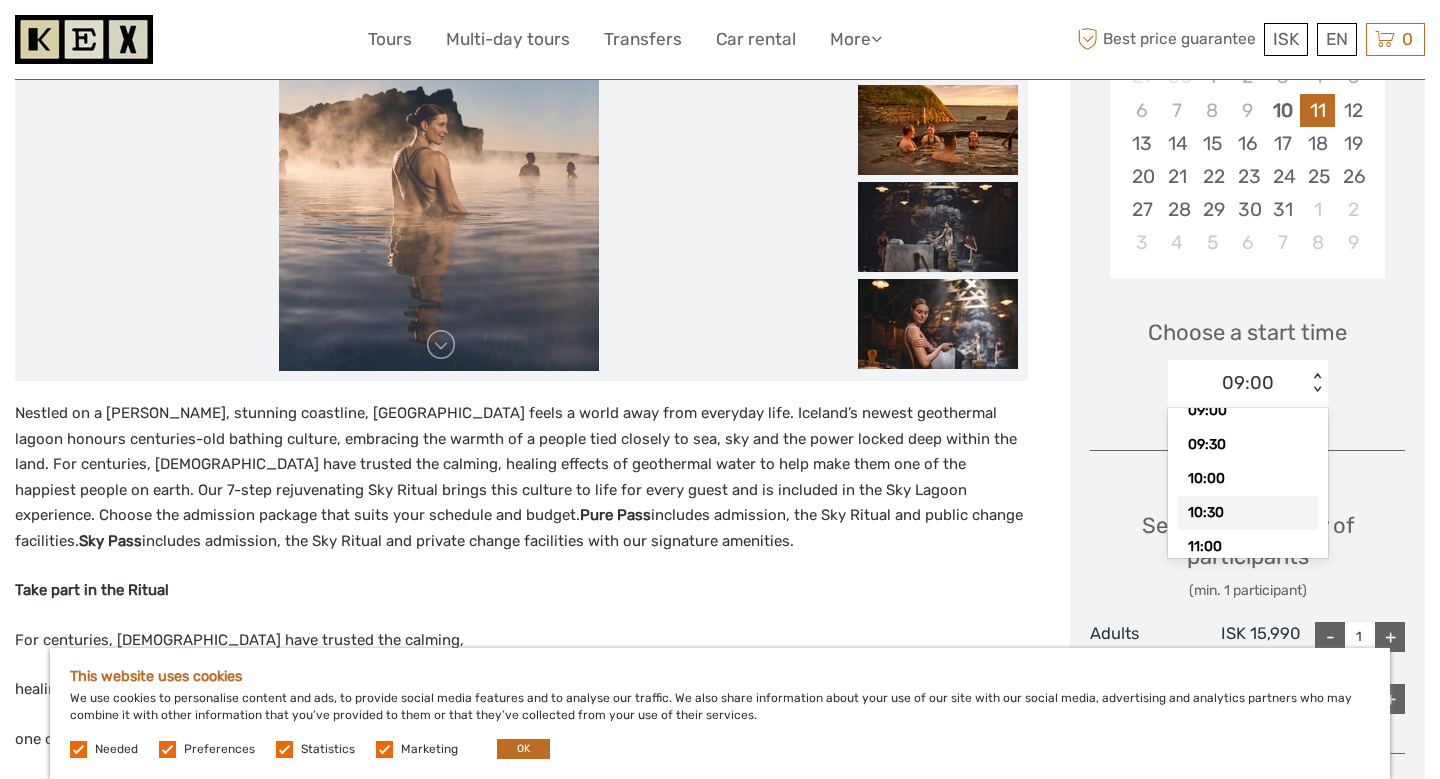 click on "10:30" at bounding box center [1248, 513] 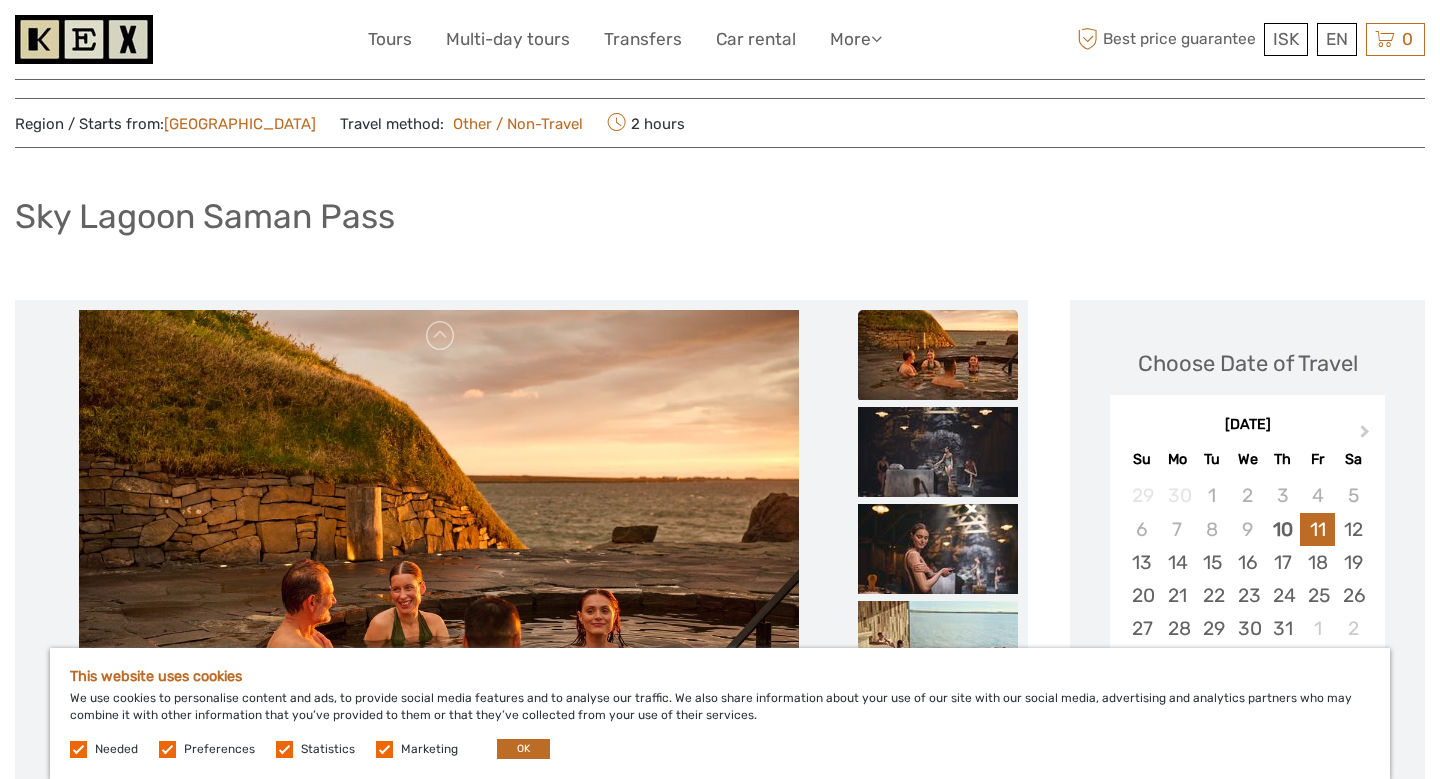 scroll, scrollTop: 51, scrollLeft: 0, axis: vertical 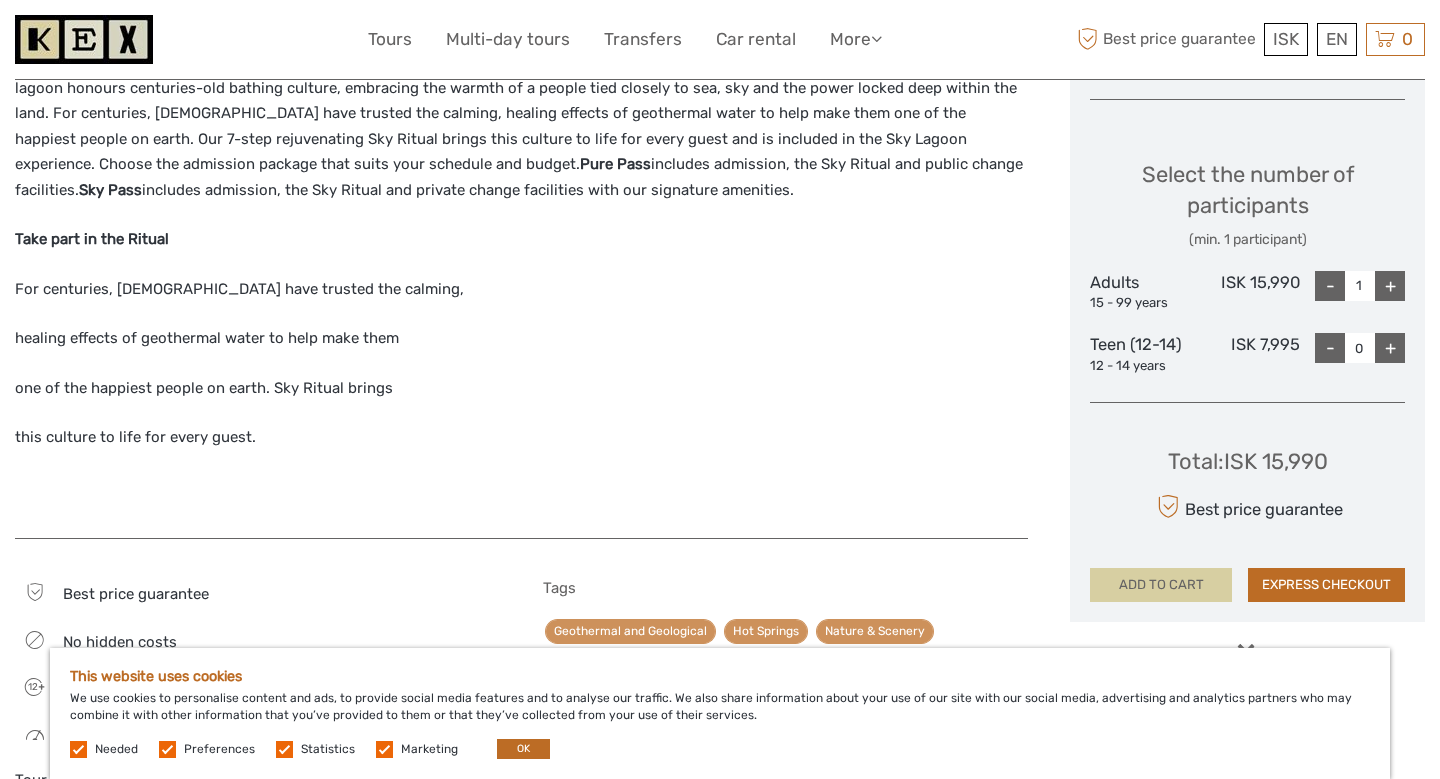 click on "ADD TO CART" at bounding box center (1161, 585) 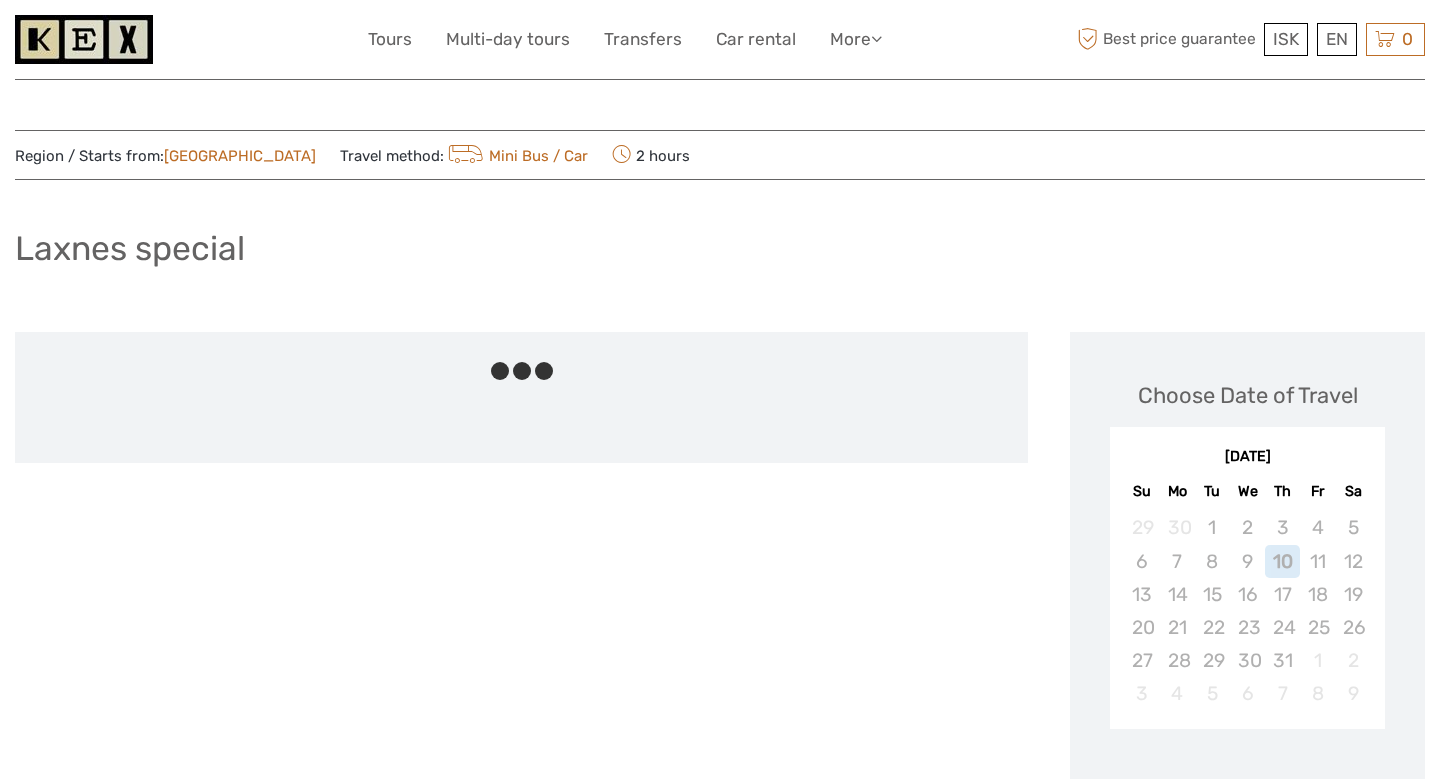 scroll, scrollTop: 332, scrollLeft: 0, axis: vertical 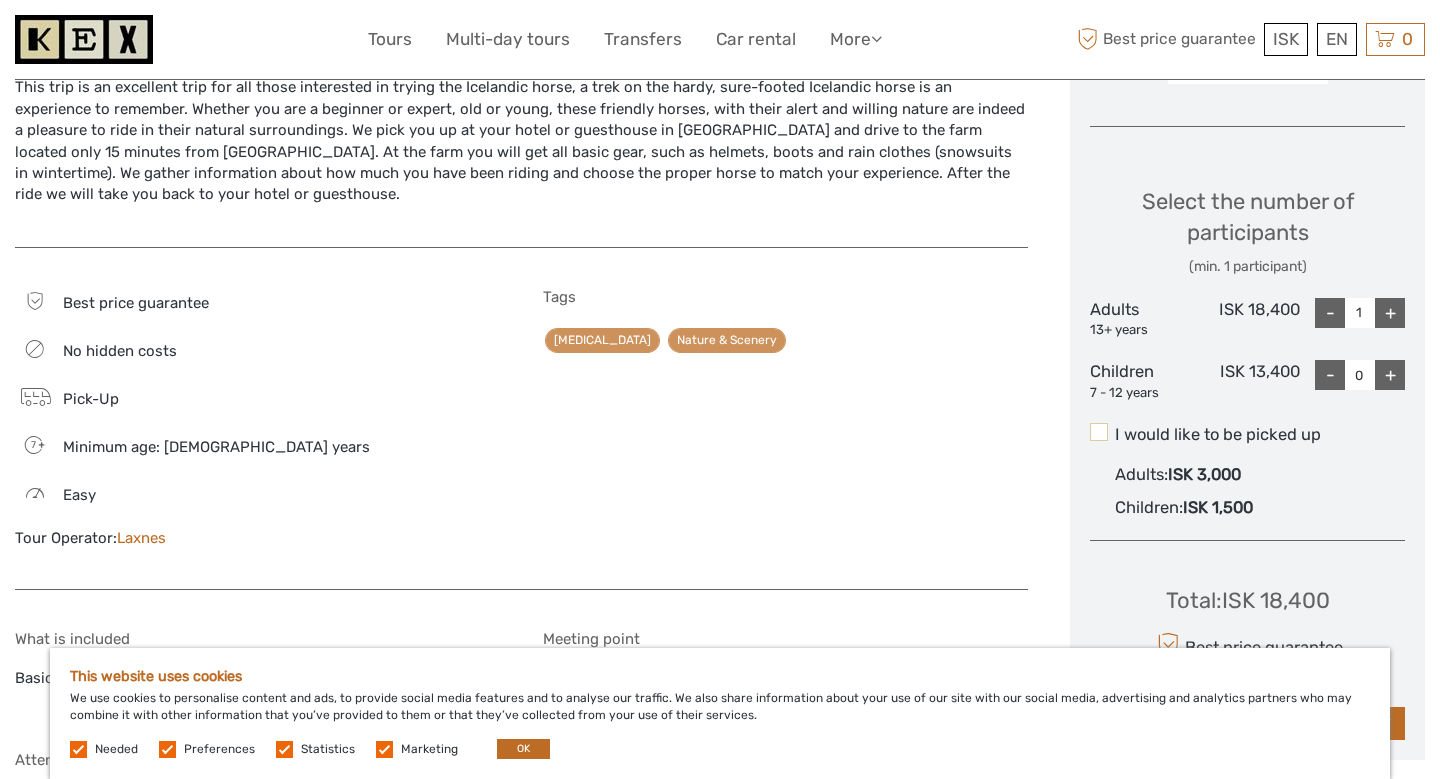 click at bounding box center (1099, 432) 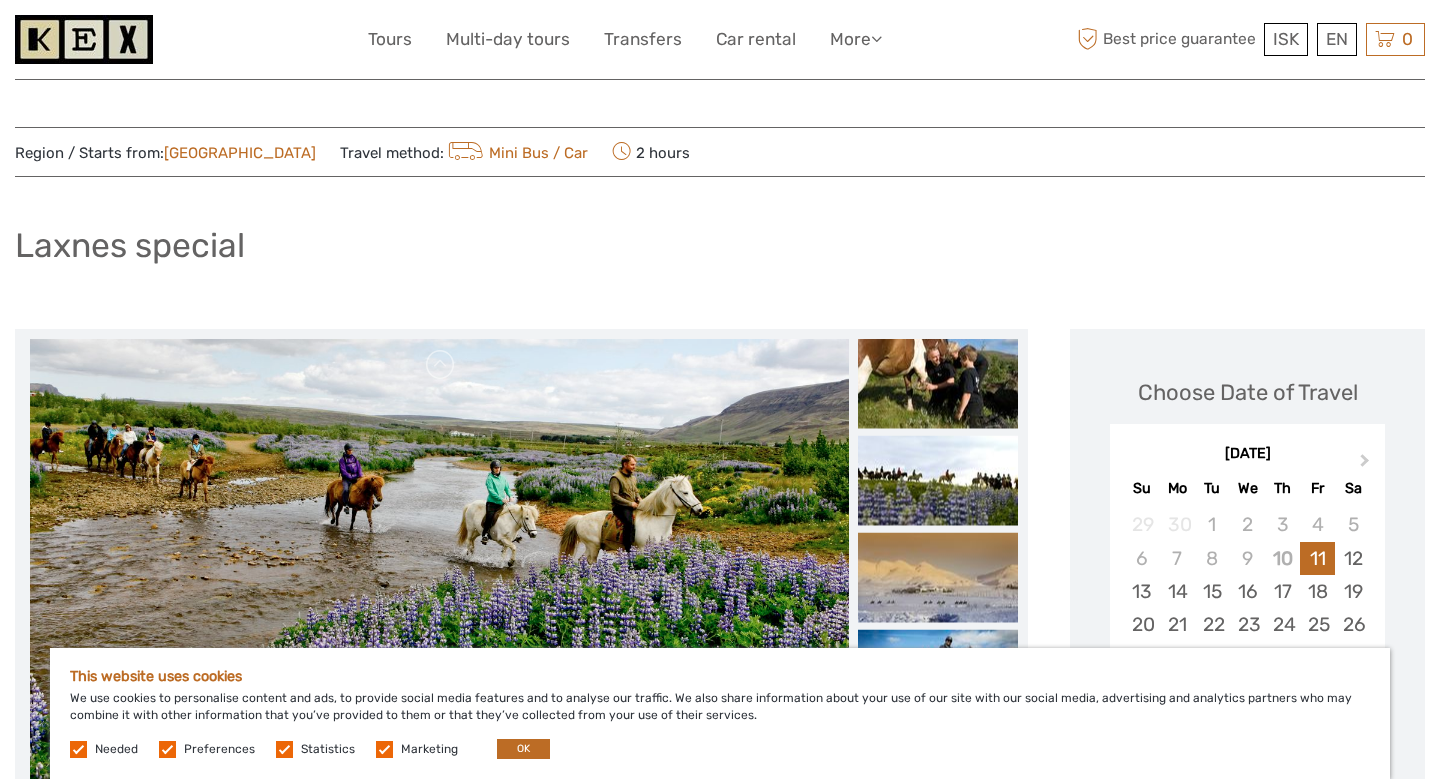 scroll, scrollTop: 0, scrollLeft: 0, axis: both 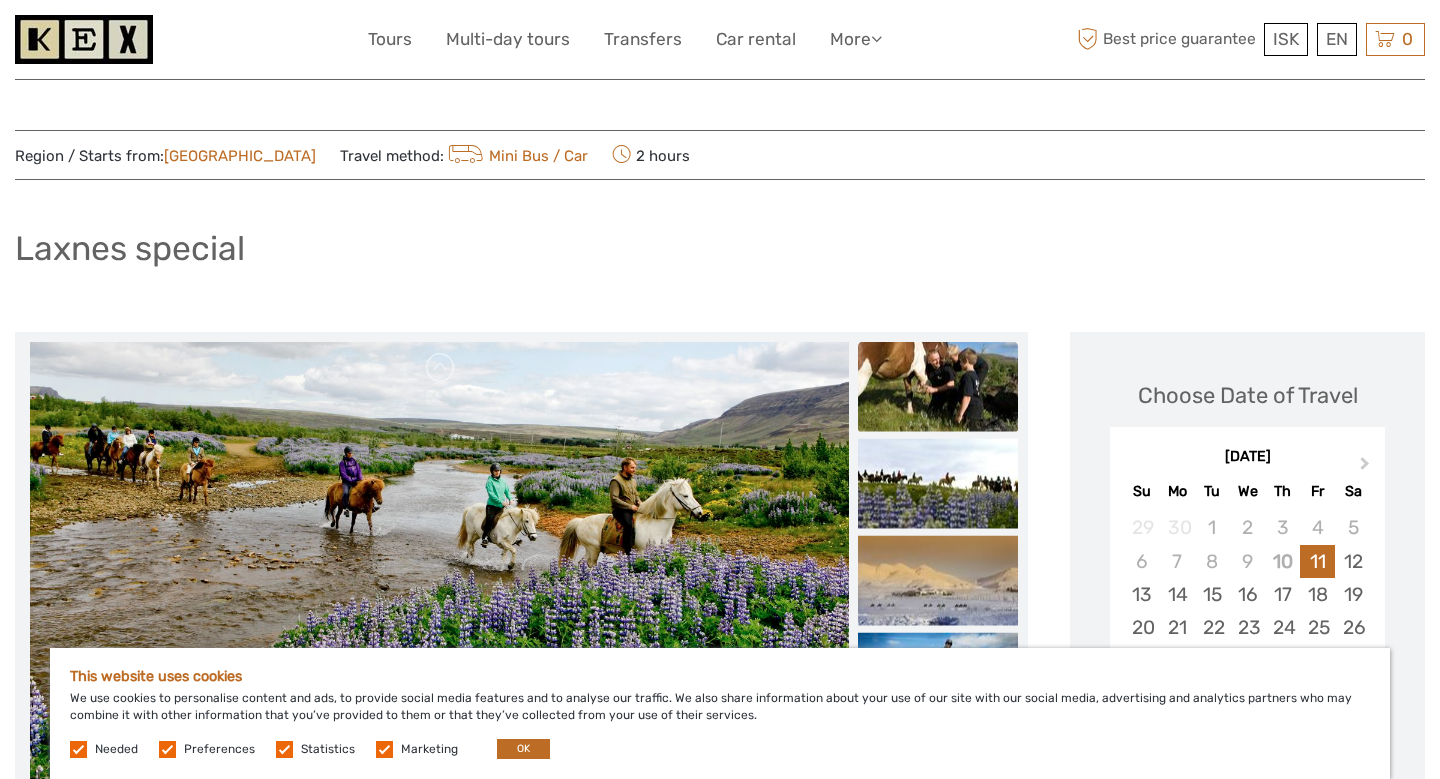 click at bounding box center (938, 387) 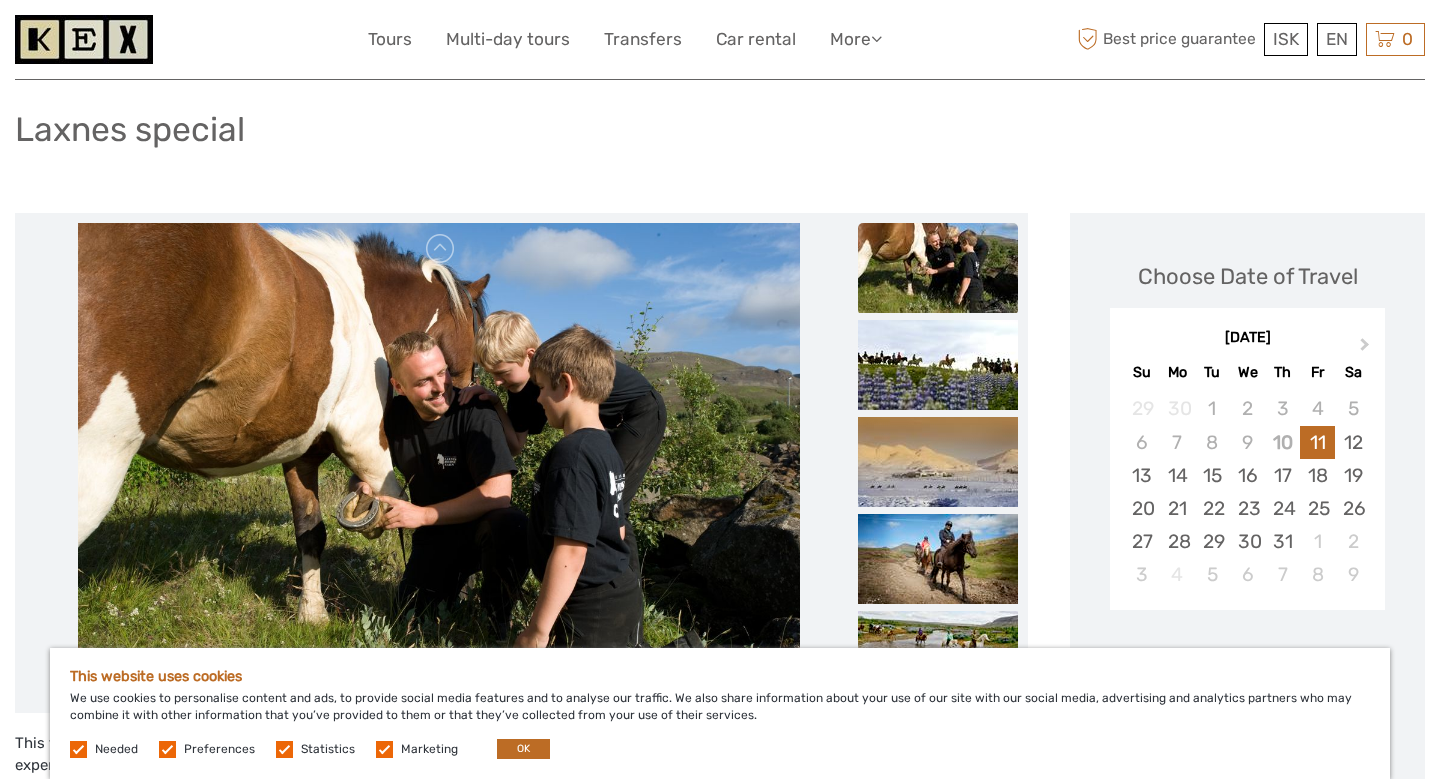 scroll, scrollTop: 195, scrollLeft: 0, axis: vertical 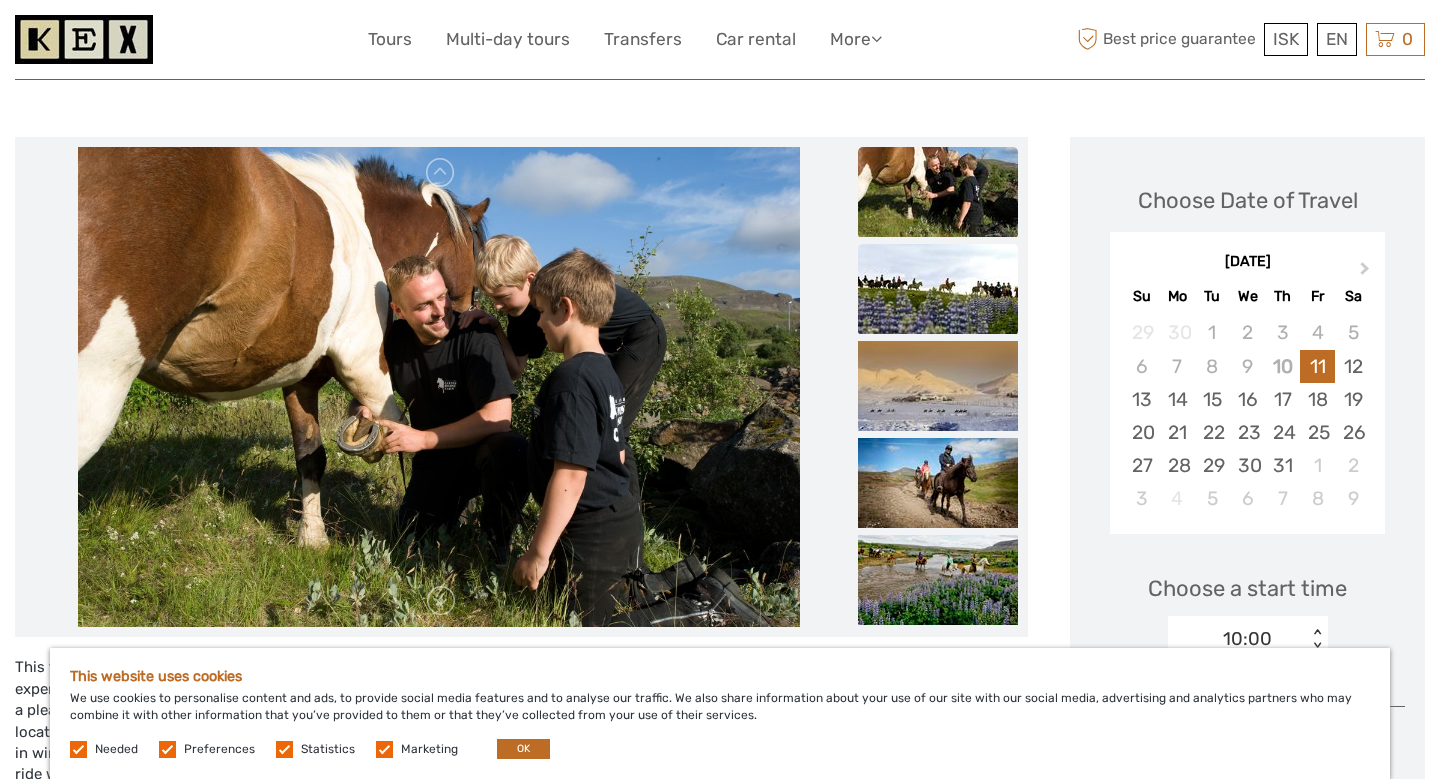 click at bounding box center (938, 289) 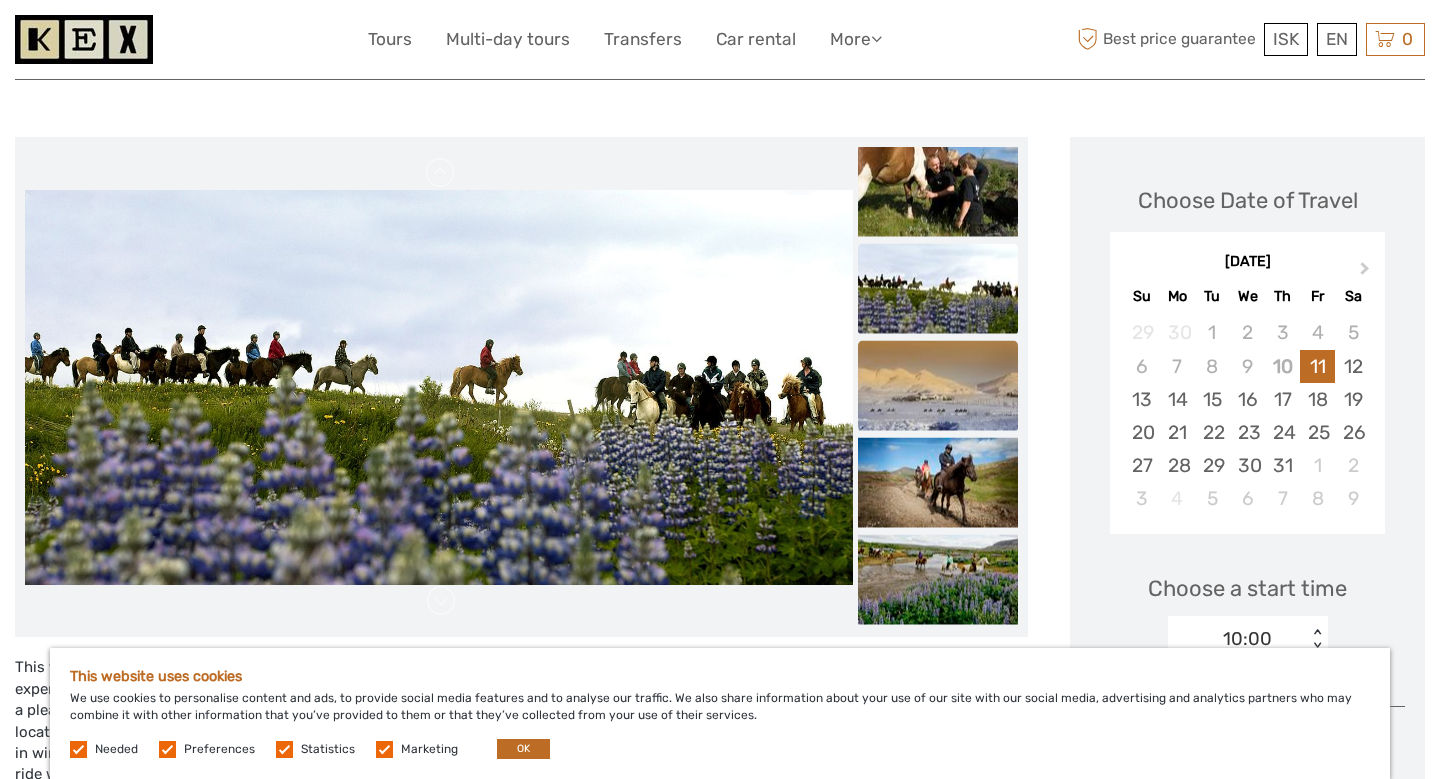 click at bounding box center [938, 386] 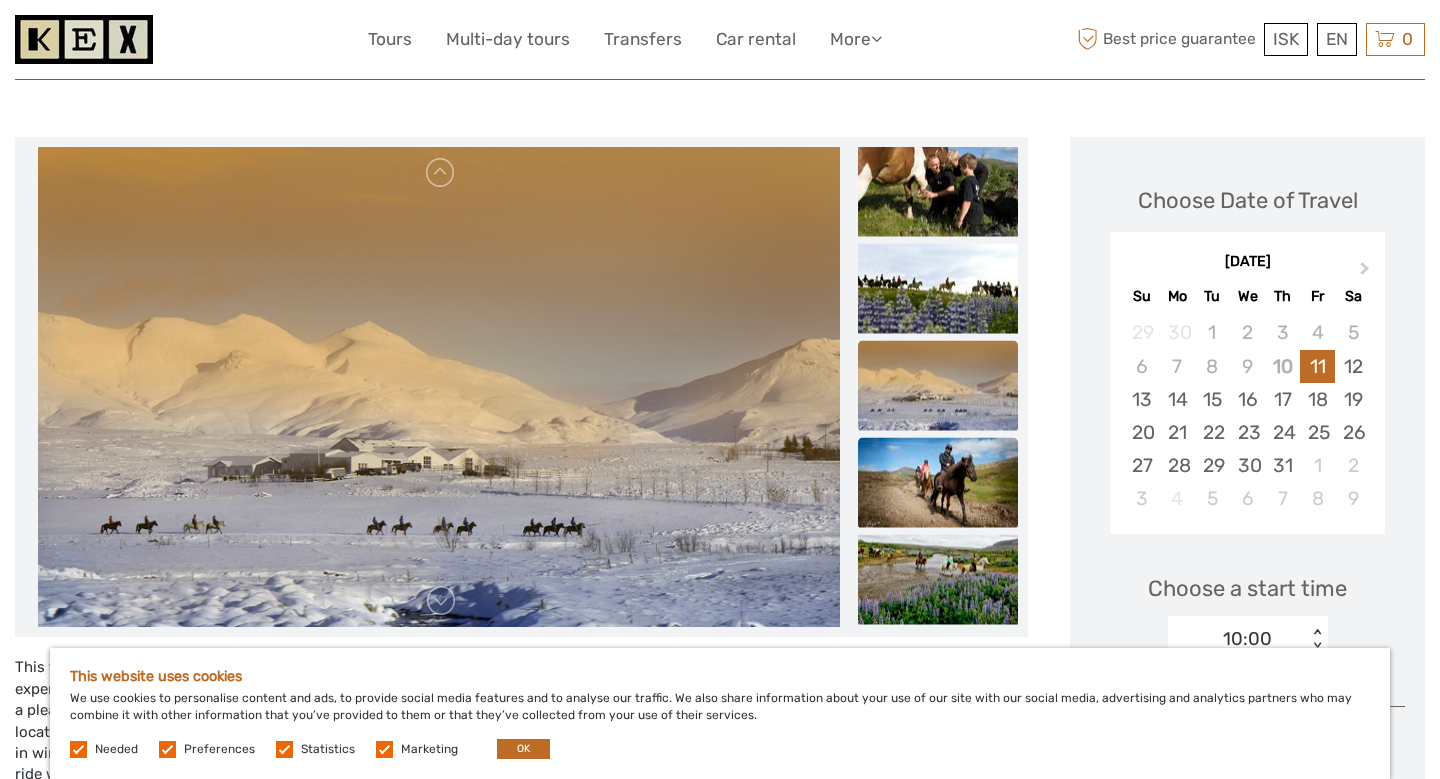 click at bounding box center [938, 483] 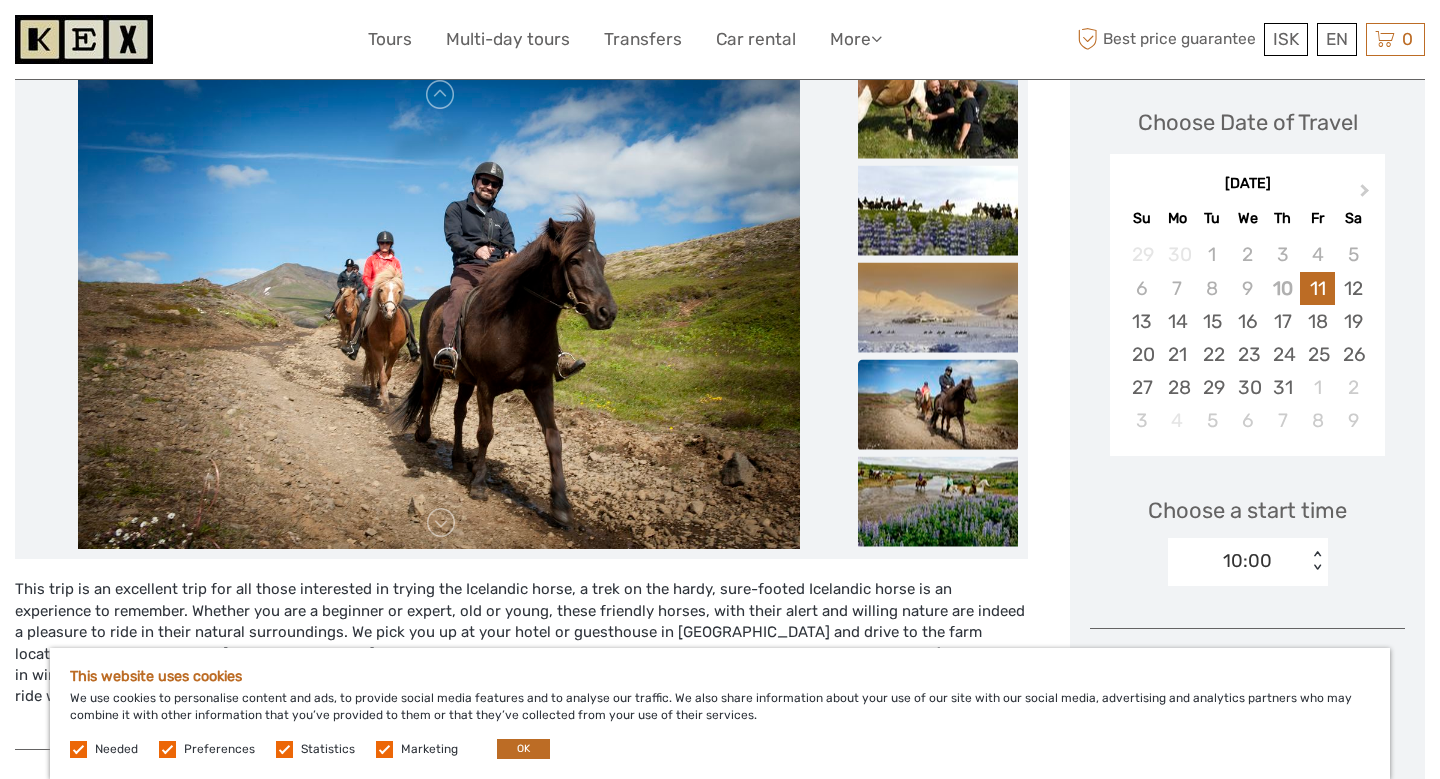 scroll, scrollTop: 280, scrollLeft: 0, axis: vertical 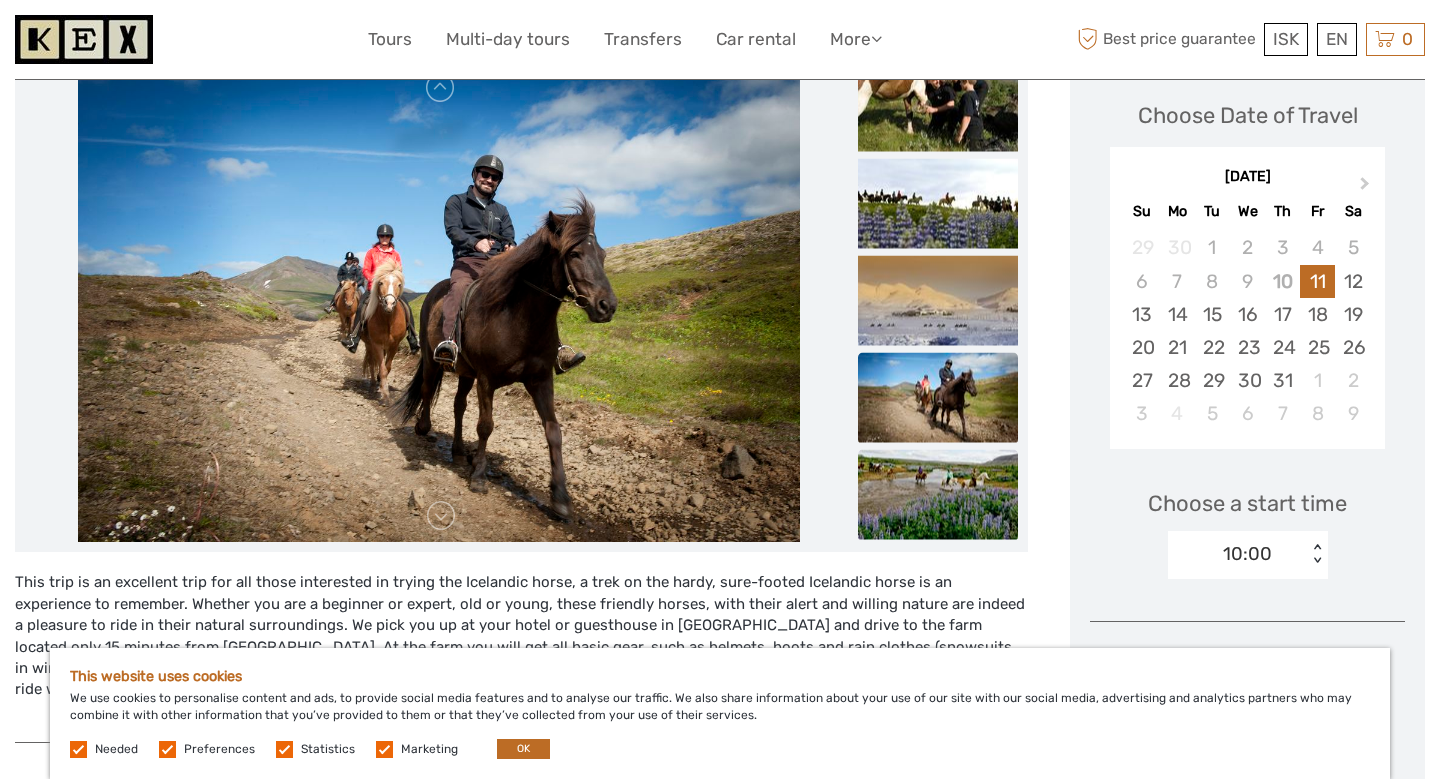 click at bounding box center [938, 495] 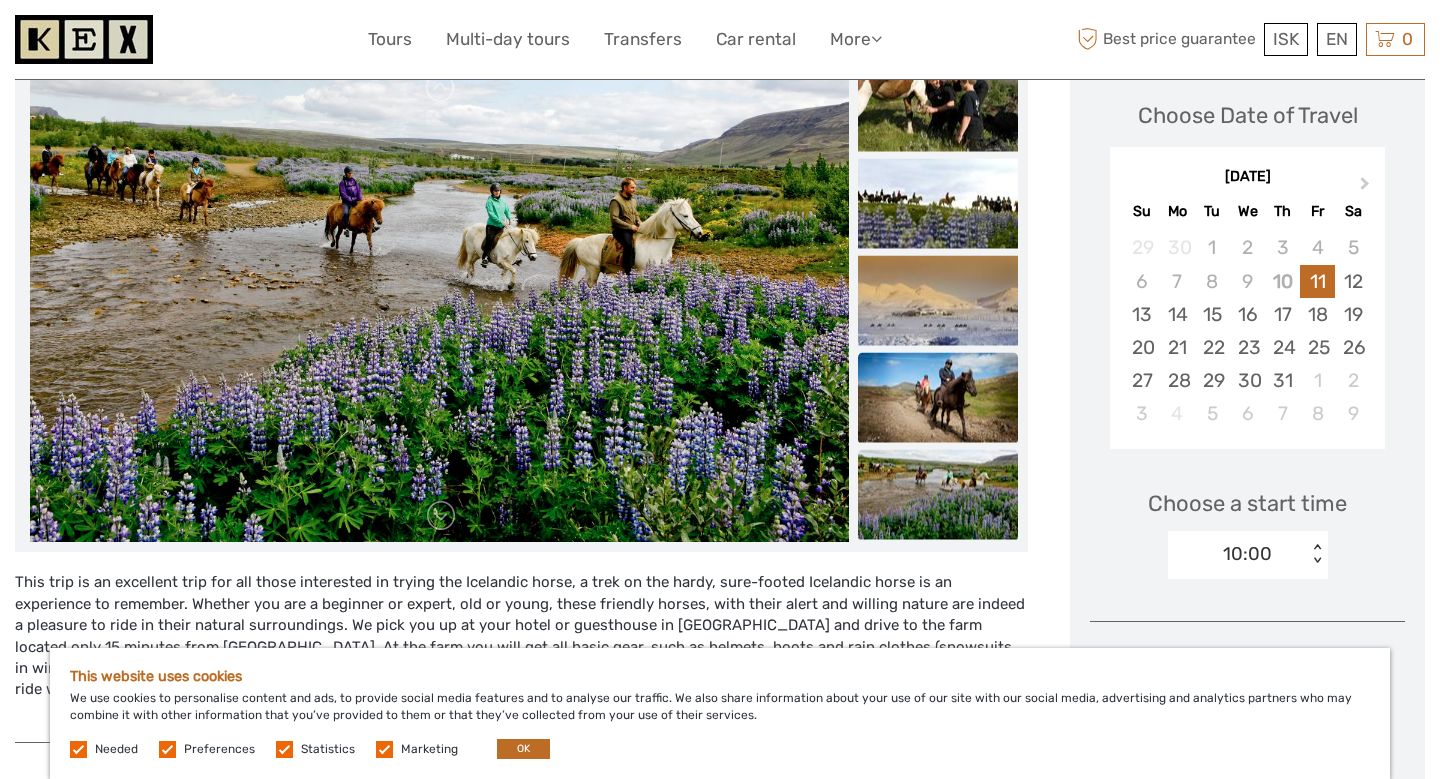 click at bounding box center [938, 398] 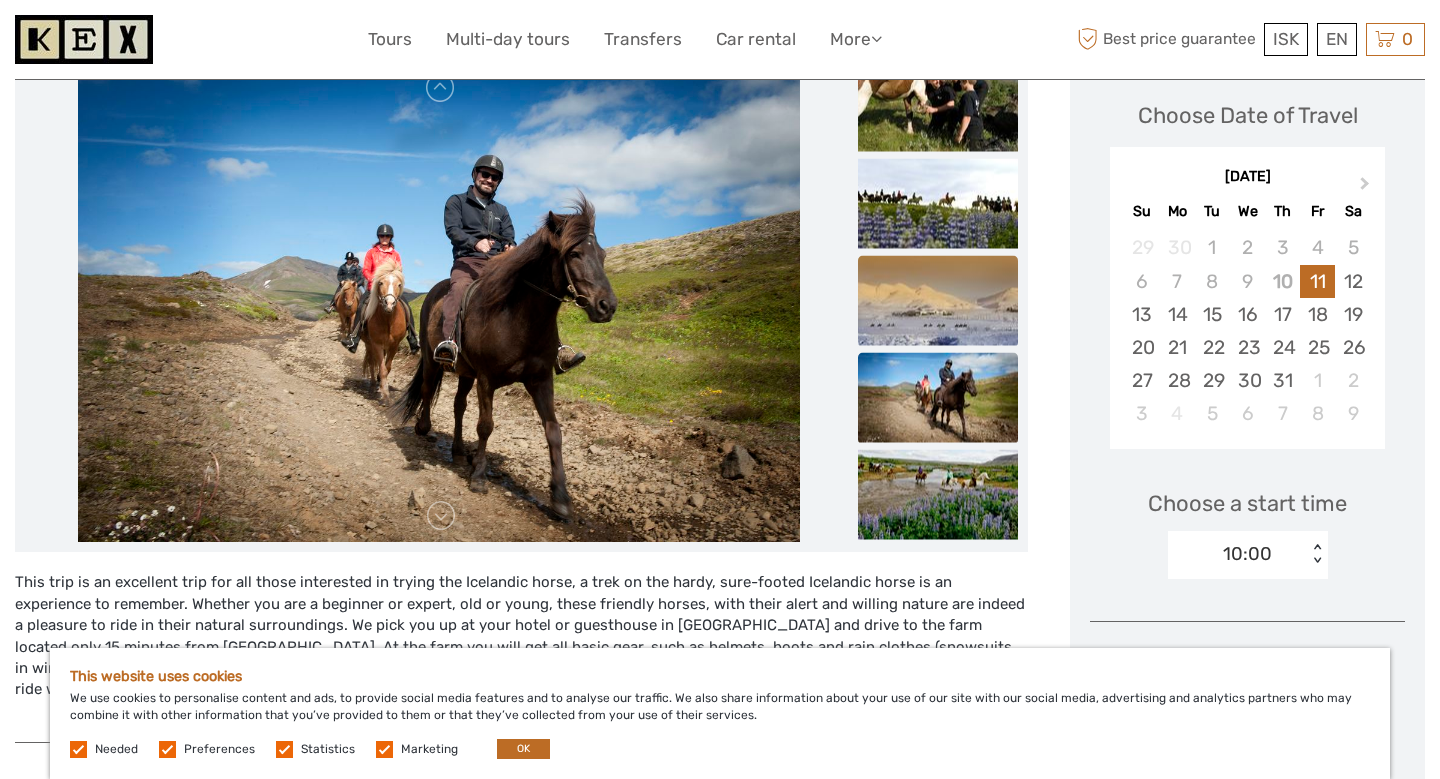 click at bounding box center [938, 301] 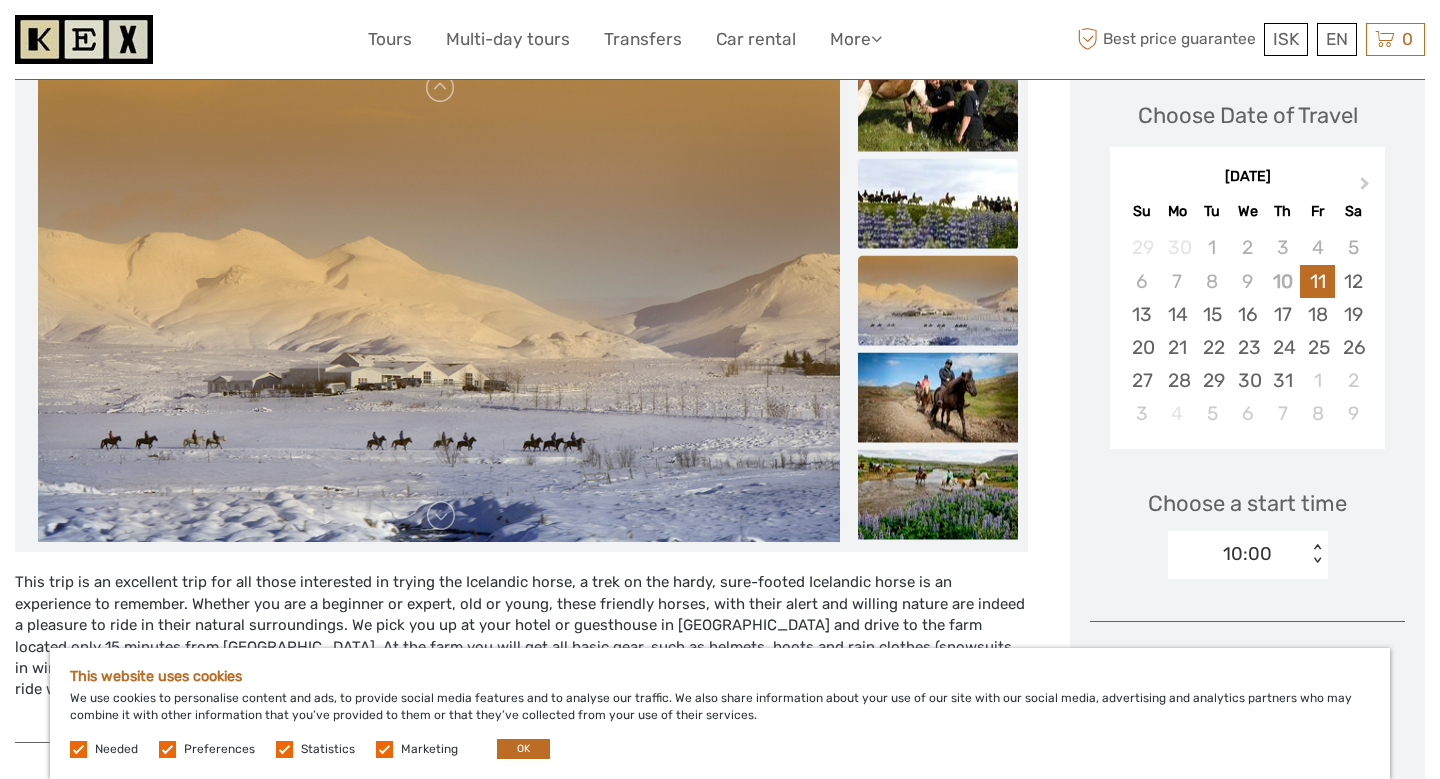 click at bounding box center (938, 204) 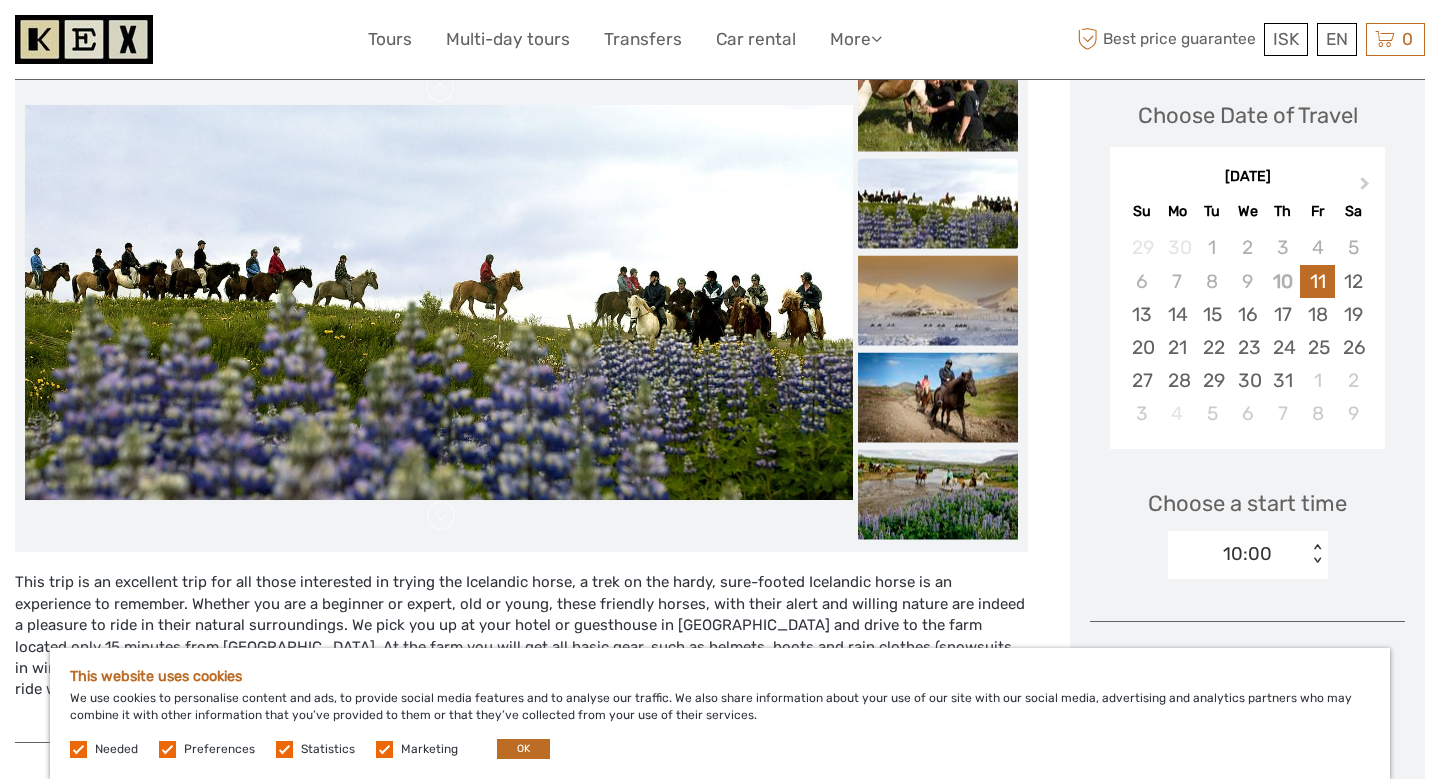 click at bounding box center [938, 204] 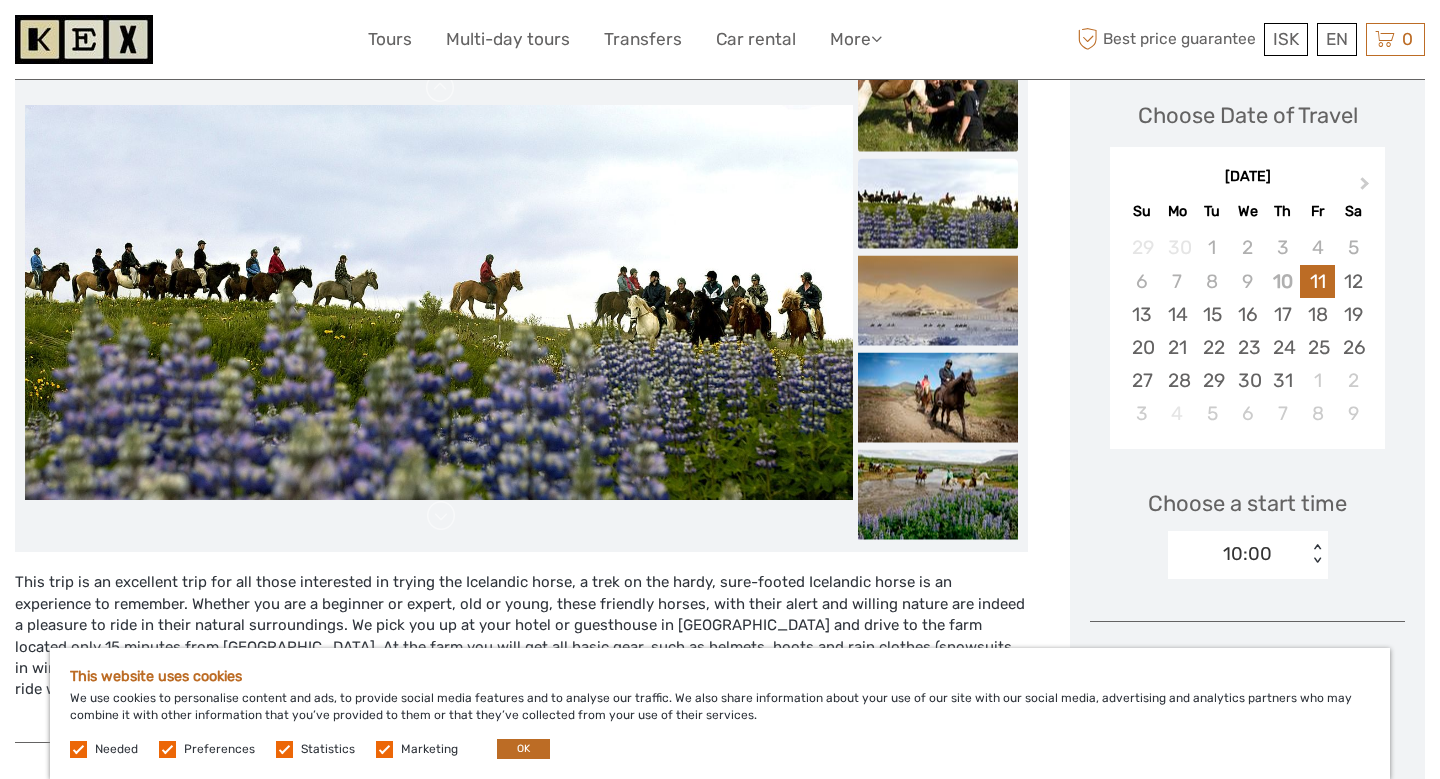 click at bounding box center [938, 107] 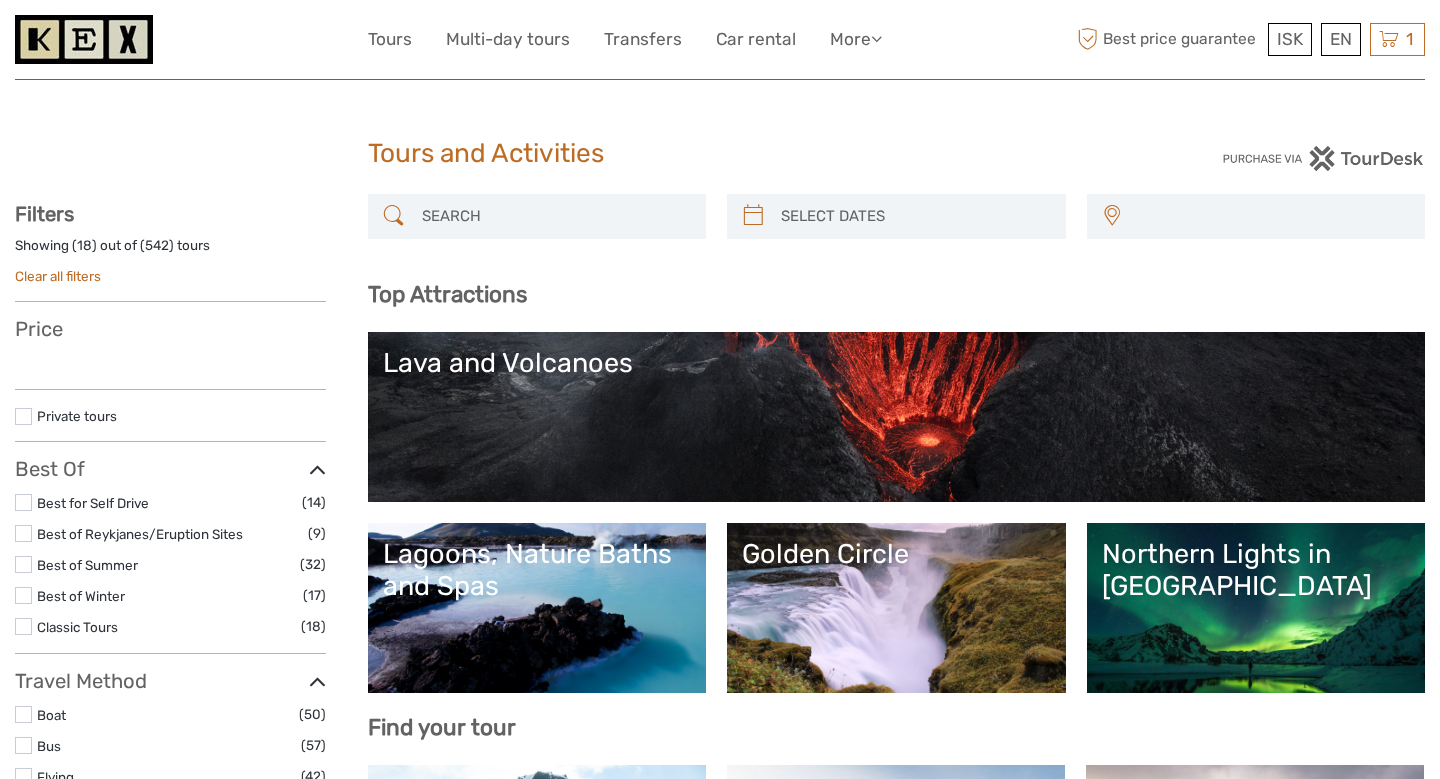 select 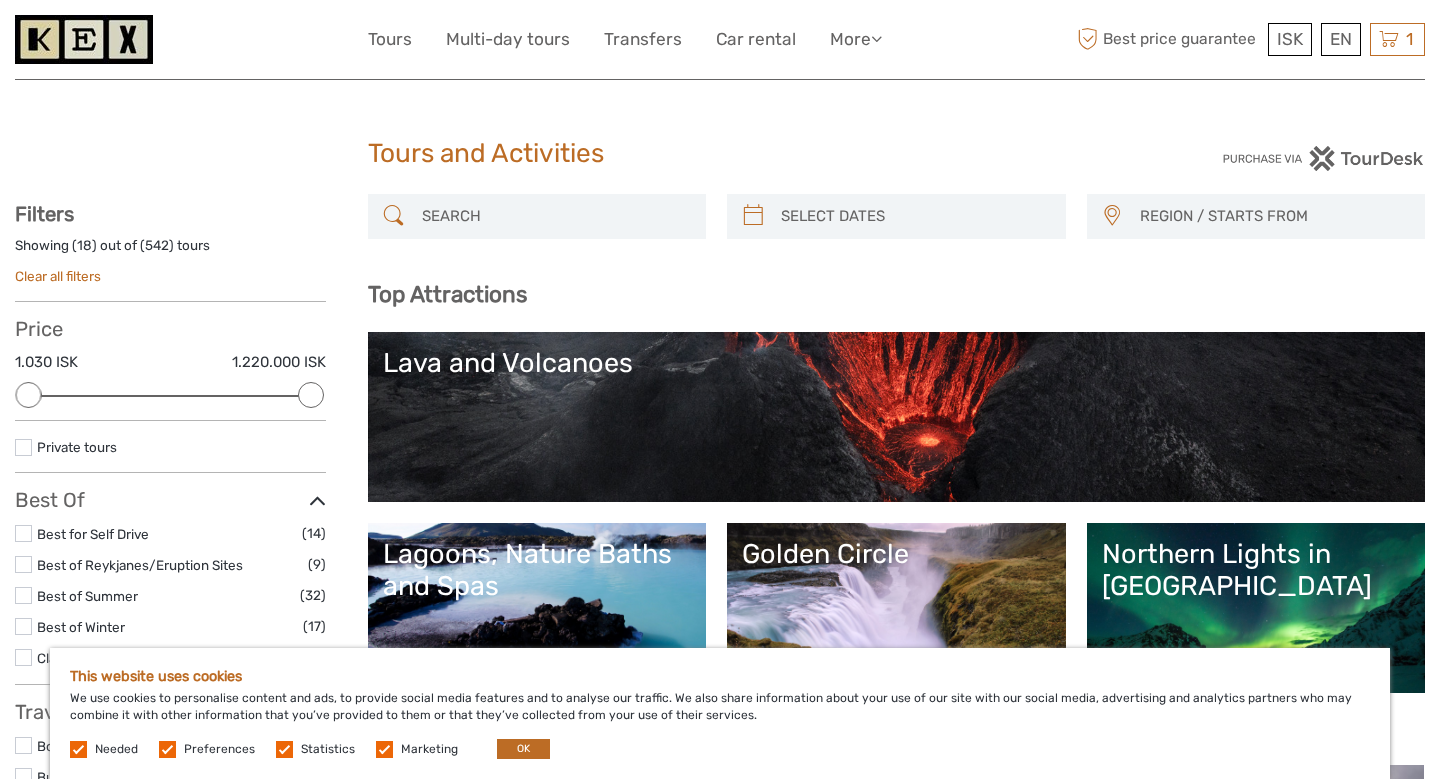 scroll, scrollTop: 110, scrollLeft: 0, axis: vertical 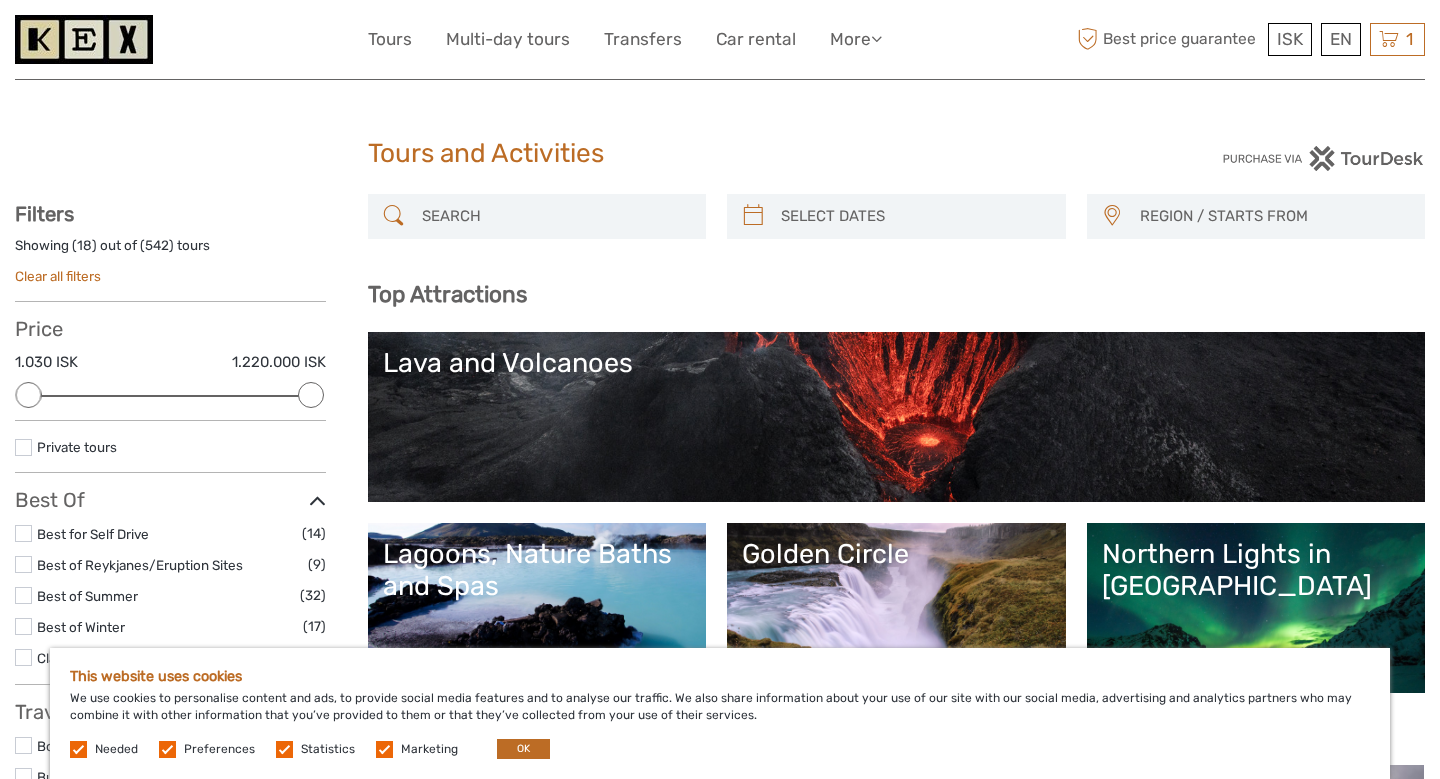 click on "Tours and Activities" at bounding box center [720, 154] 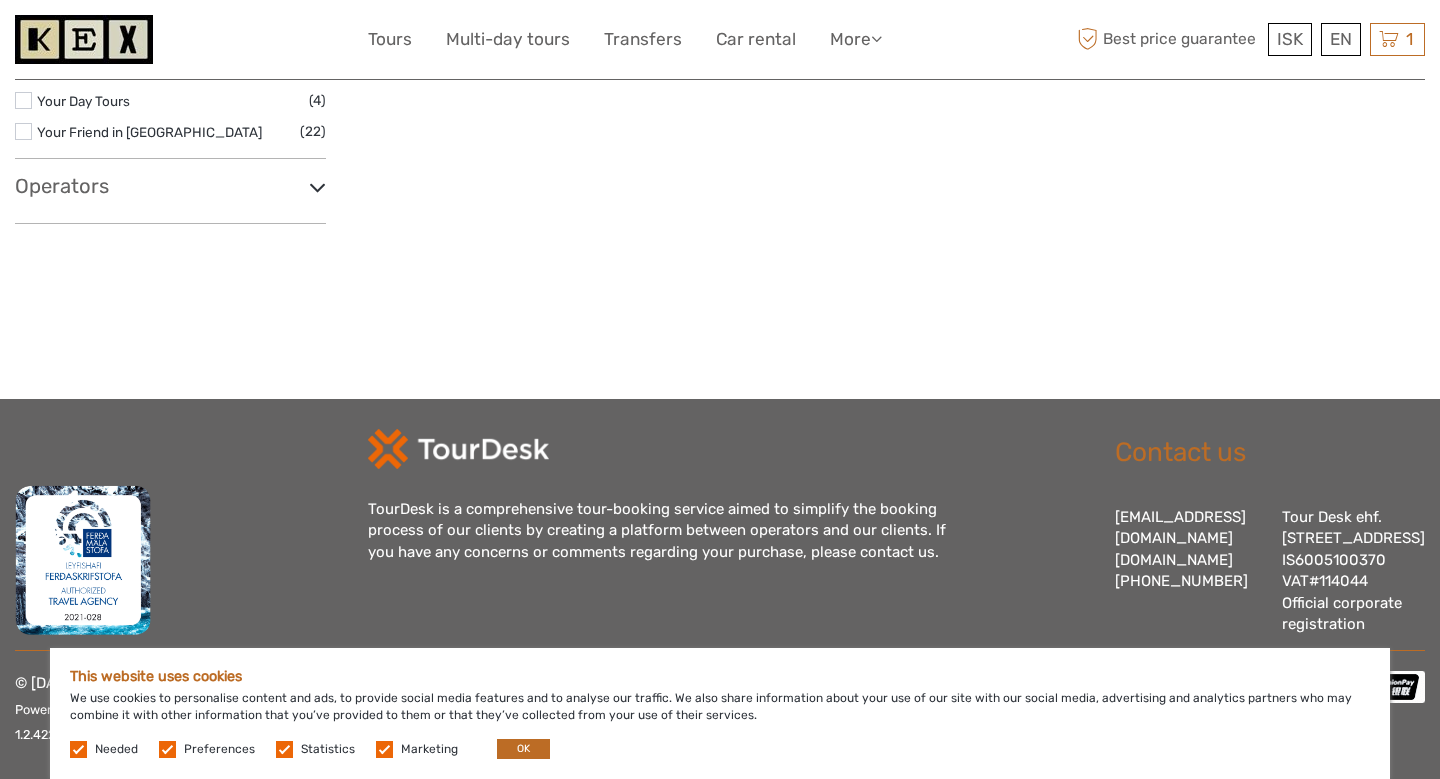 scroll, scrollTop: 3364, scrollLeft: 0, axis: vertical 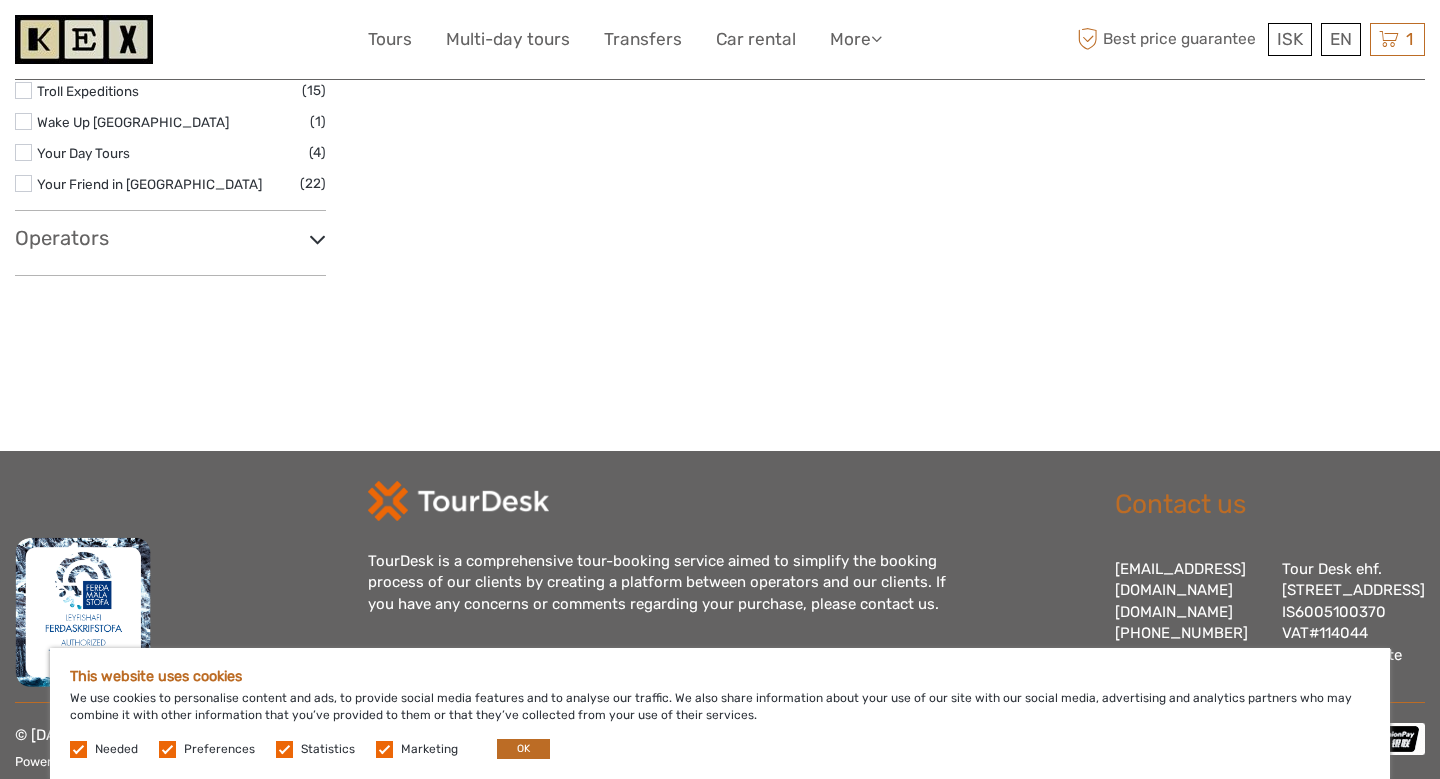 click on "Operators
1238 : The Battle of Iceland
(1)
4x4 Adventures Iceland / Fjórhjólaævintýri
(2)
Absorb Iceland
(7)
Action Adventures
(1)
Amazing Tours Iceland
(1)
Andri Iceland
(2)
Arctic Exped
(2)
Arctic Rafting
(4)
Arctic Running
(1)
(2)" at bounding box center (170, 251) 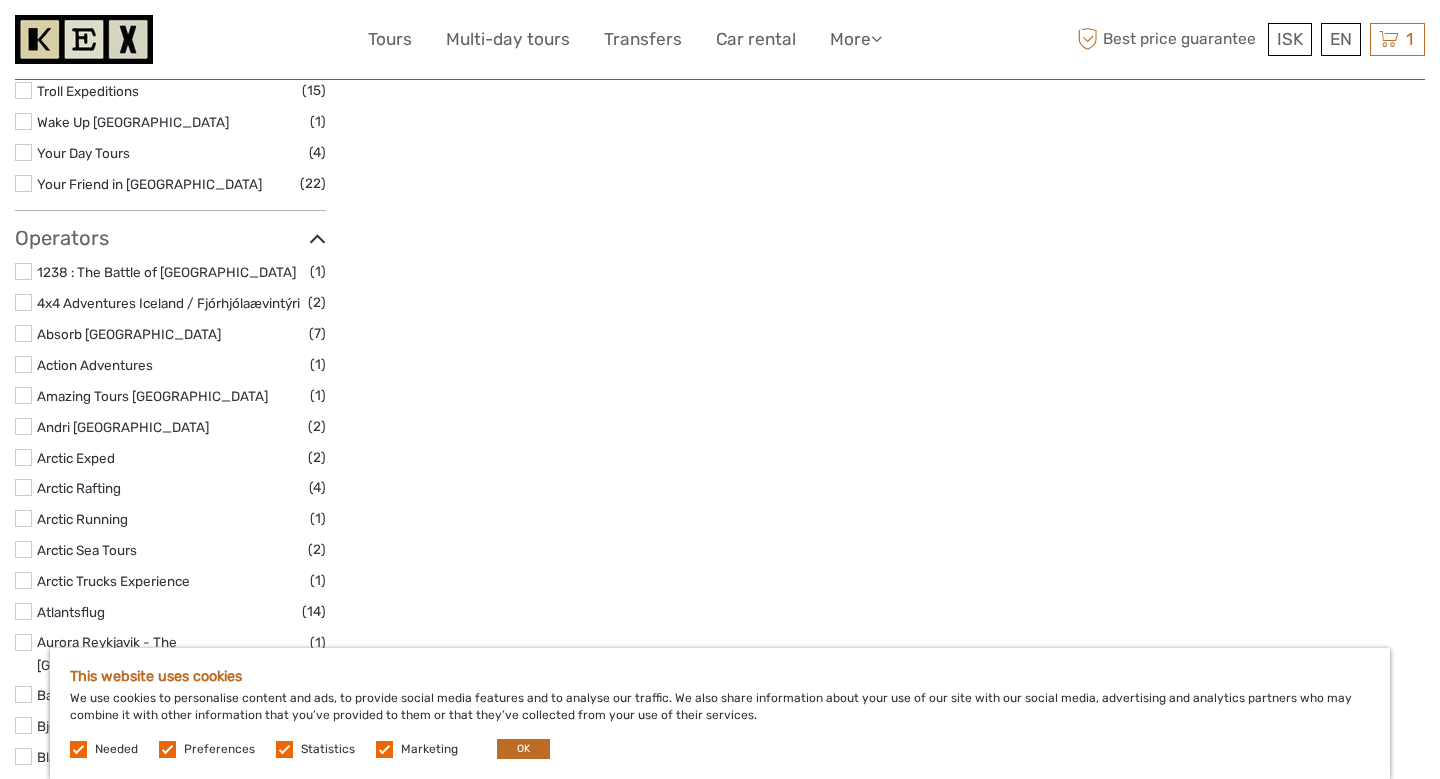click at bounding box center (317, 239) 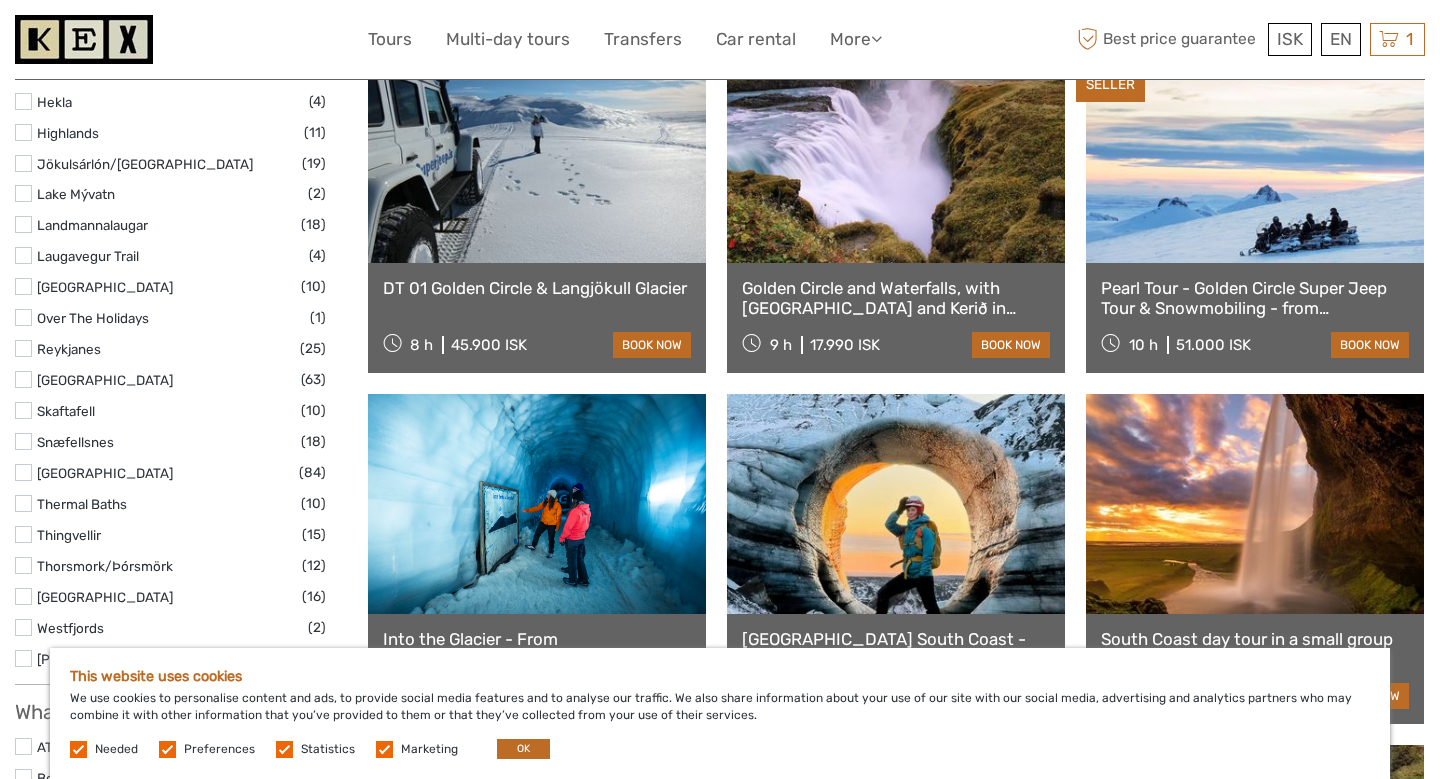 scroll, scrollTop: 0, scrollLeft: 0, axis: both 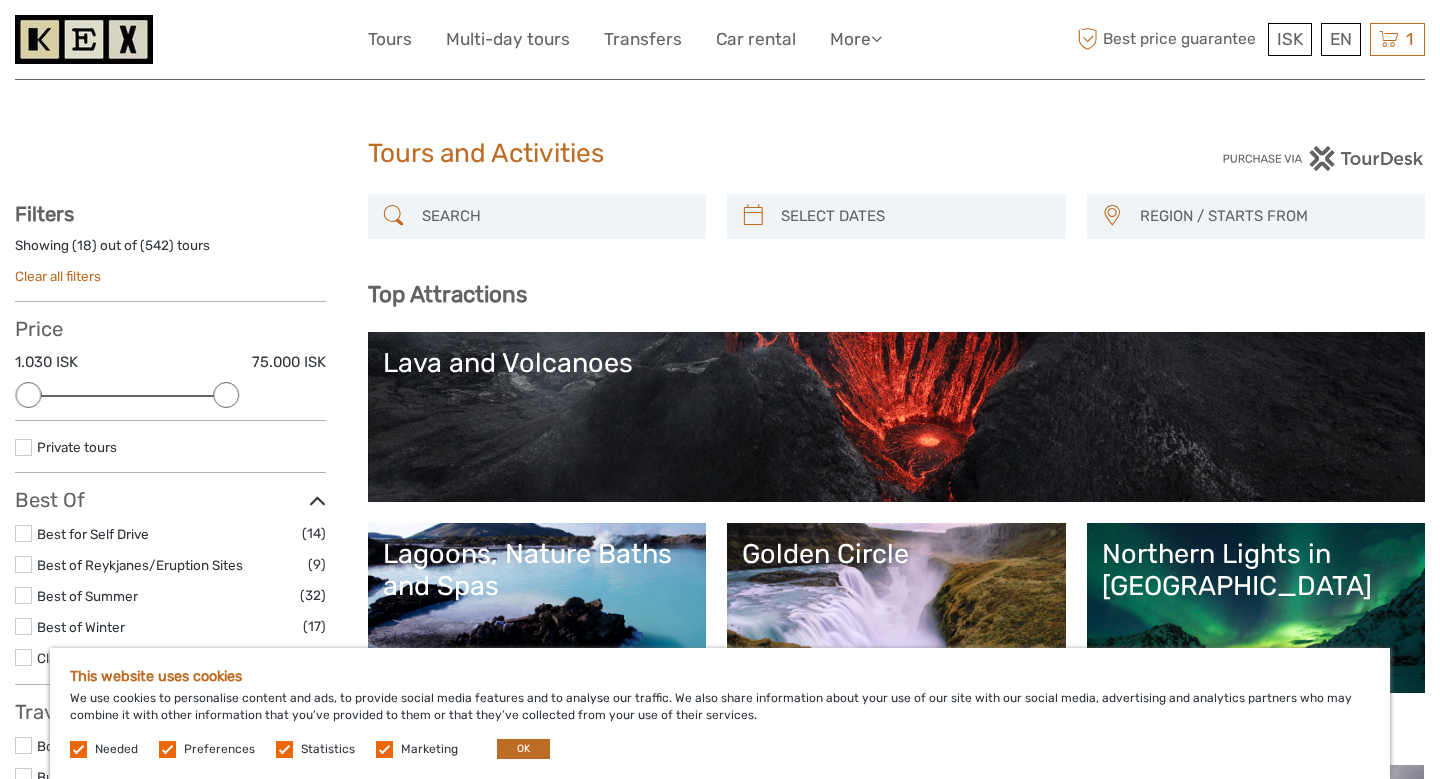 drag, startPoint x: 316, startPoint y: 393, endPoint x: 235, endPoint y: 394, distance: 81.00617 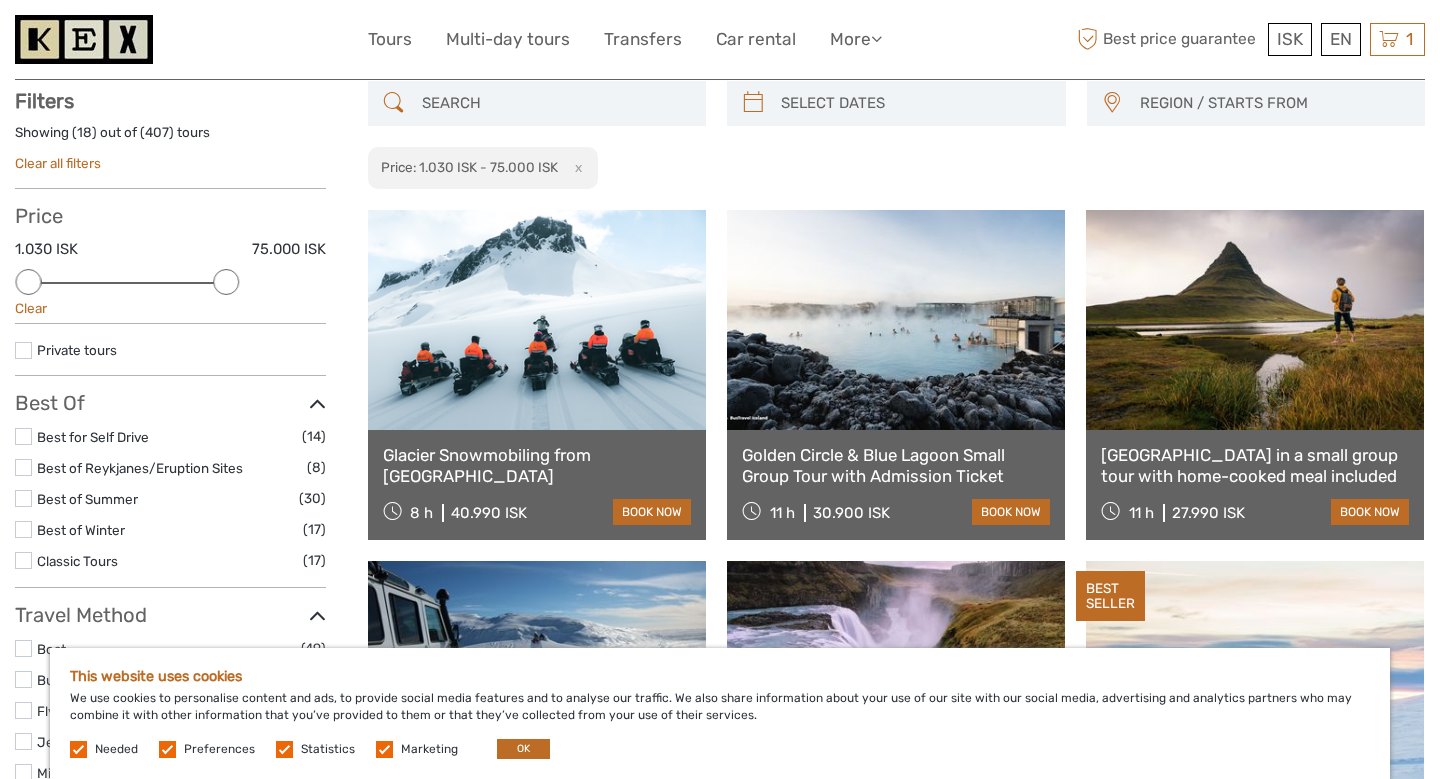 scroll, scrollTop: 113, scrollLeft: 0, axis: vertical 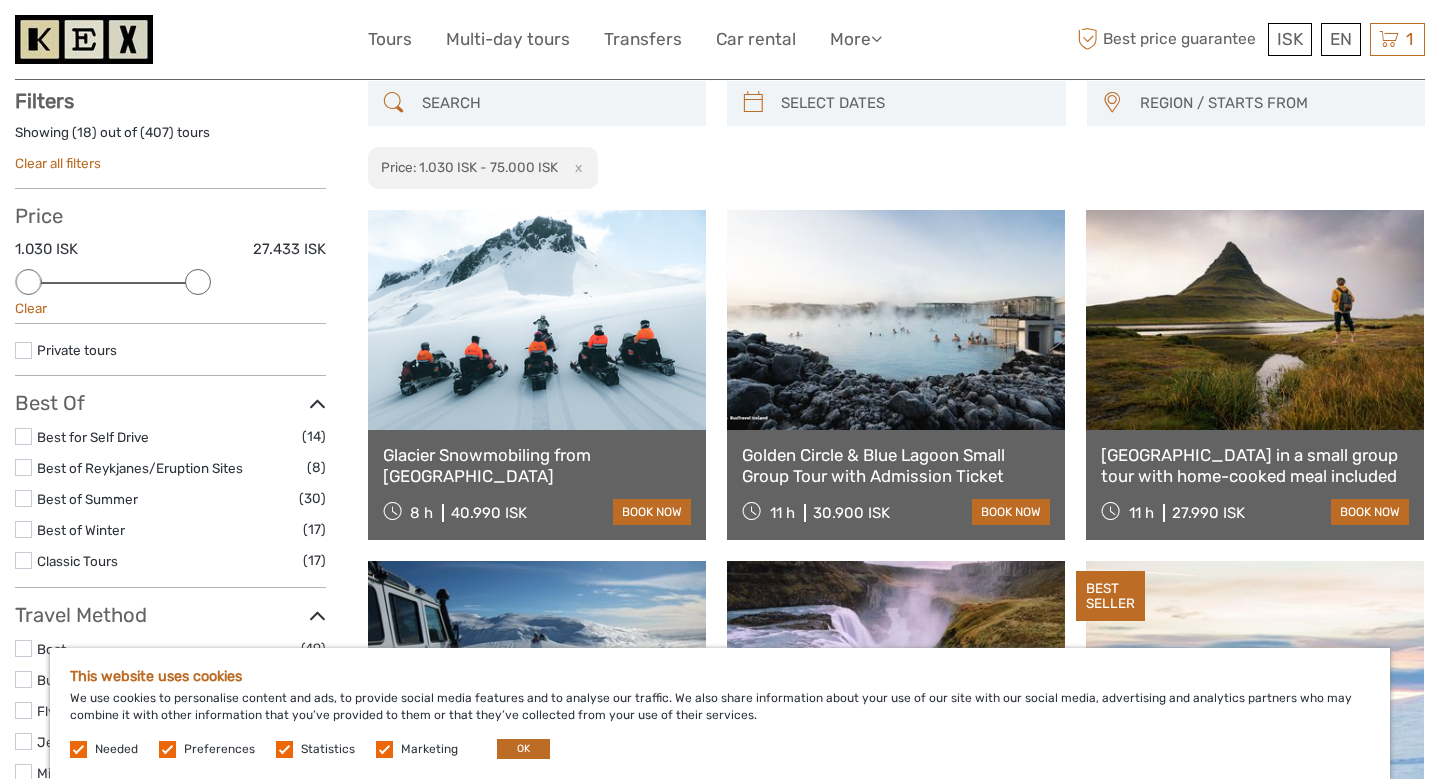 drag, startPoint x: 230, startPoint y: 282, endPoint x: 203, endPoint y: 284, distance: 27.073973 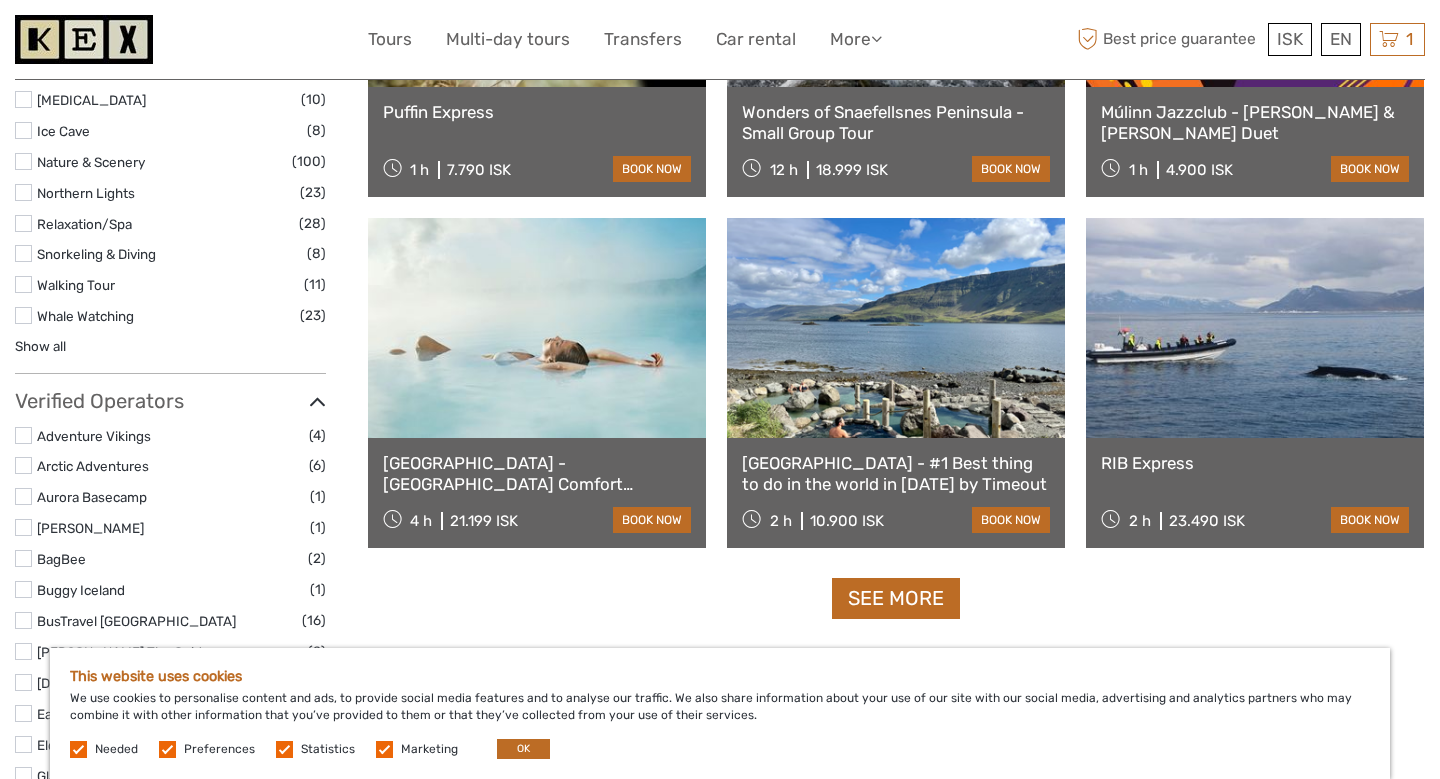 scroll, scrollTop: 1869, scrollLeft: 0, axis: vertical 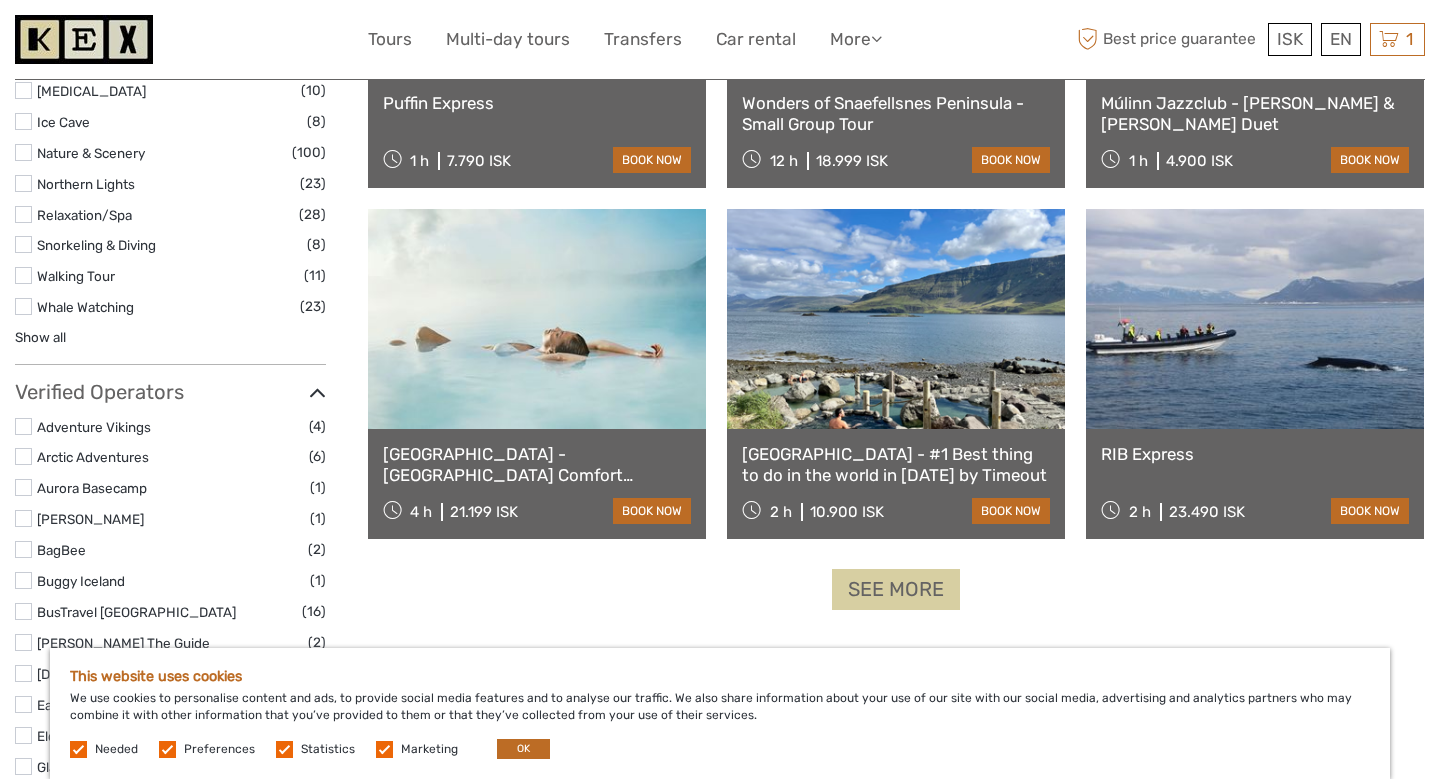 click on "See more" at bounding box center [896, 589] 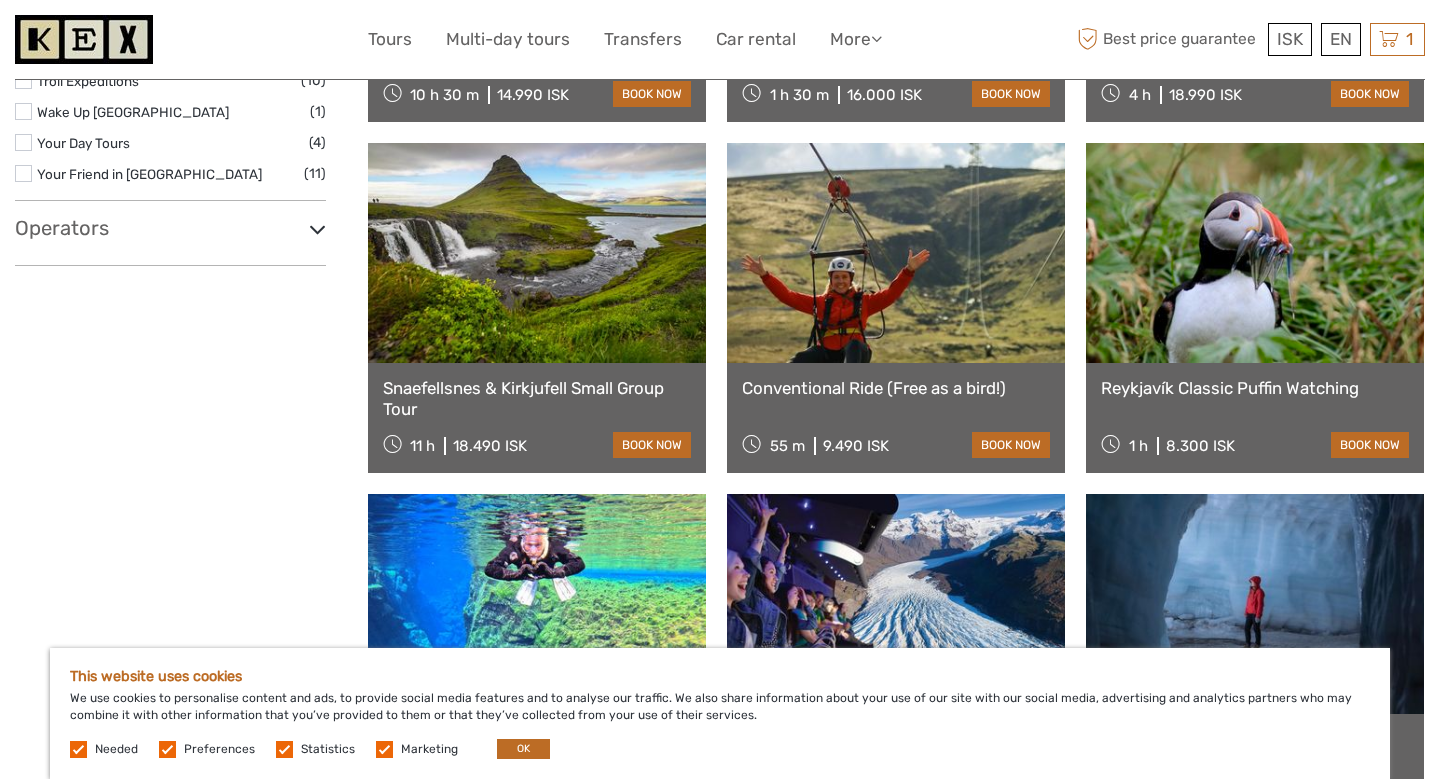 scroll, scrollTop: 2855, scrollLeft: 0, axis: vertical 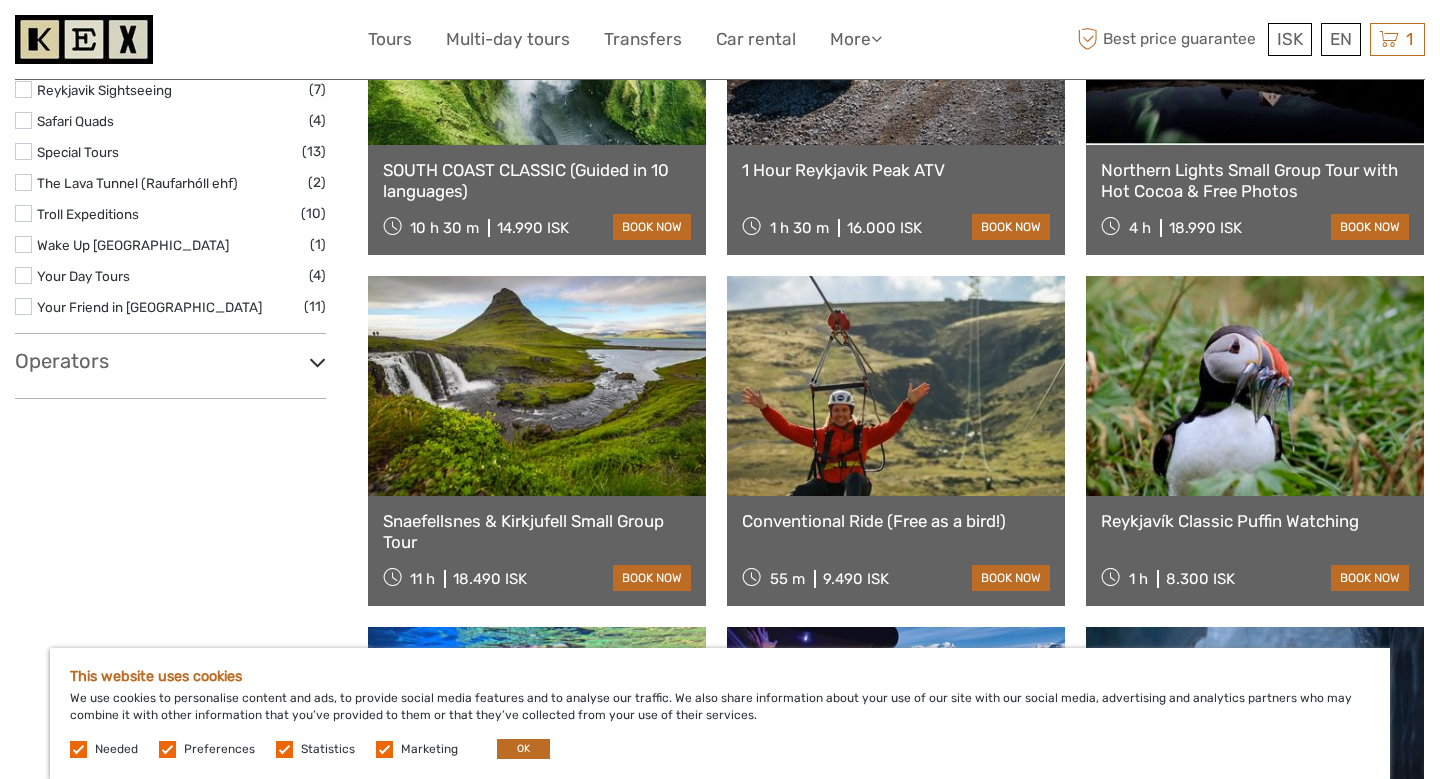 click at bounding box center (896, 386) 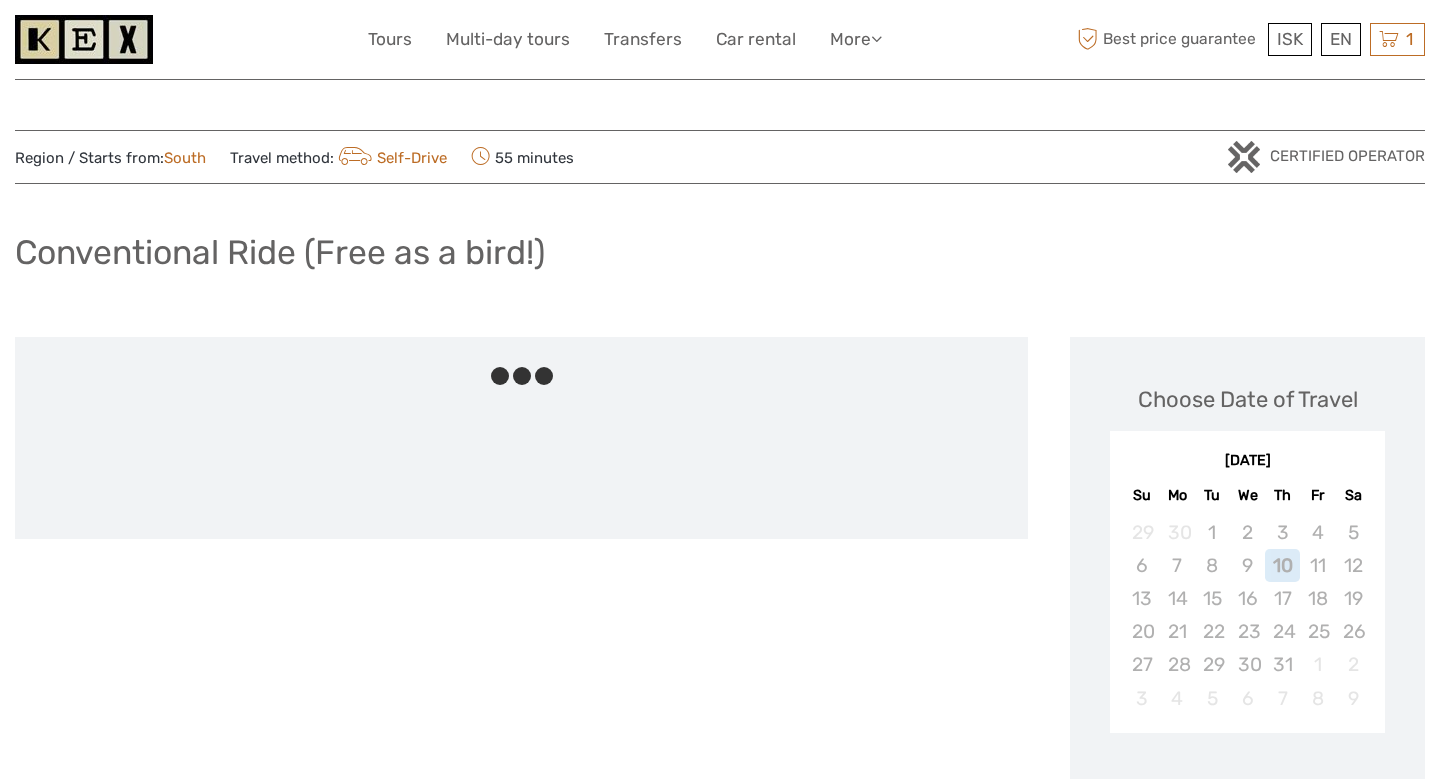 scroll, scrollTop: 0, scrollLeft: 0, axis: both 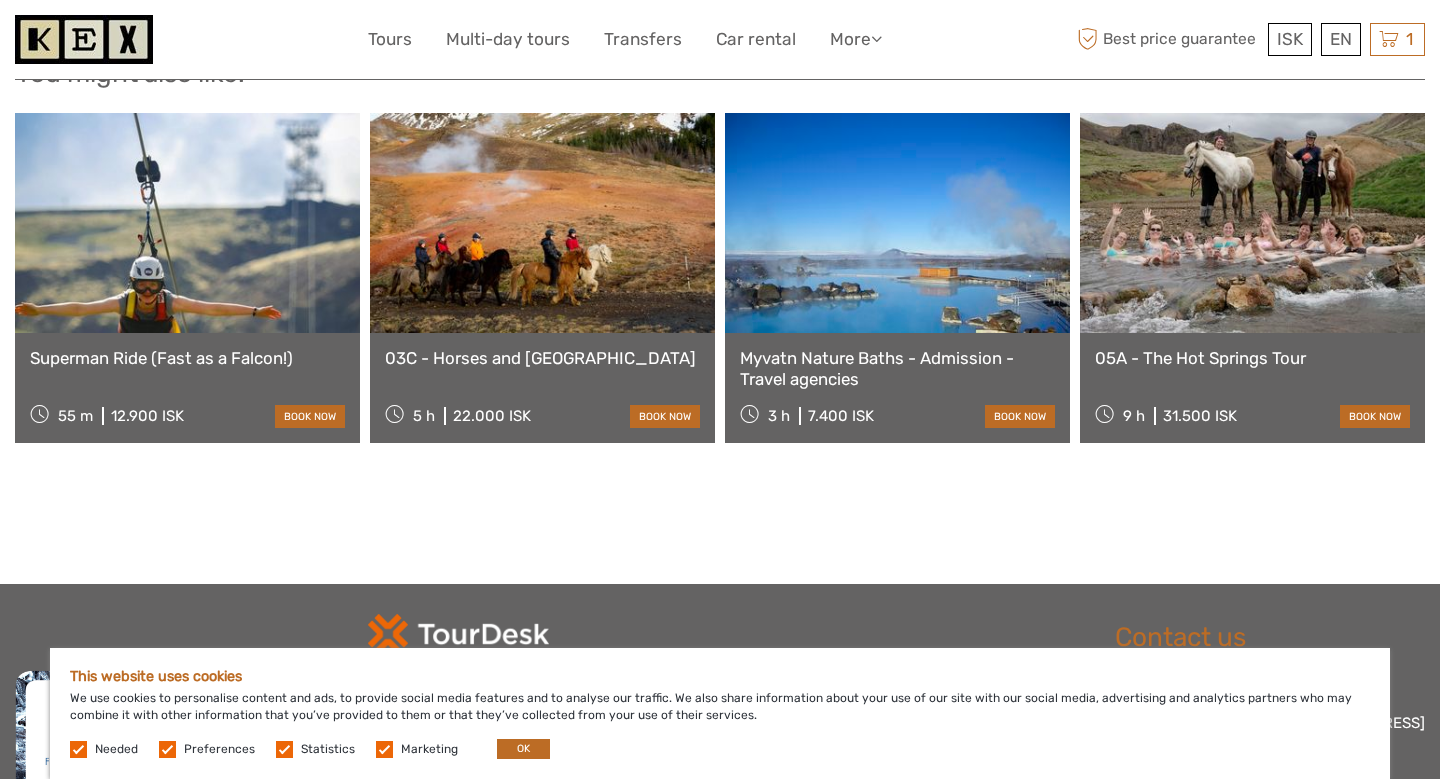click on "Superman Ride (Fast as a Falcon!)" at bounding box center (187, 358) 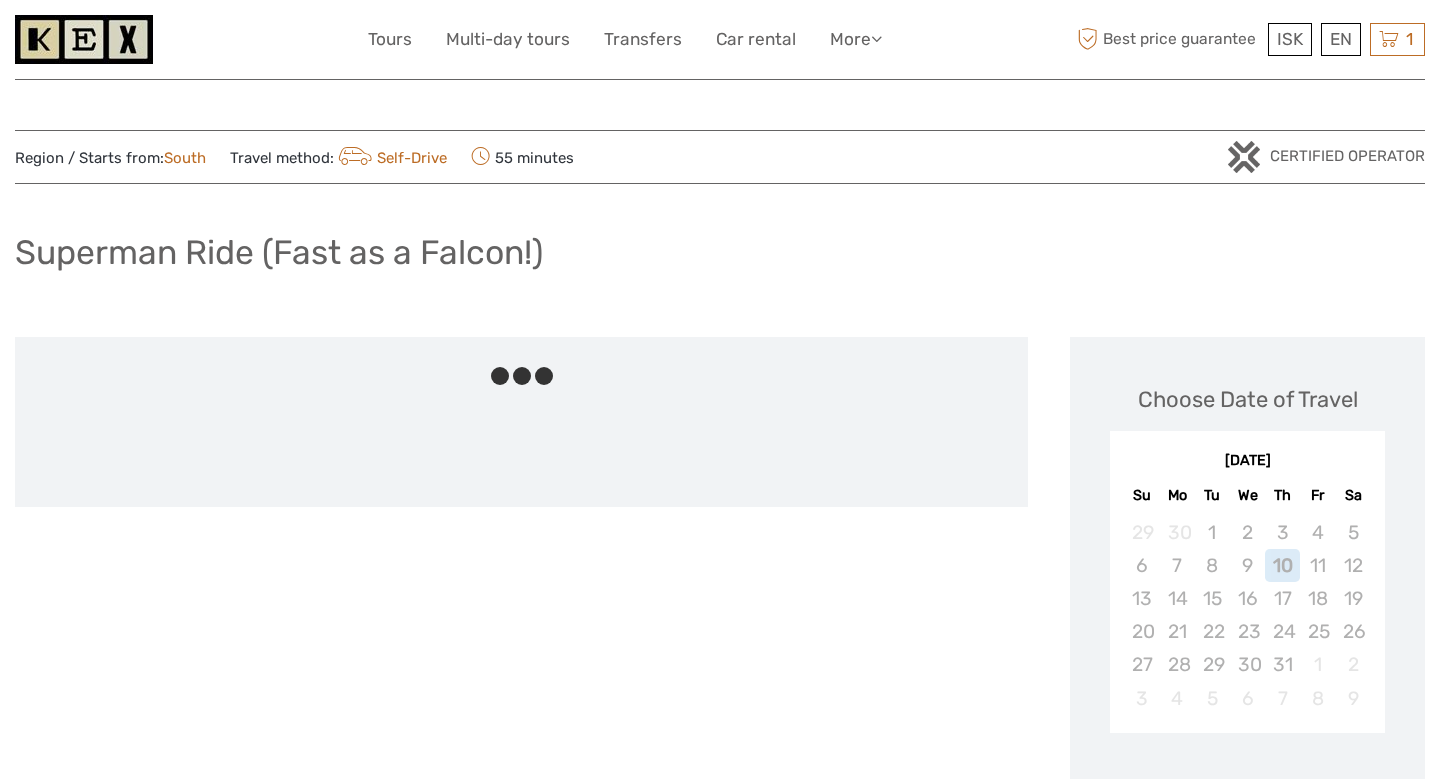 scroll, scrollTop: 0, scrollLeft: 0, axis: both 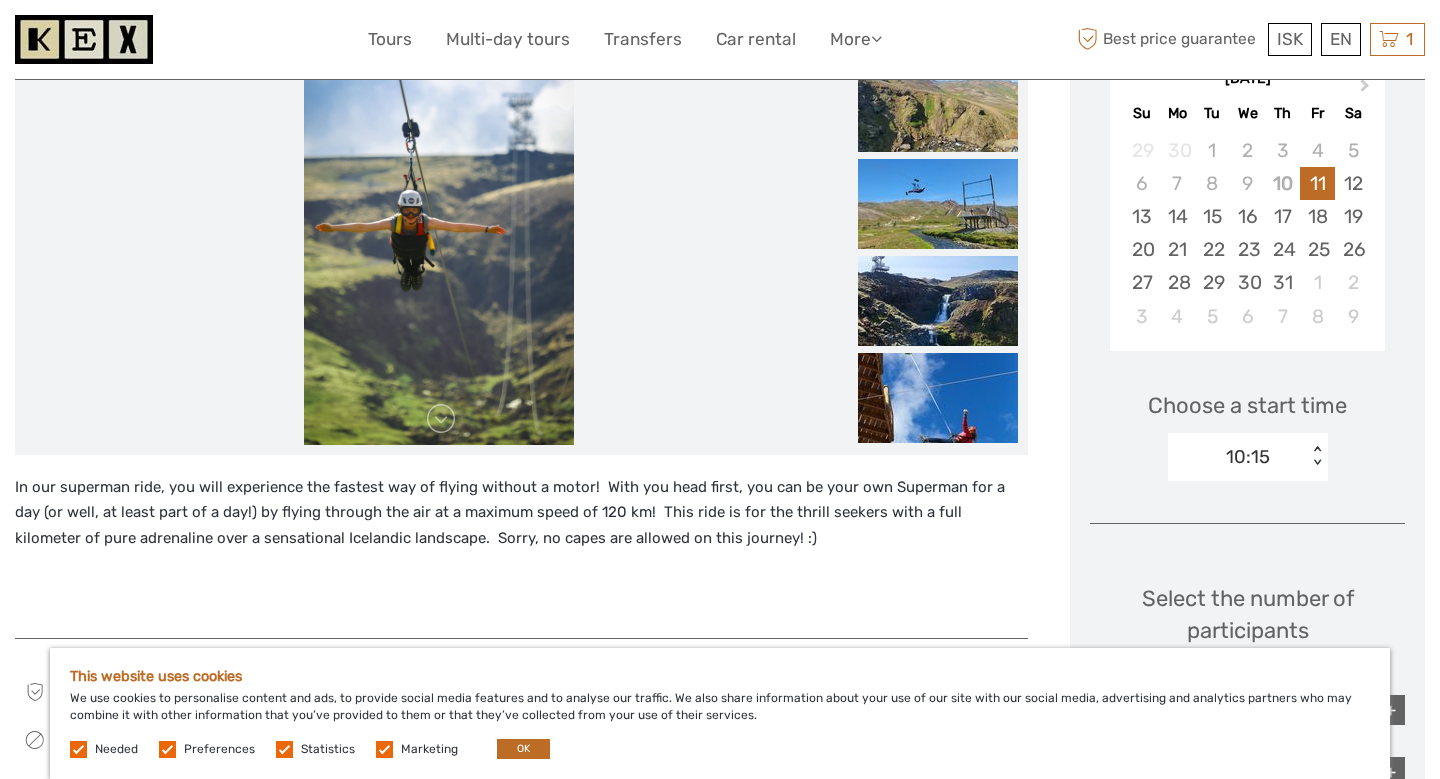 click on "In our superman ride, you will experience the fastest way of flying without a motor!  With you head first, you can be your own Superman for a day (or well, at least part of a day!) by flying through the air at a maximum speed of 120 km!  This ride is for the thrill seekers with a full kilometer of pure adrenaline over a sensational Icelandic landscape.  Sorry, no capes are allowed on this journey! :)" at bounding box center (521, 513) 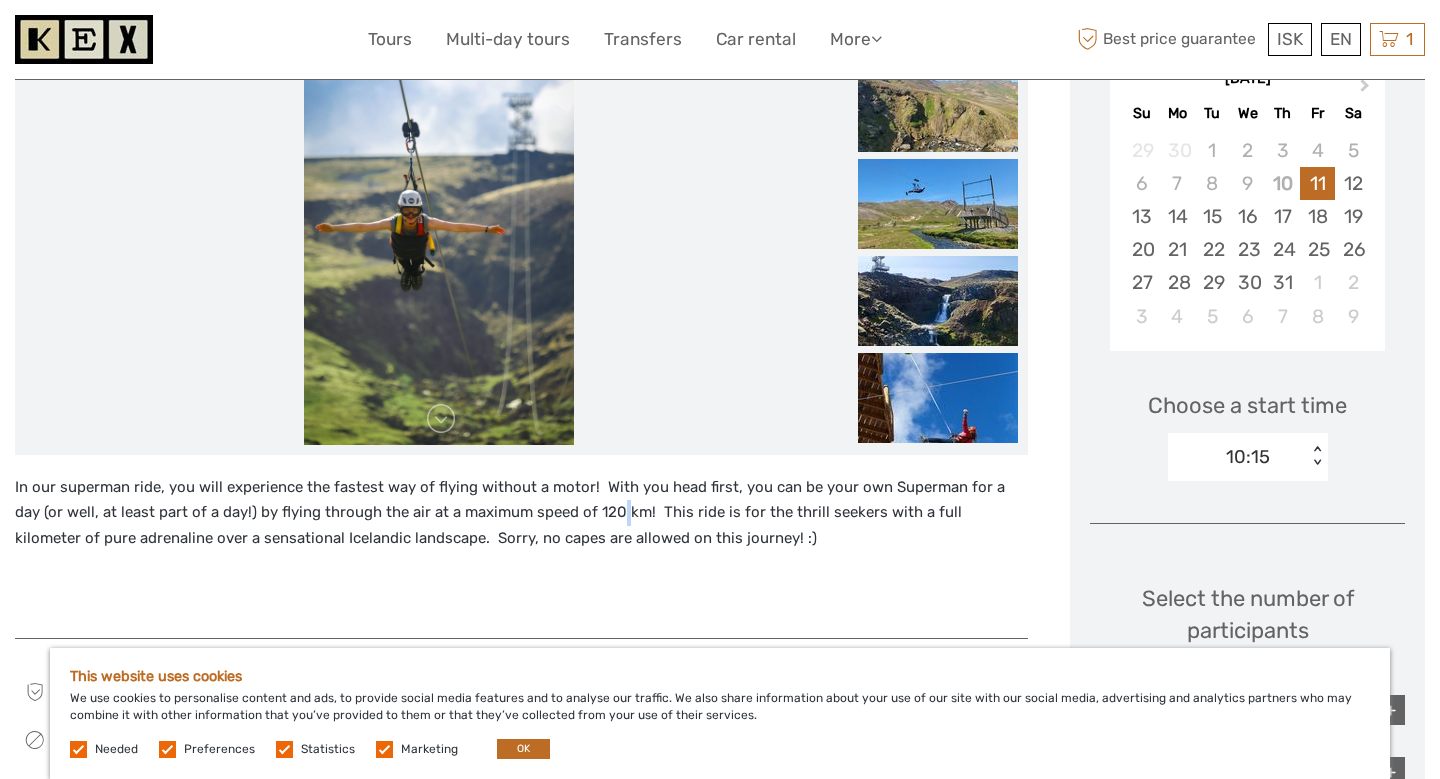 click on "In our superman ride, you will experience the fastest way of flying without a motor!  With you head first, you can be your own Superman for a day (or well, at least part of a day!) by flying through the air at a maximum speed of 120 km!  This ride is for the thrill seekers with a full kilometer of pure adrenaline over a sensational Icelandic landscape.  Sorry, no capes are allowed on this journey! :)" at bounding box center (521, 513) 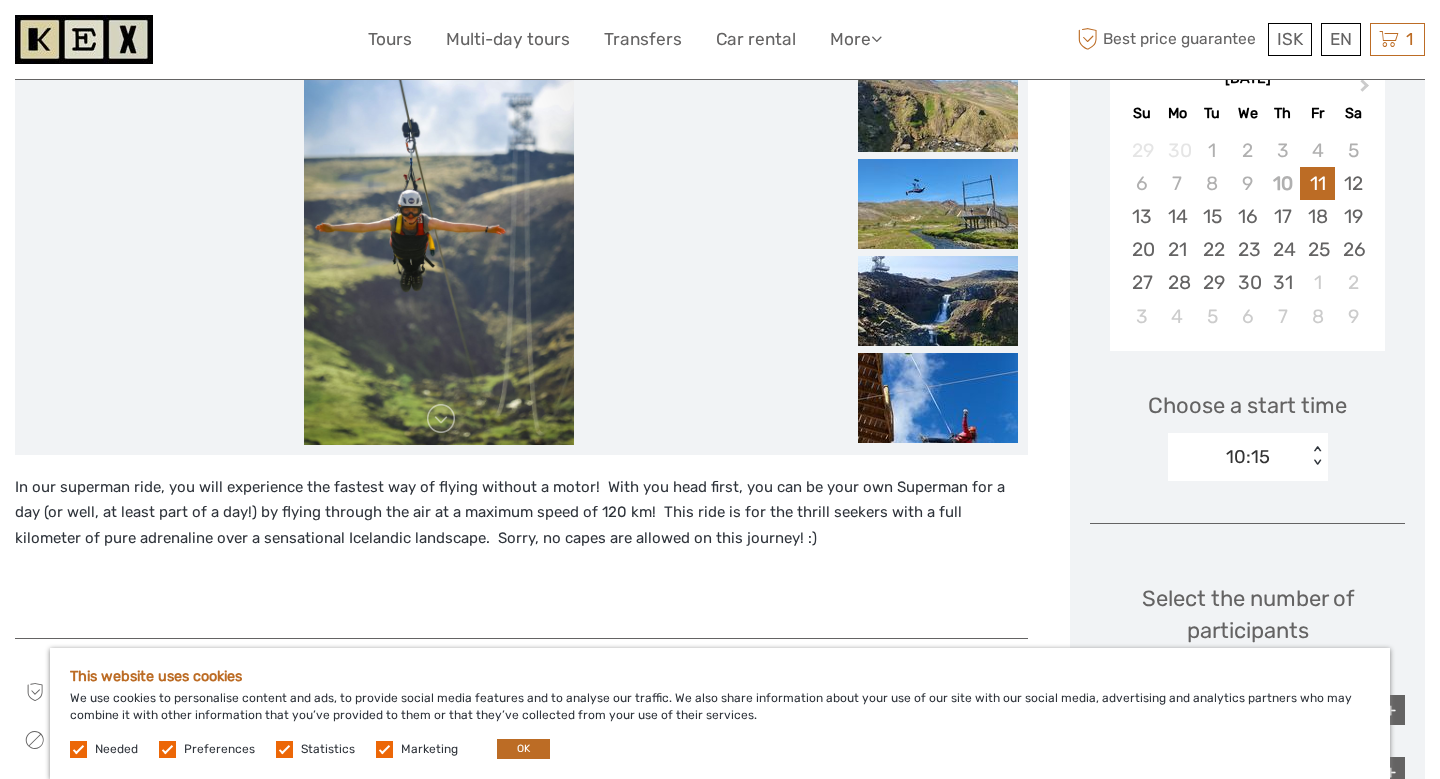 click on "In our superman ride, you will experience the fastest way of flying without a motor!  With you head first, you can be your own Superman for a day (or well, at least part of a day!) by flying through the air at a maximum speed of 120 km!  This ride is for the thrill seekers with a full kilometer of pure adrenaline over a sensational Icelandic landscape.  Sorry, no capes are allowed on this journey! :)" at bounding box center (521, 513) 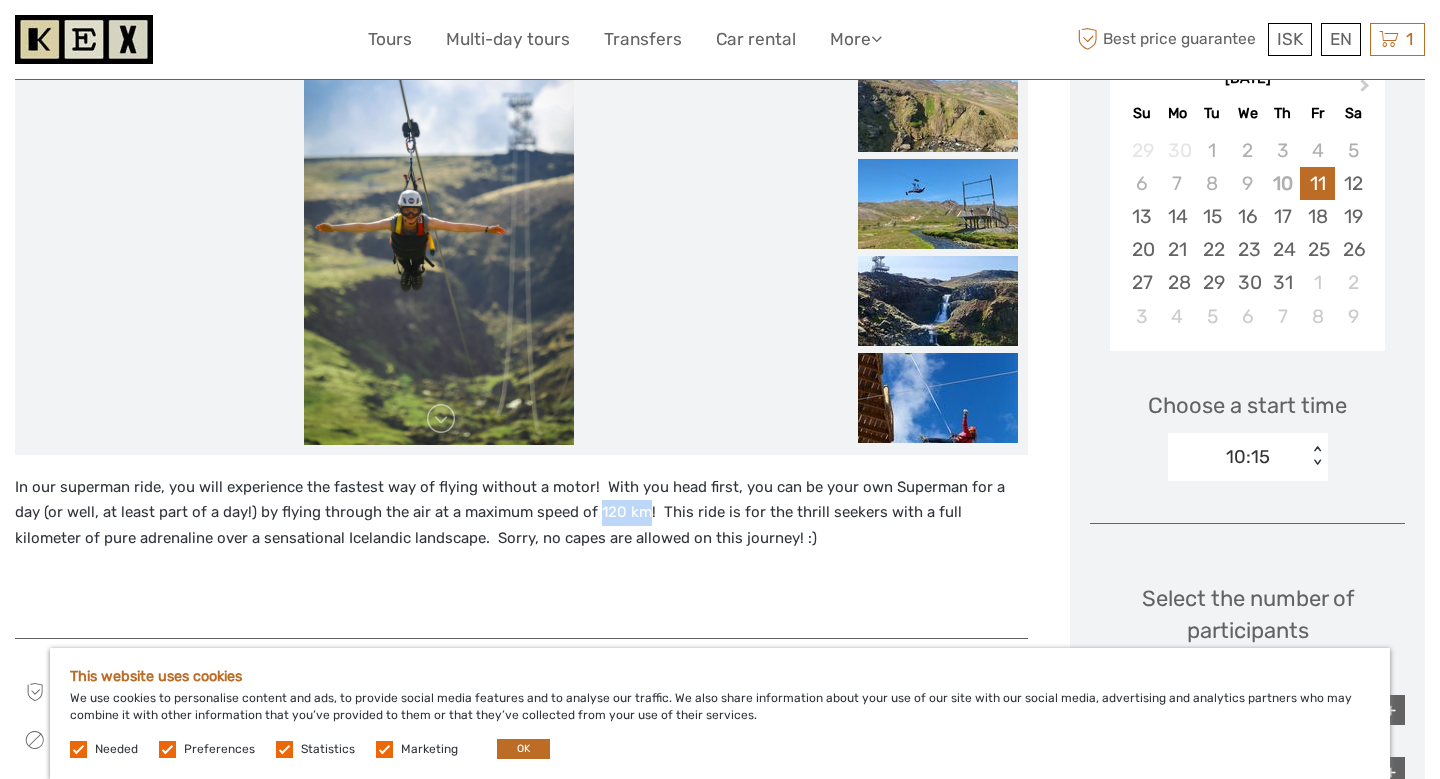 drag, startPoint x: 604, startPoint y: 508, endPoint x: 579, endPoint y: 508, distance: 25 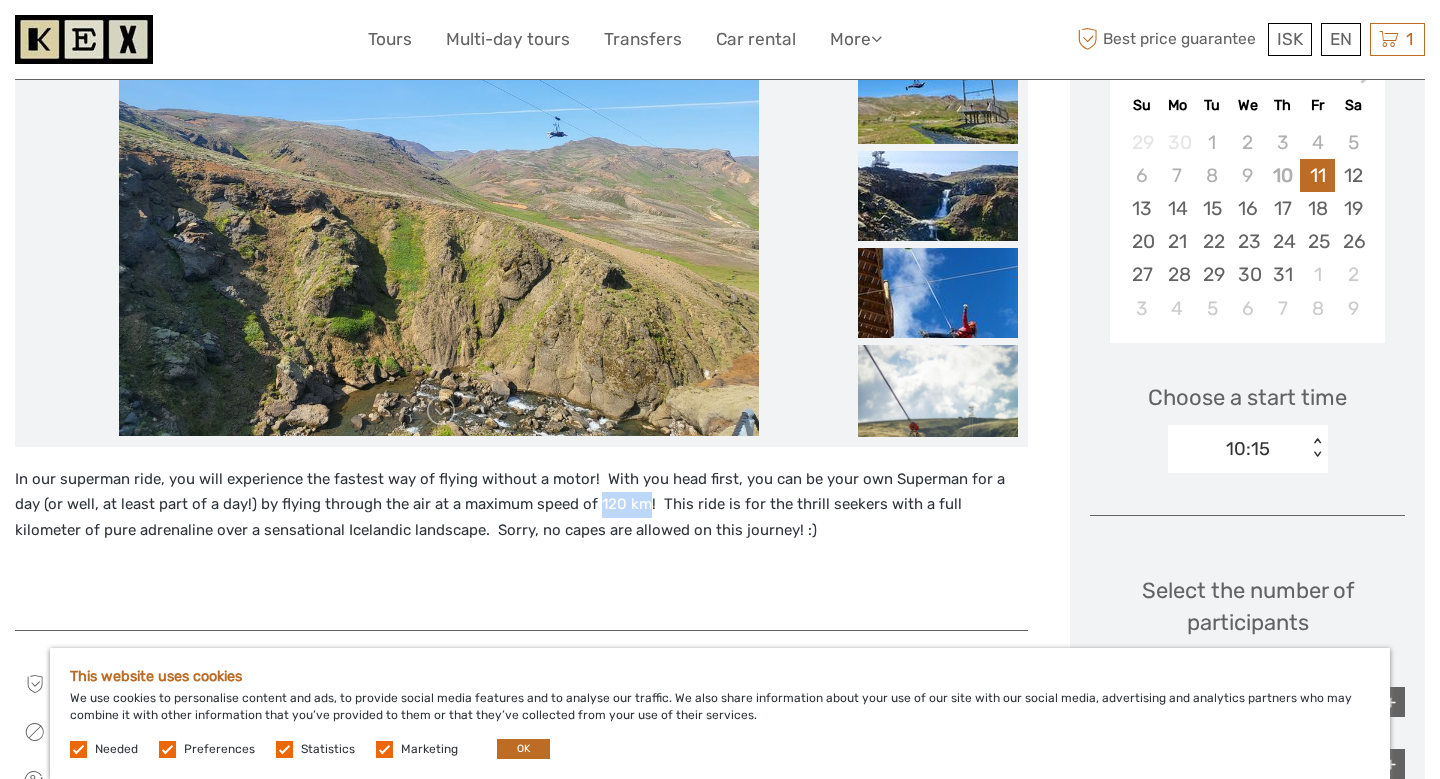 scroll, scrollTop: 379, scrollLeft: 0, axis: vertical 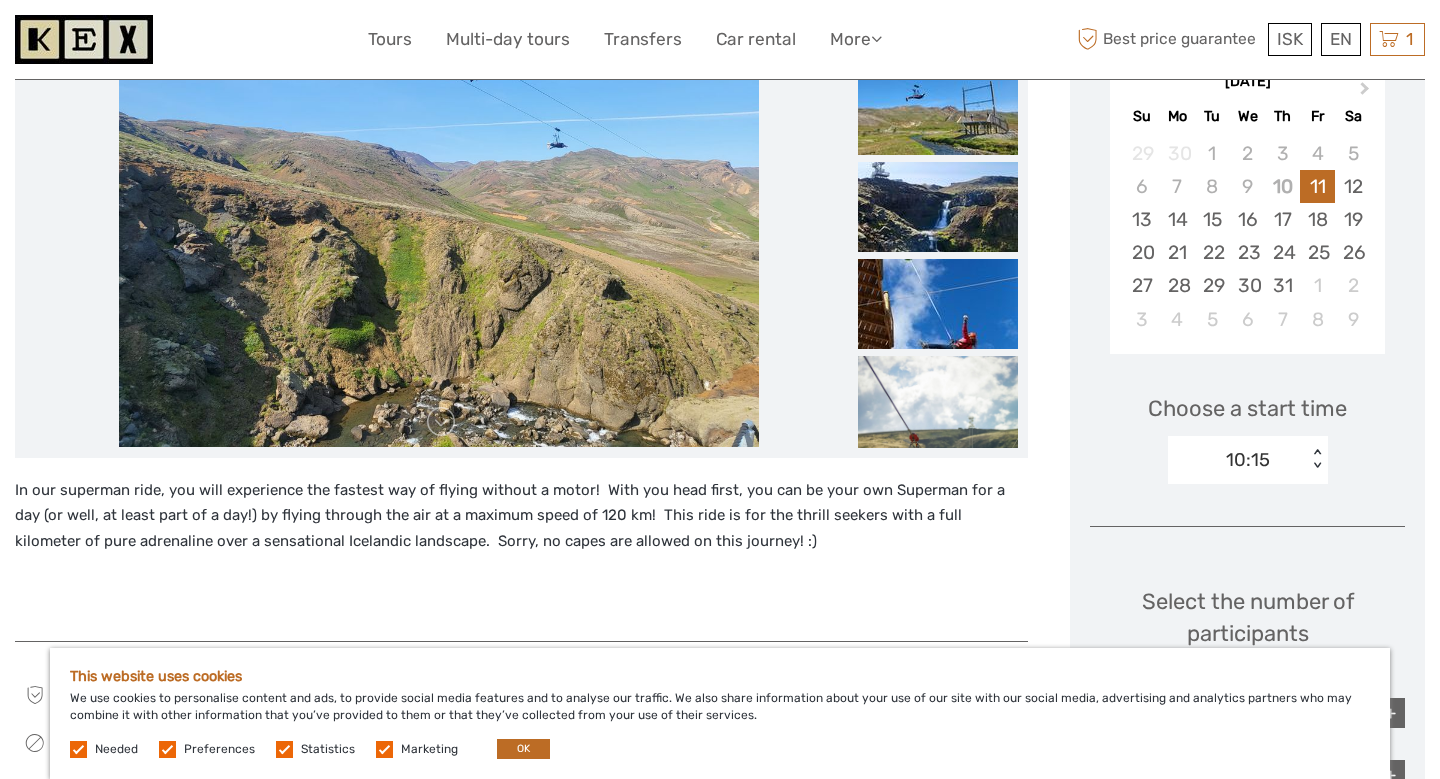 click on "10:15" at bounding box center (1237, 460) 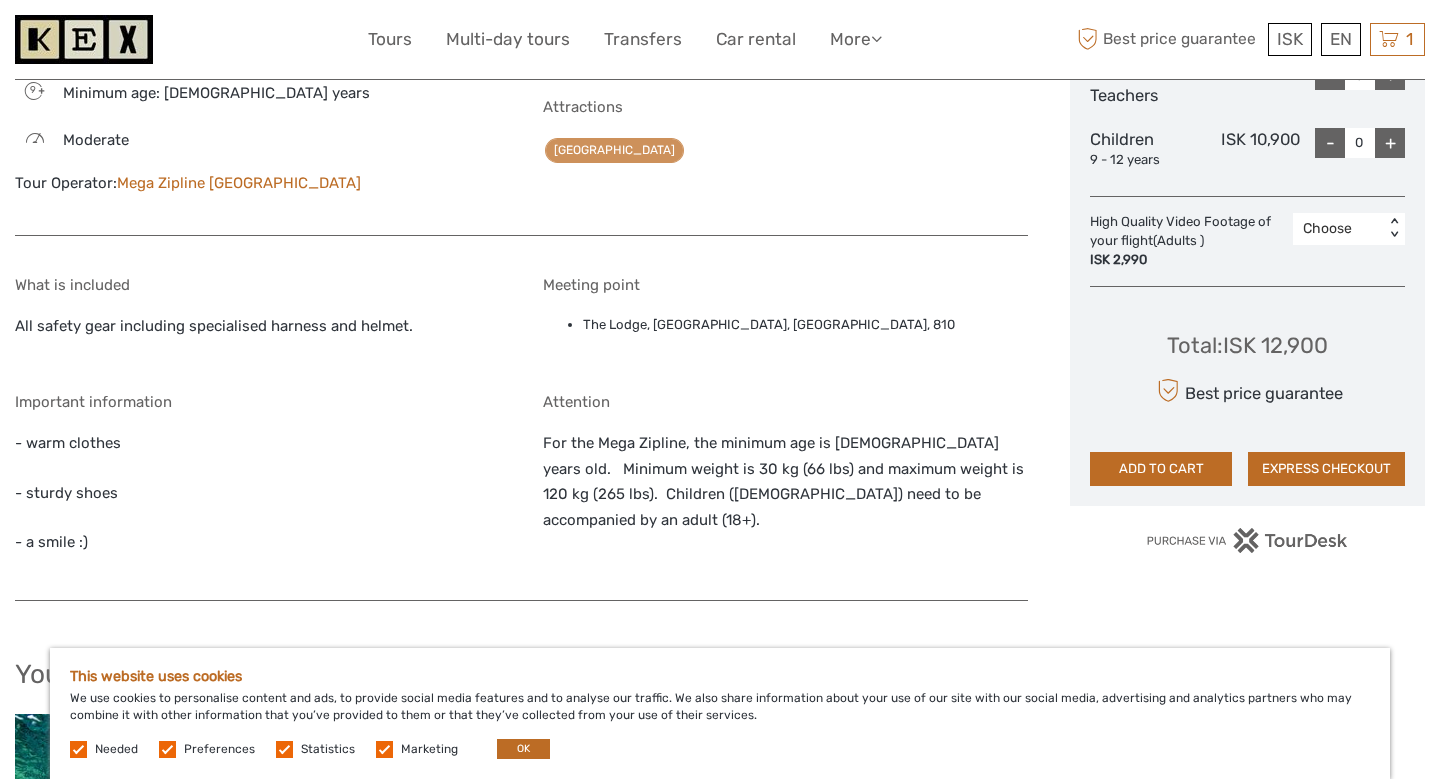 scroll, scrollTop: 1129, scrollLeft: 0, axis: vertical 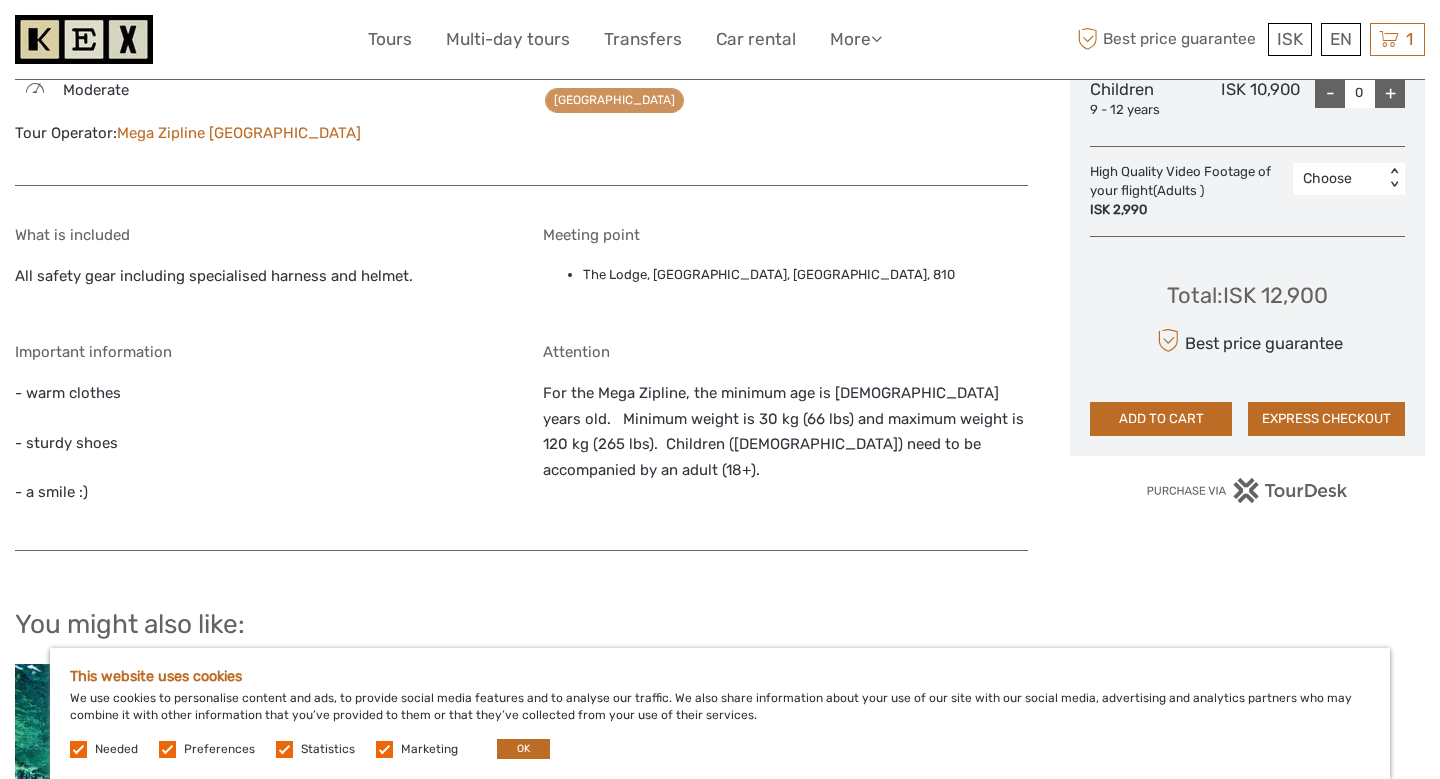 click on "The Lodge, [GEOGRAPHIC_DATA], [GEOGRAPHIC_DATA], 810" at bounding box center [806, 275] 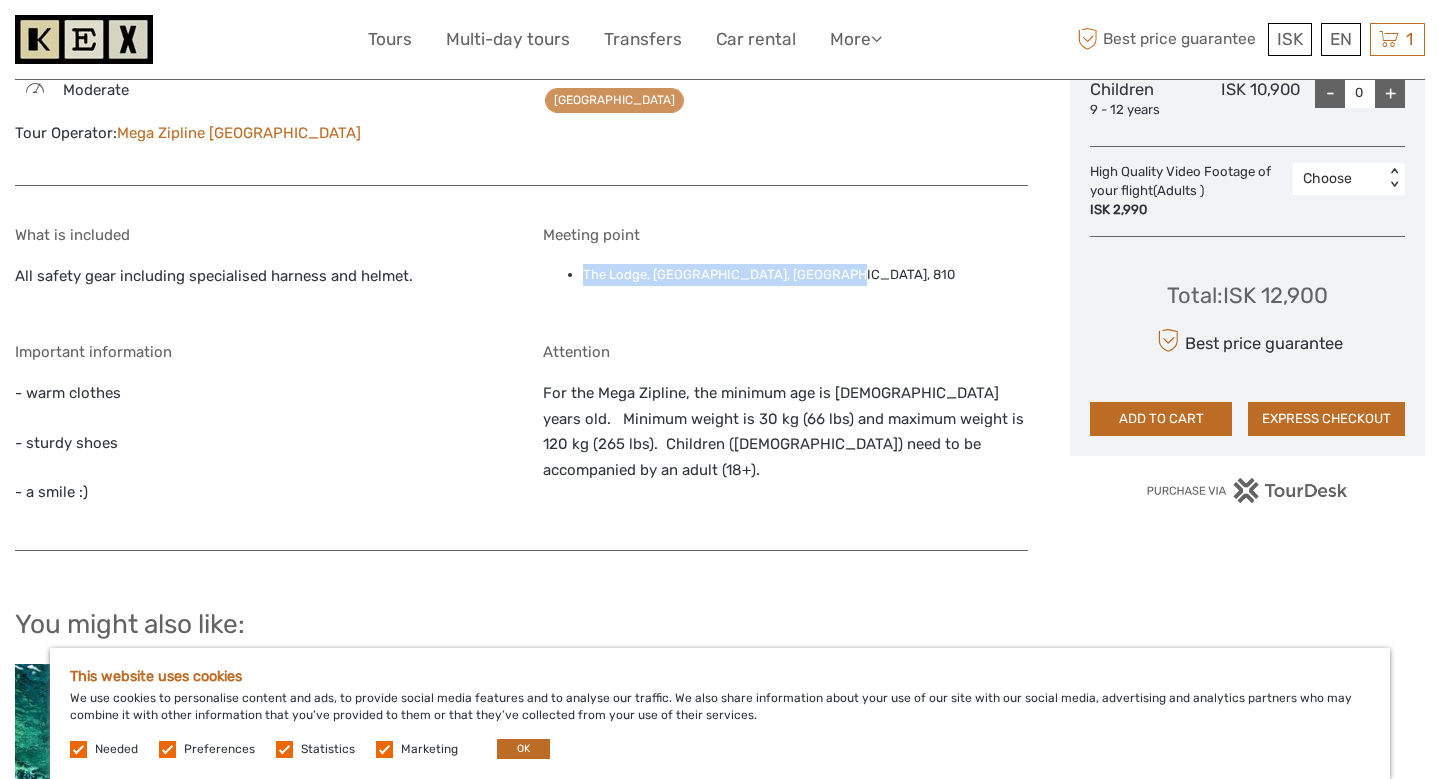 drag, startPoint x: 598, startPoint y: 278, endPoint x: 803, endPoint y: 269, distance: 205.19746 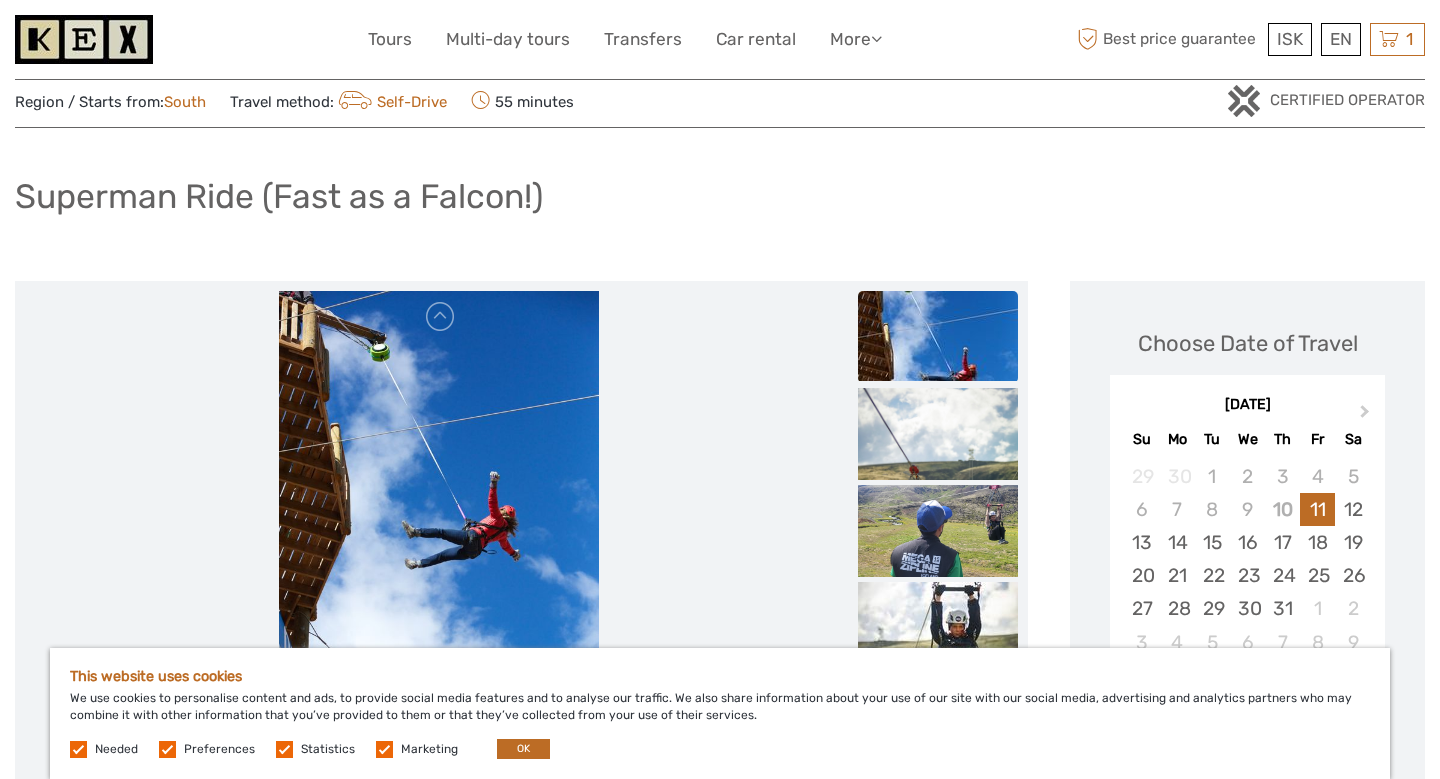 scroll, scrollTop: 0, scrollLeft: 0, axis: both 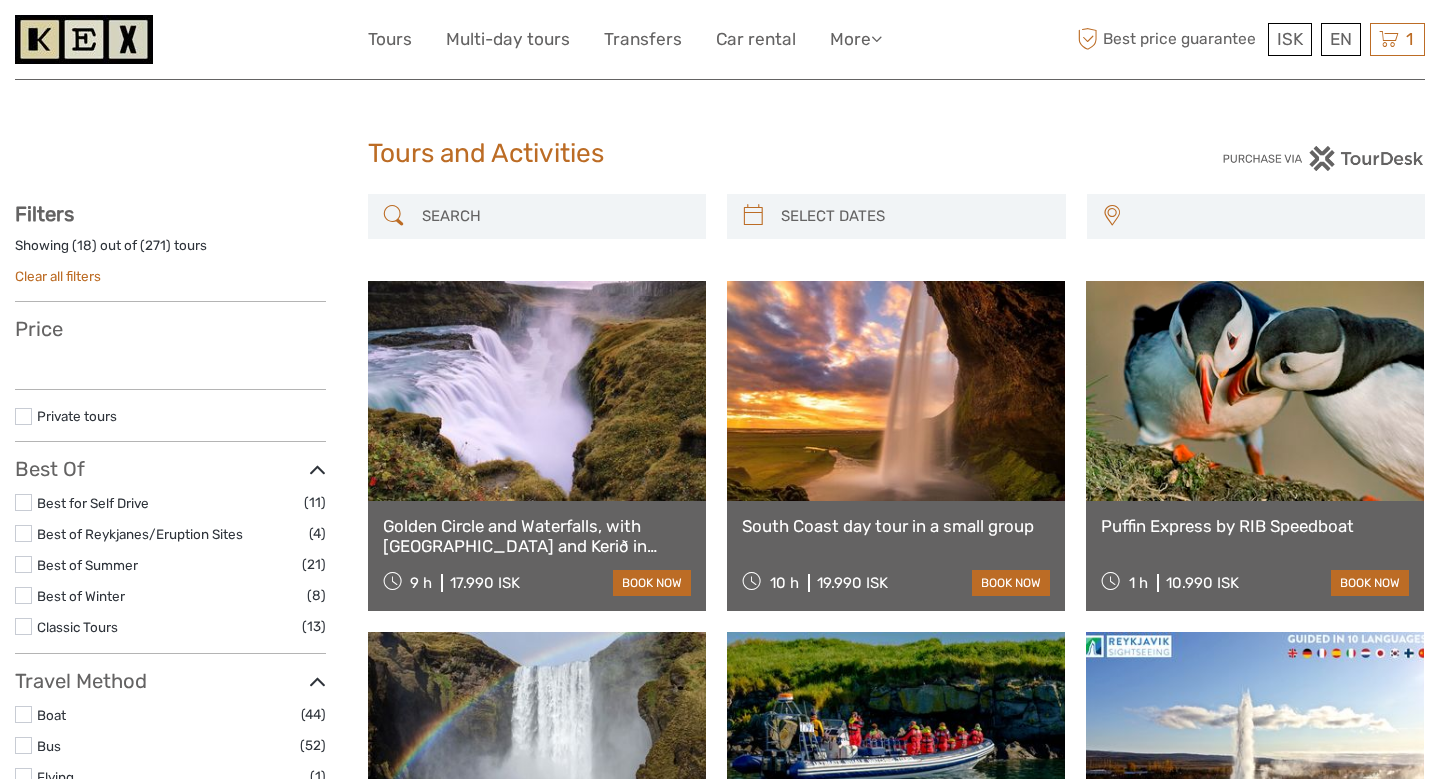 select 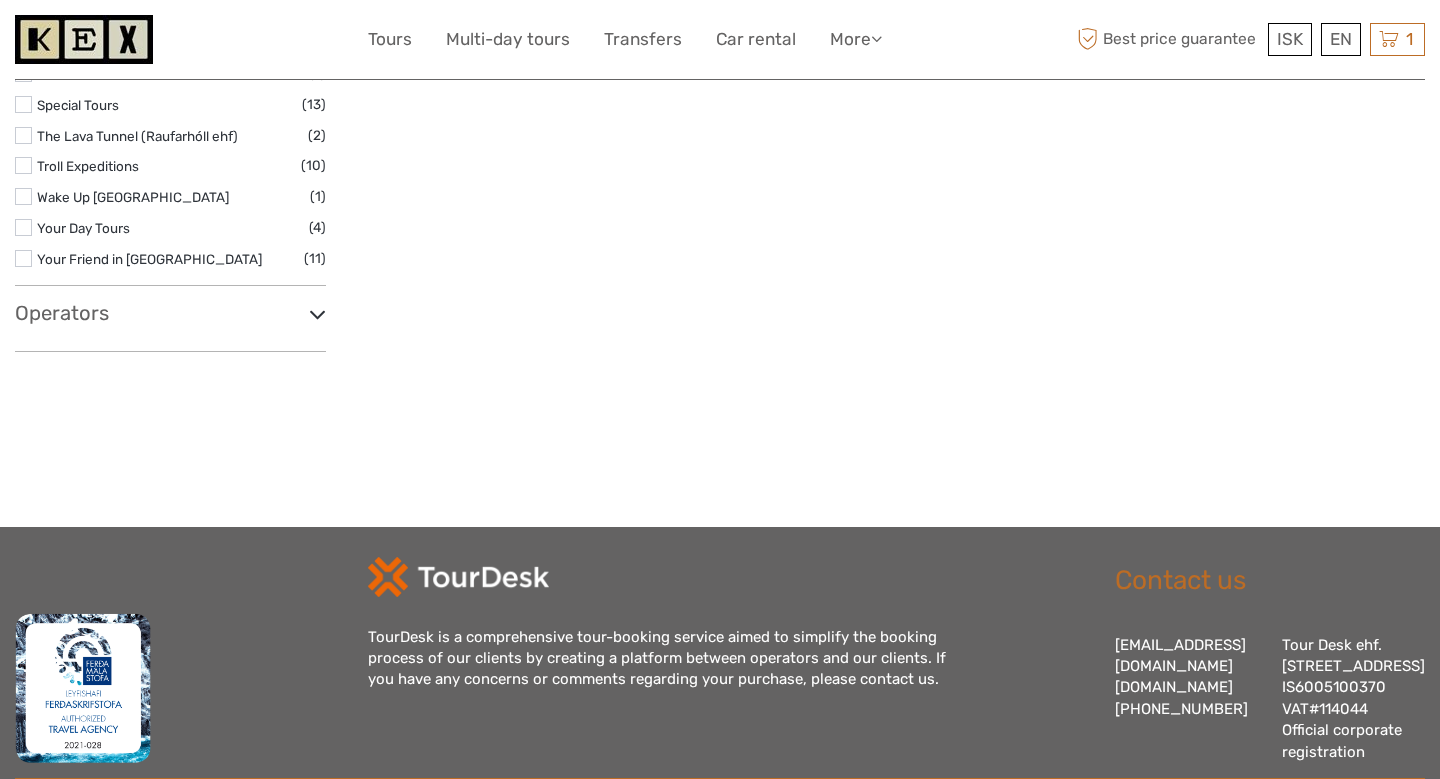select 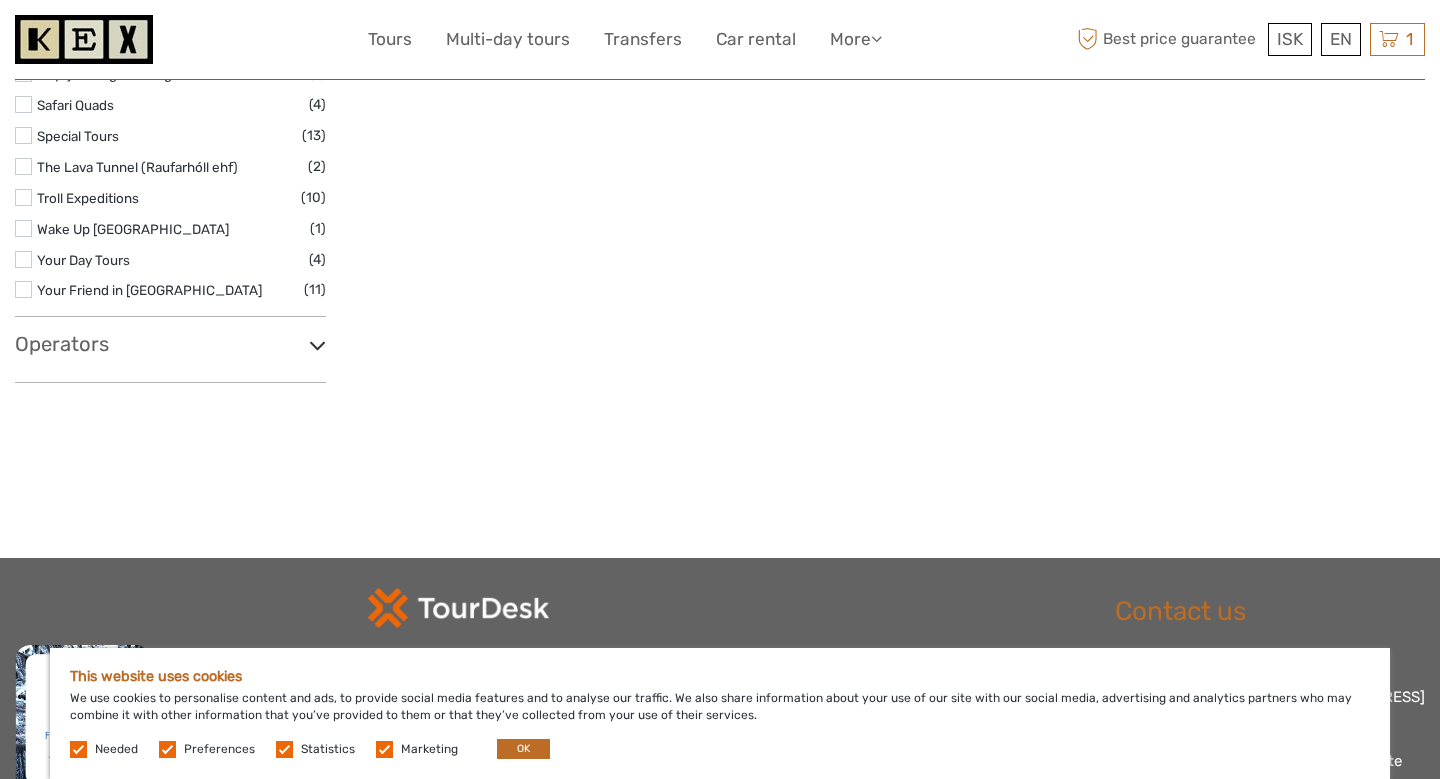 scroll, scrollTop: 2324, scrollLeft: 0, axis: vertical 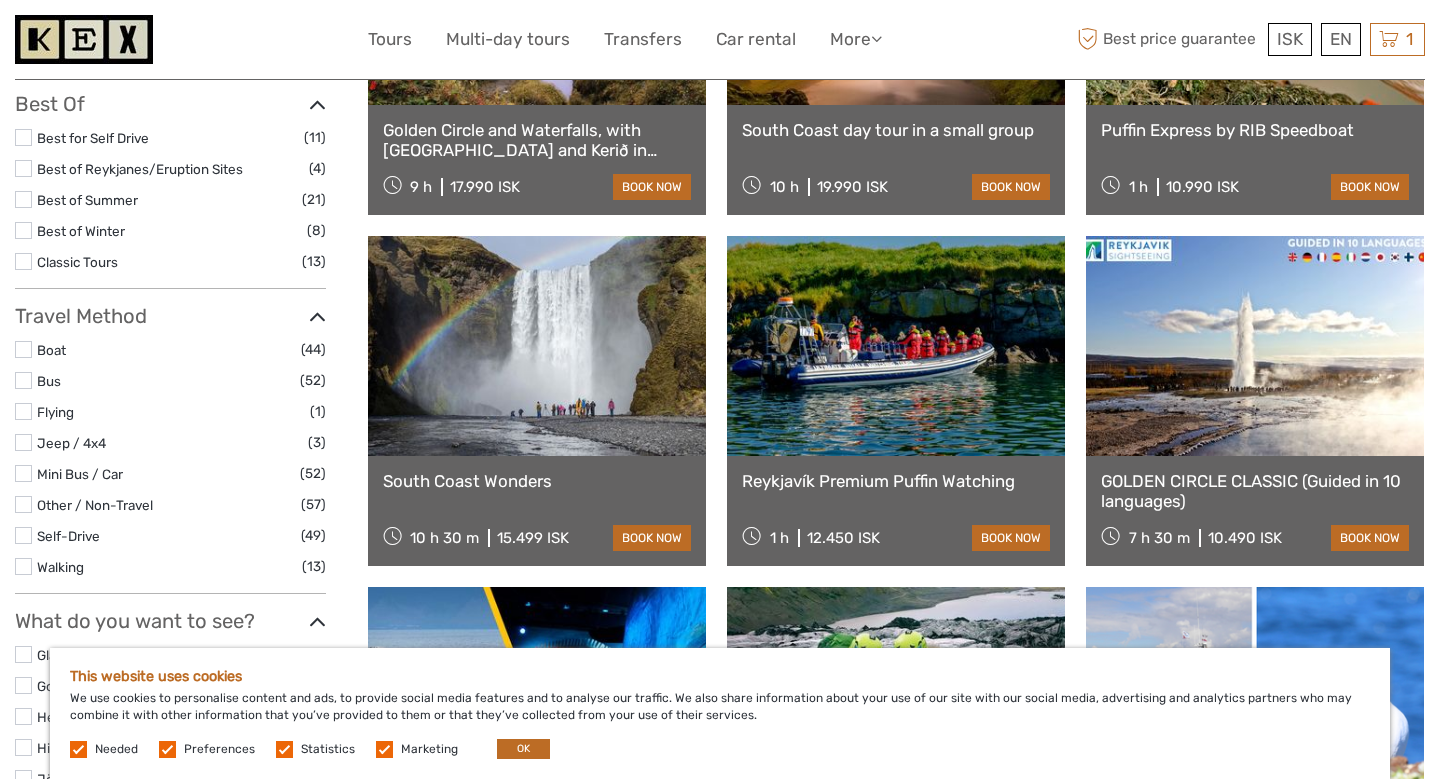 click at bounding box center (23, 380) 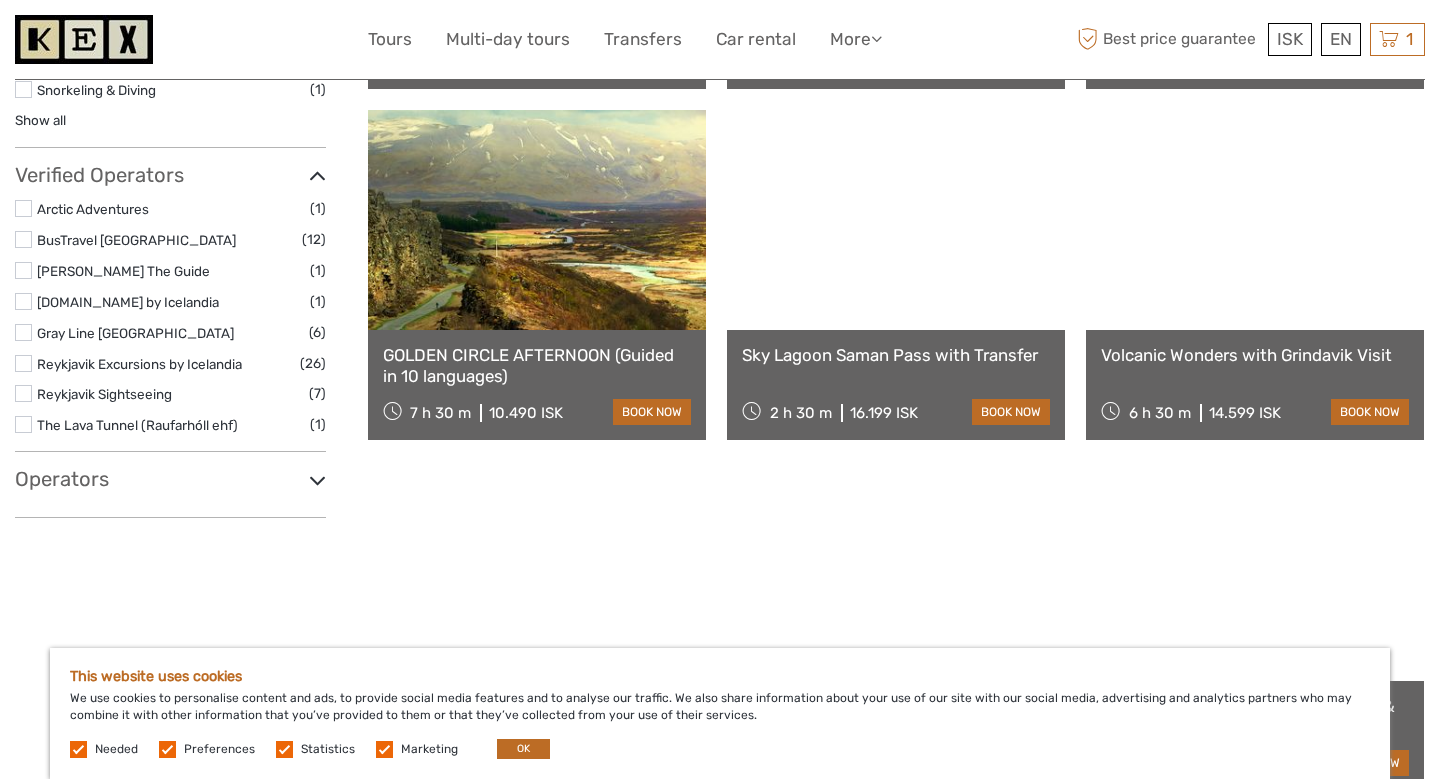 scroll, scrollTop: 1279, scrollLeft: 0, axis: vertical 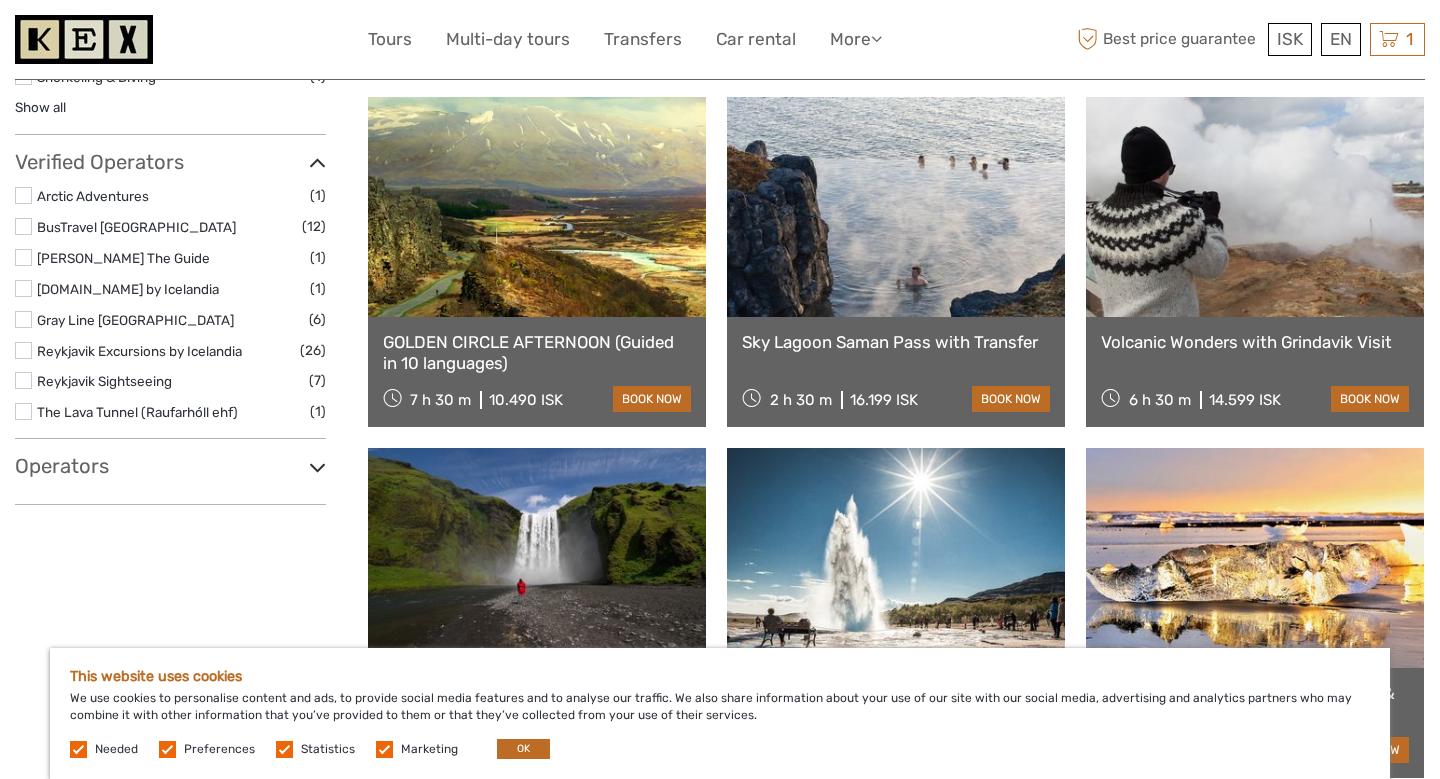 click on "Sky Lagoon Saman Pass with Transfer" at bounding box center [896, 342] 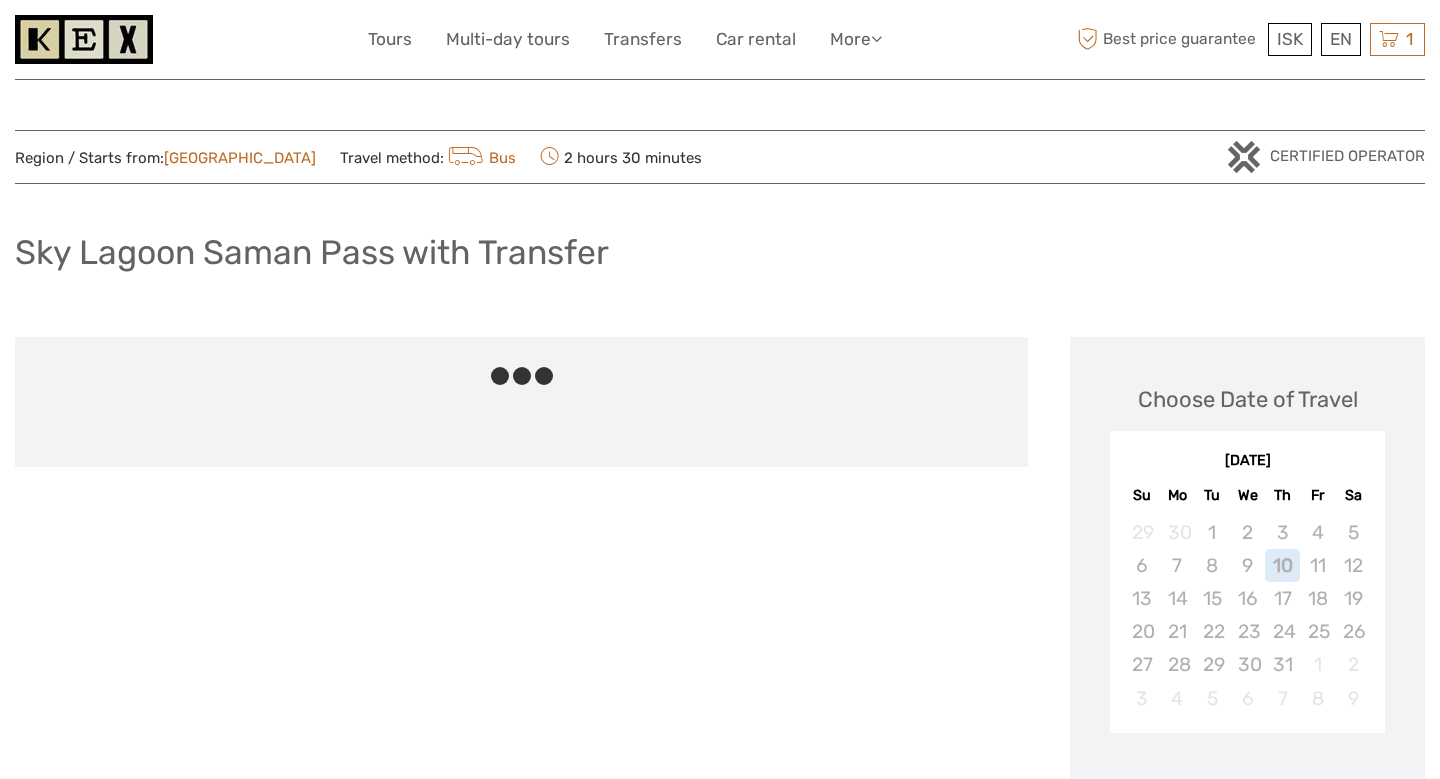 scroll, scrollTop: 0, scrollLeft: 0, axis: both 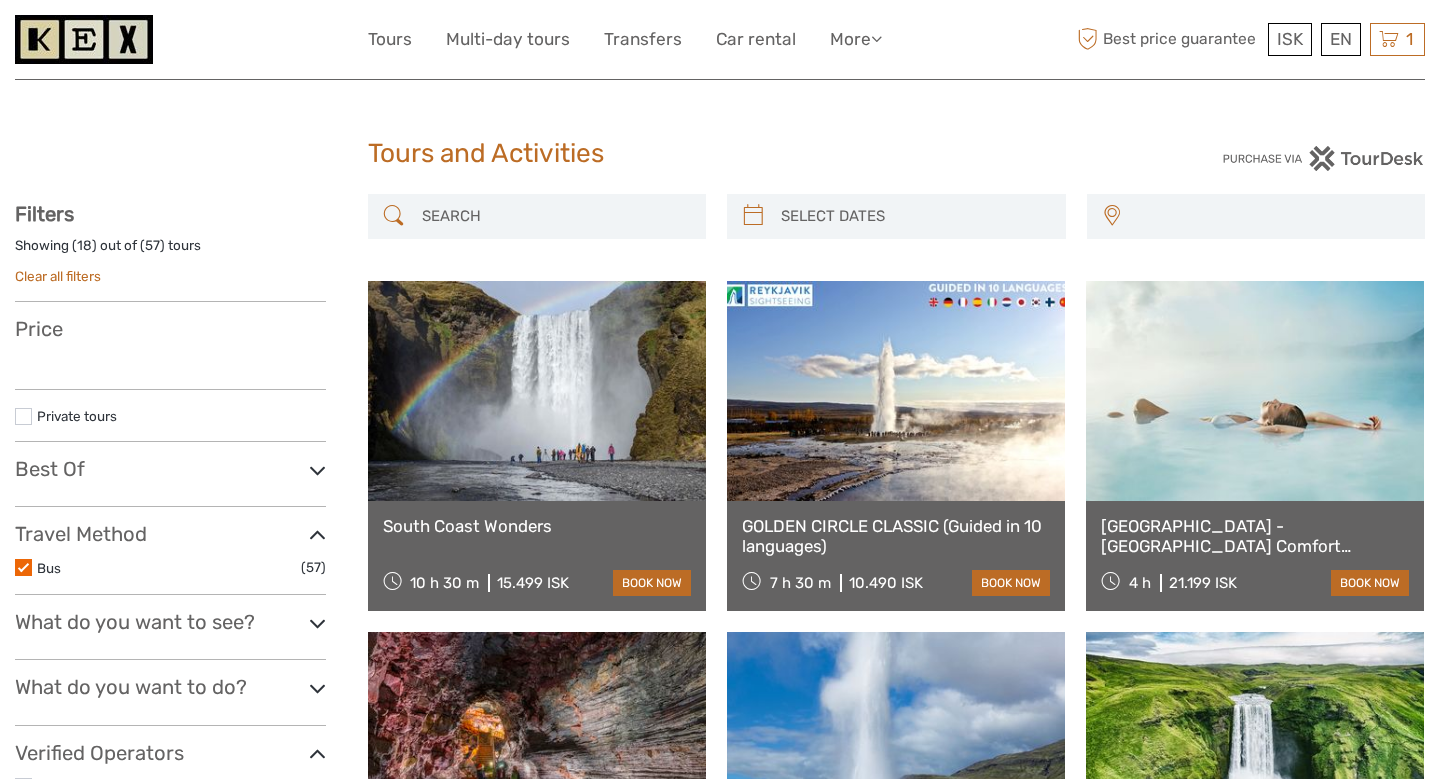 select 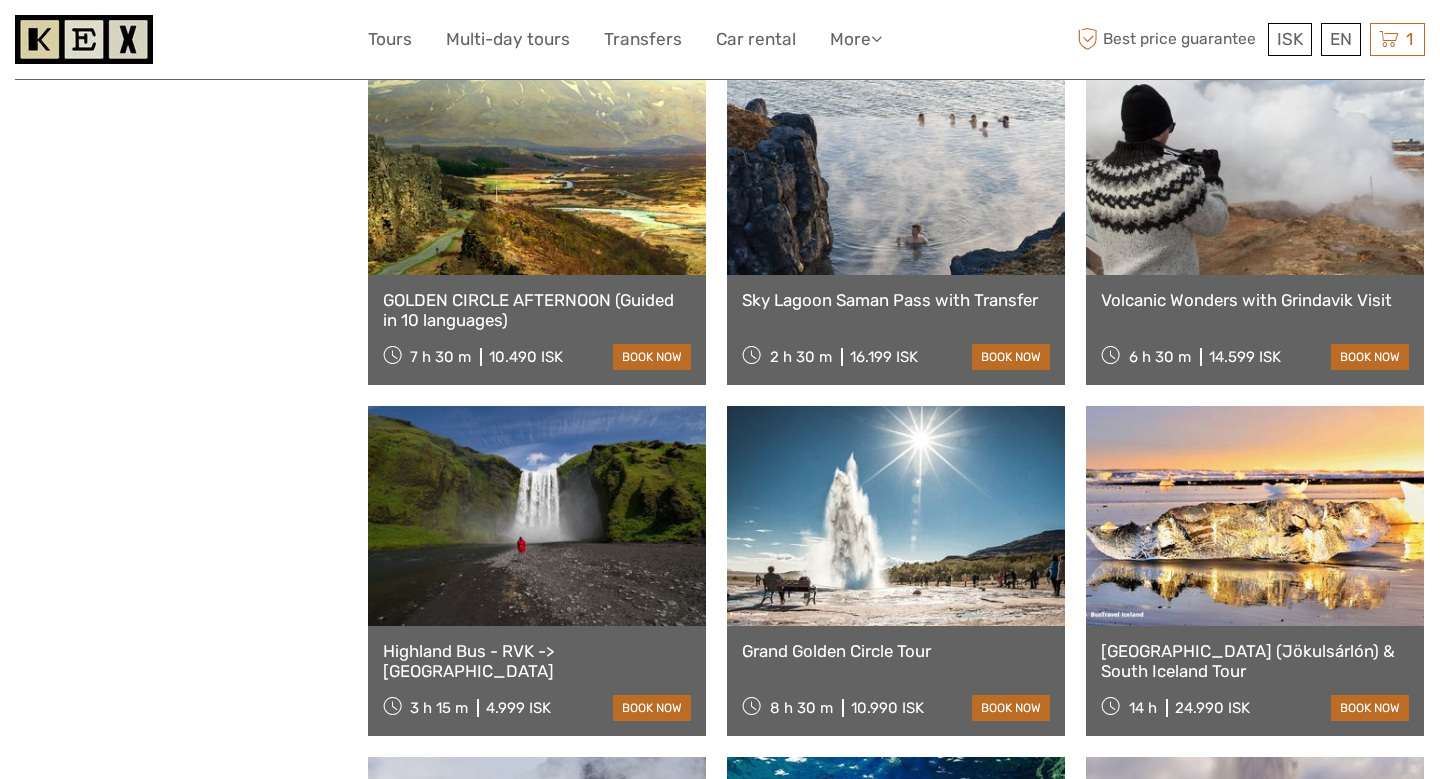 select 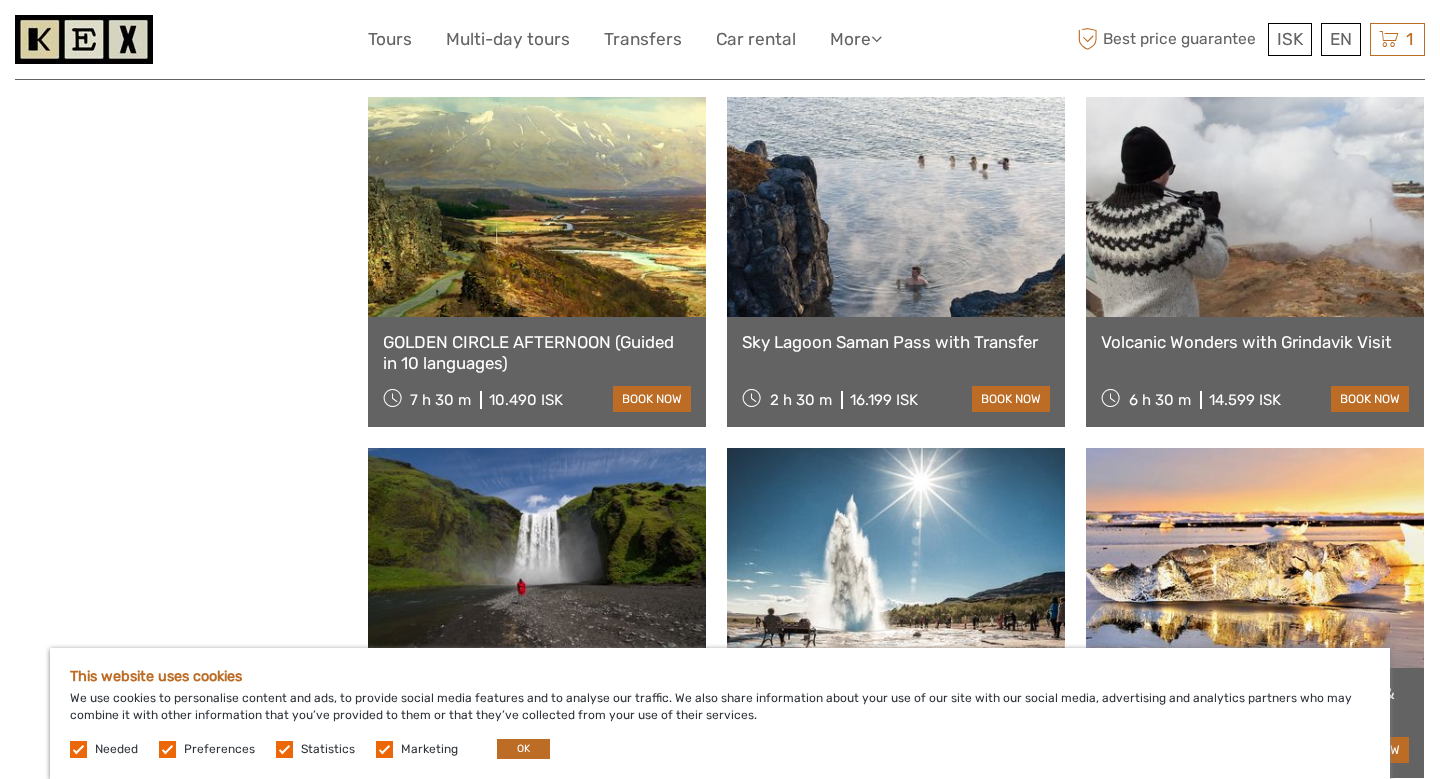 scroll, scrollTop: 0, scrollLeft: 0, axis: both 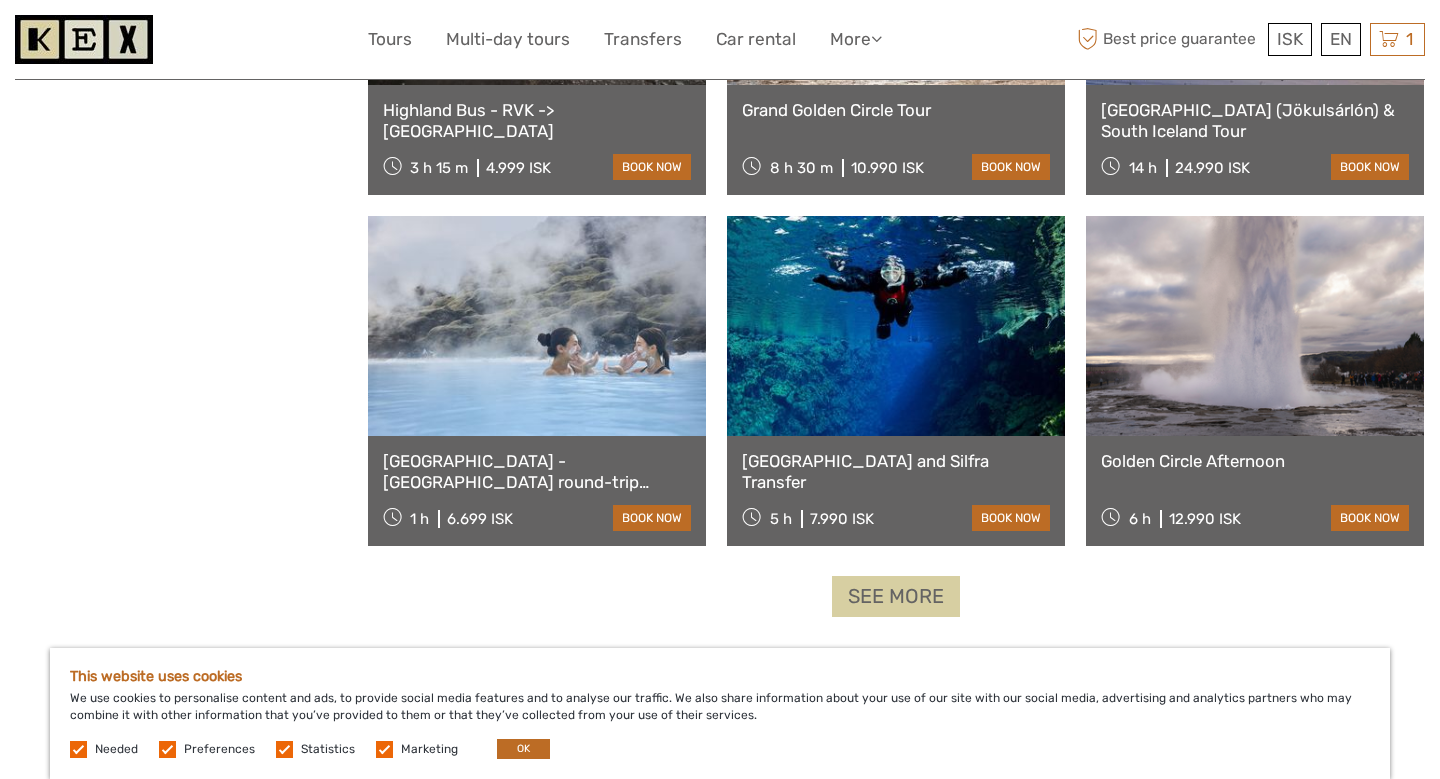 click on "See more" at bounding box center (896, 596) 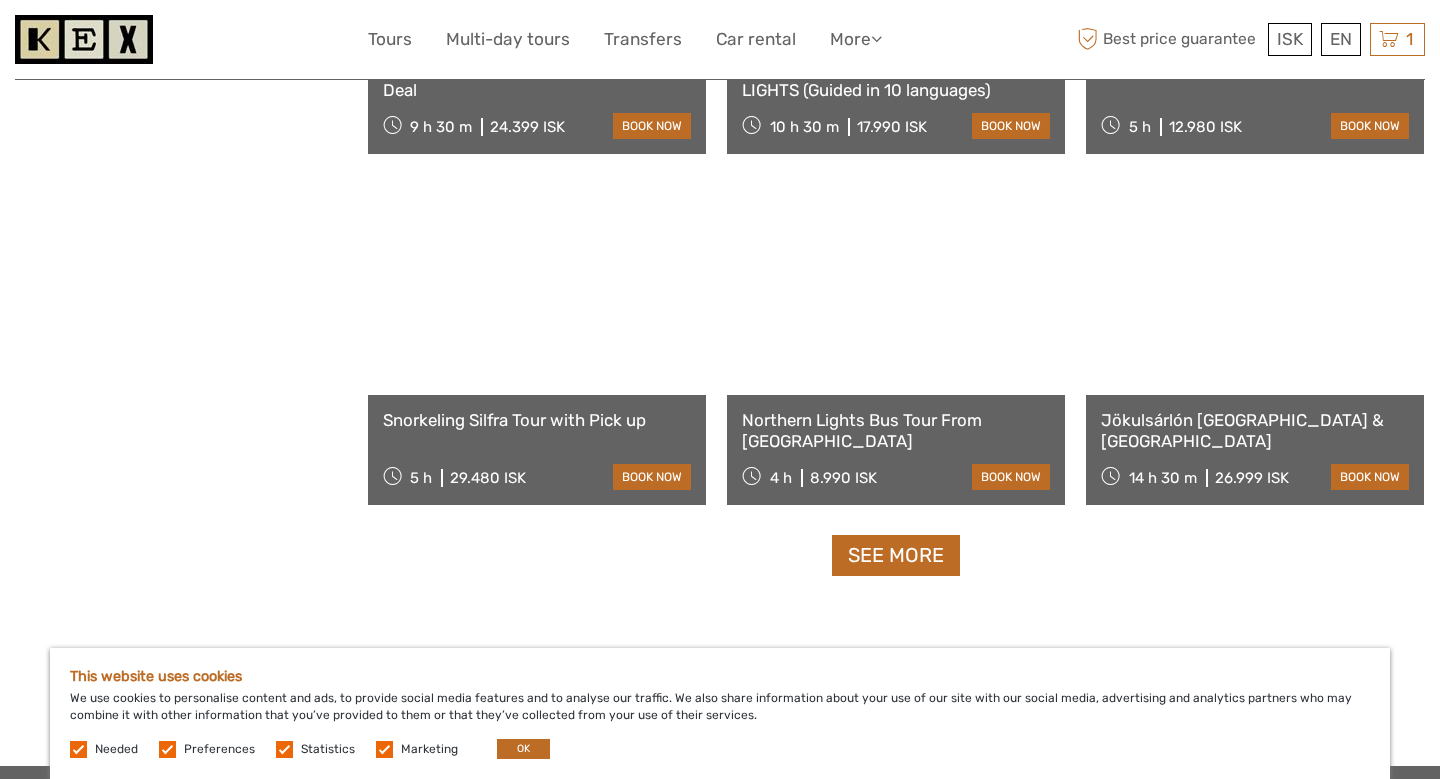 scroll, scrollTop: 4012, scrollLeft: 0, axis: vertical 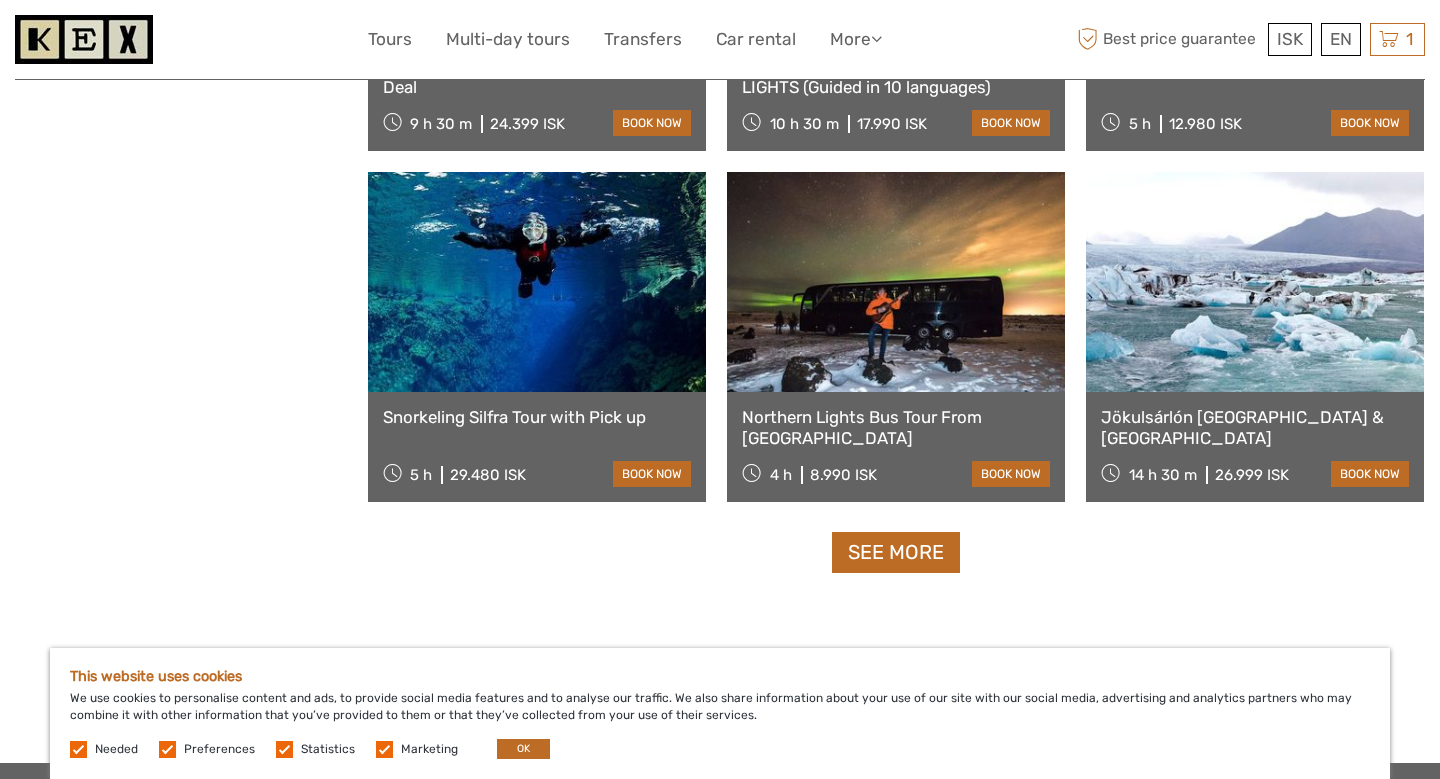 click at bounding box center (896, 282) 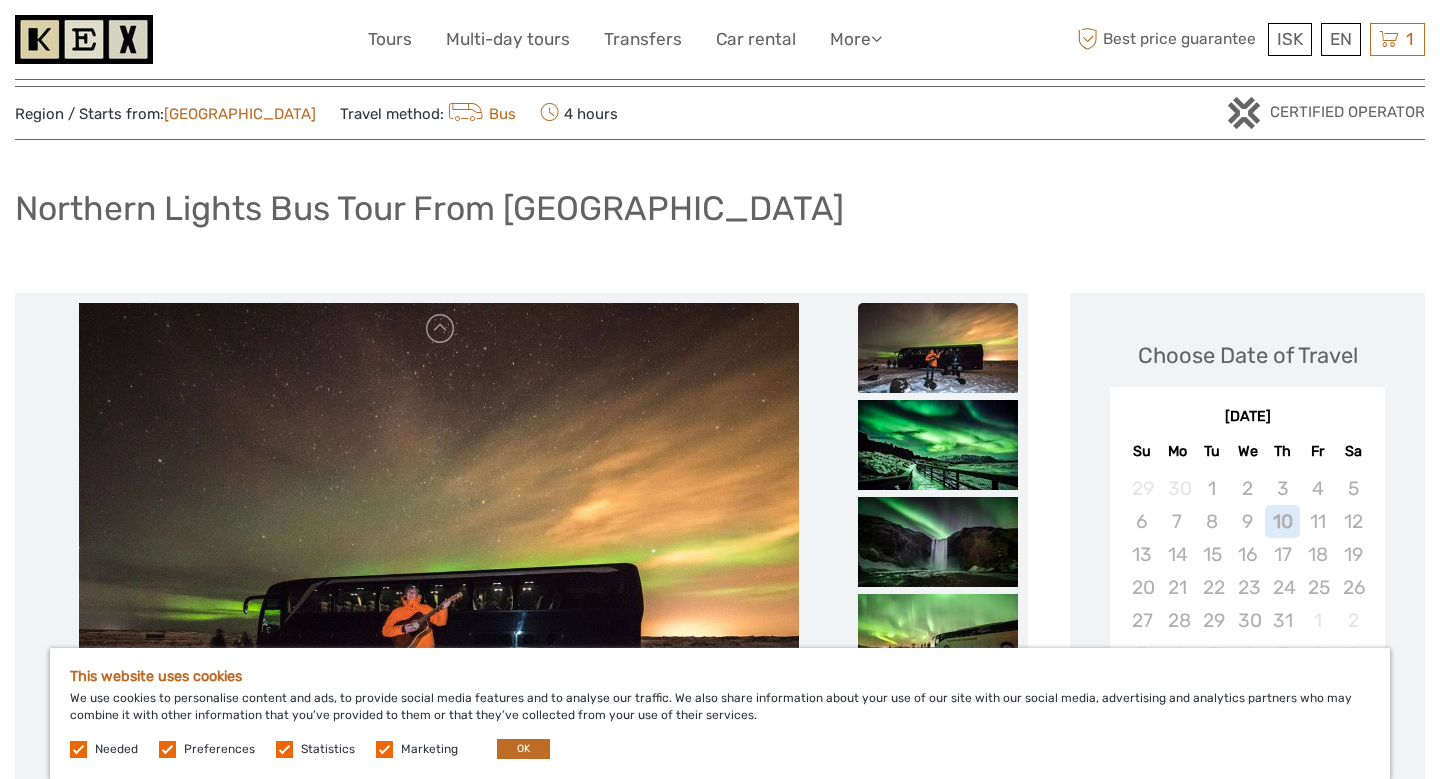 scroll, scrollTop: 57, scrollLeft: 0, axis: vertical 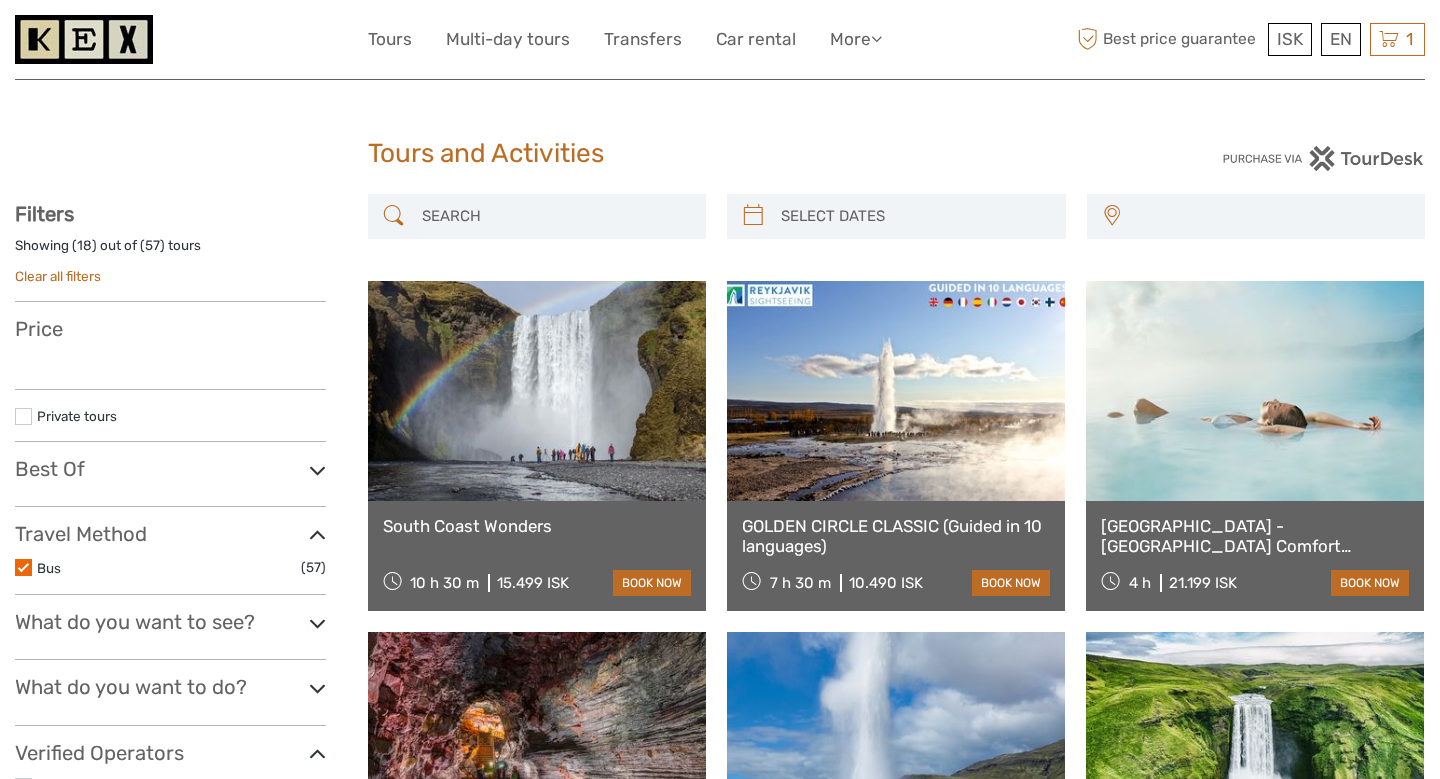 select 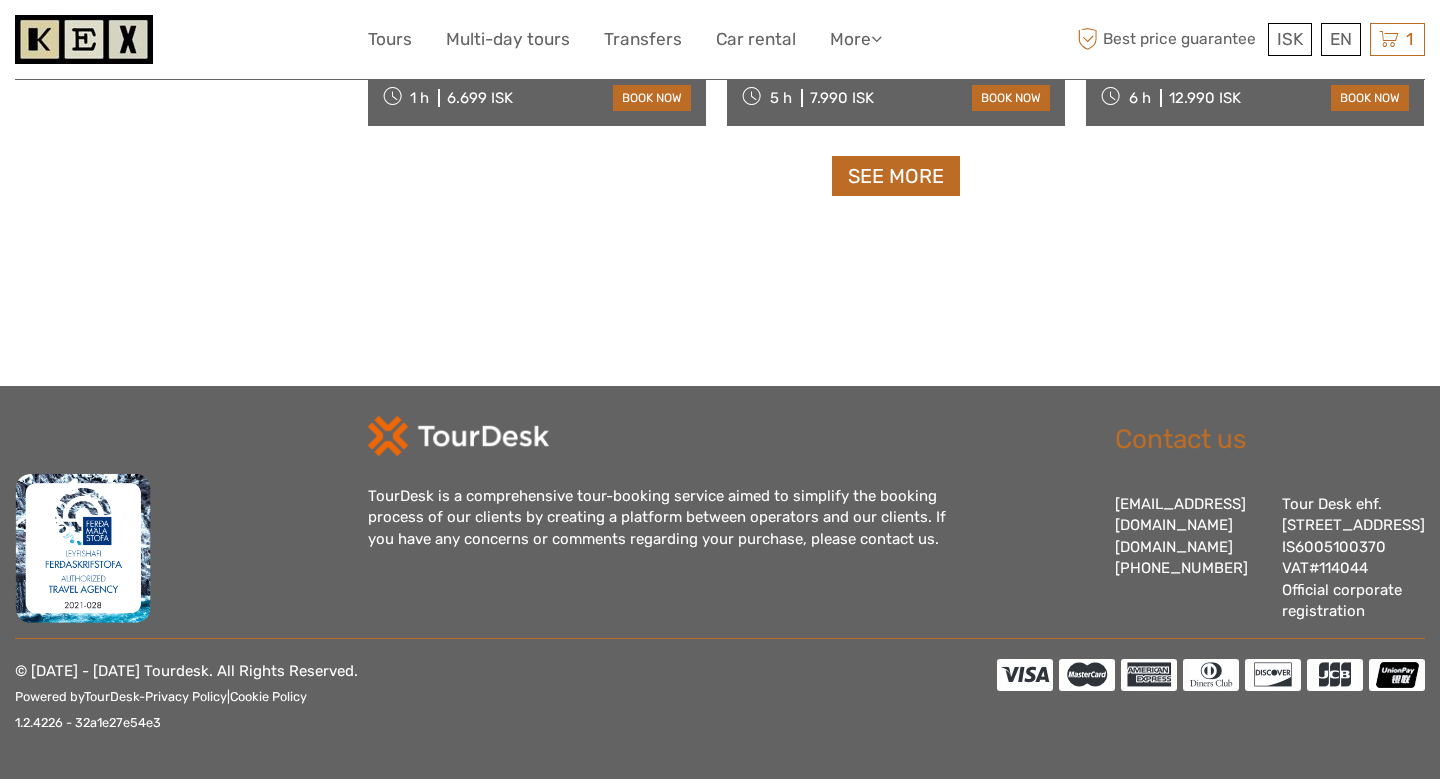 select 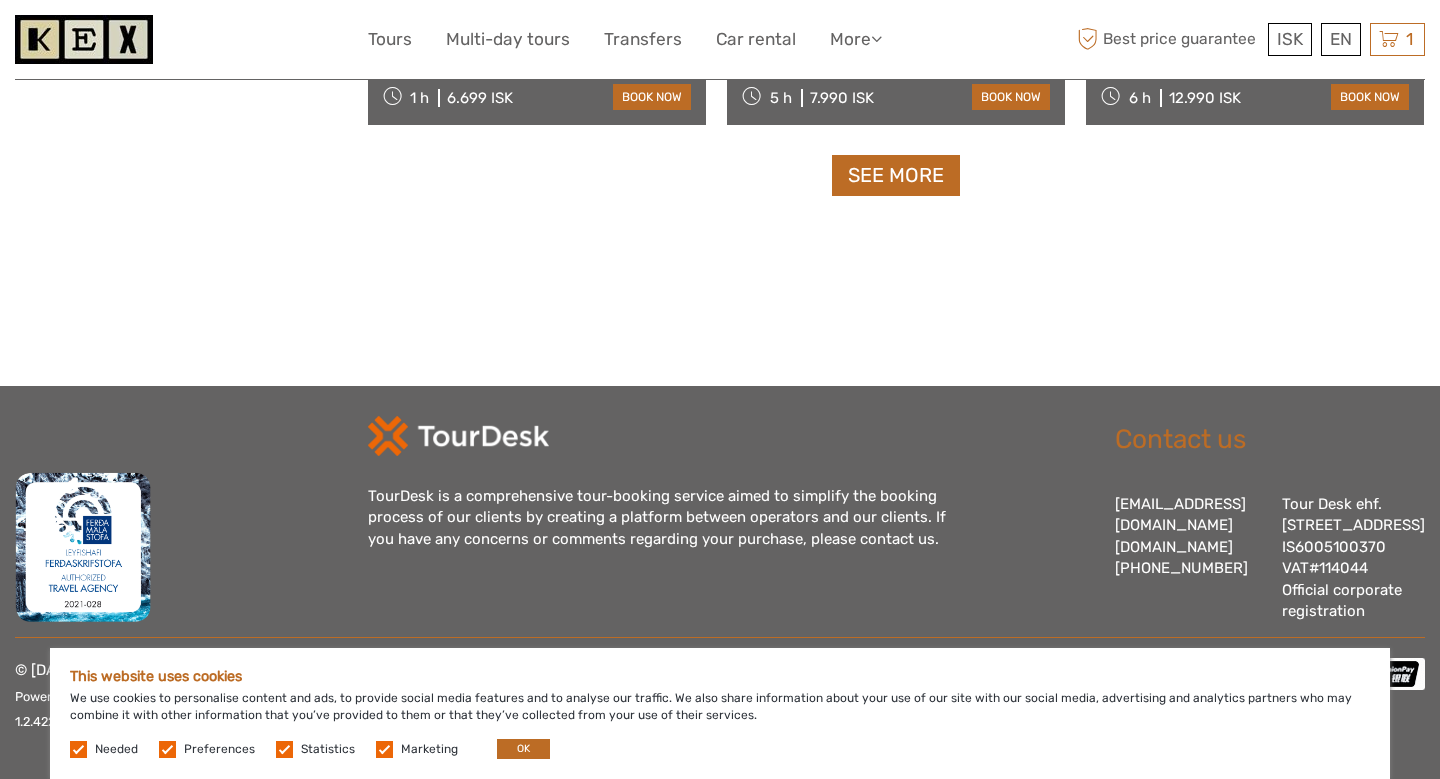 scroll, scrollTop: 0, scrollLeft: 0, axis: both 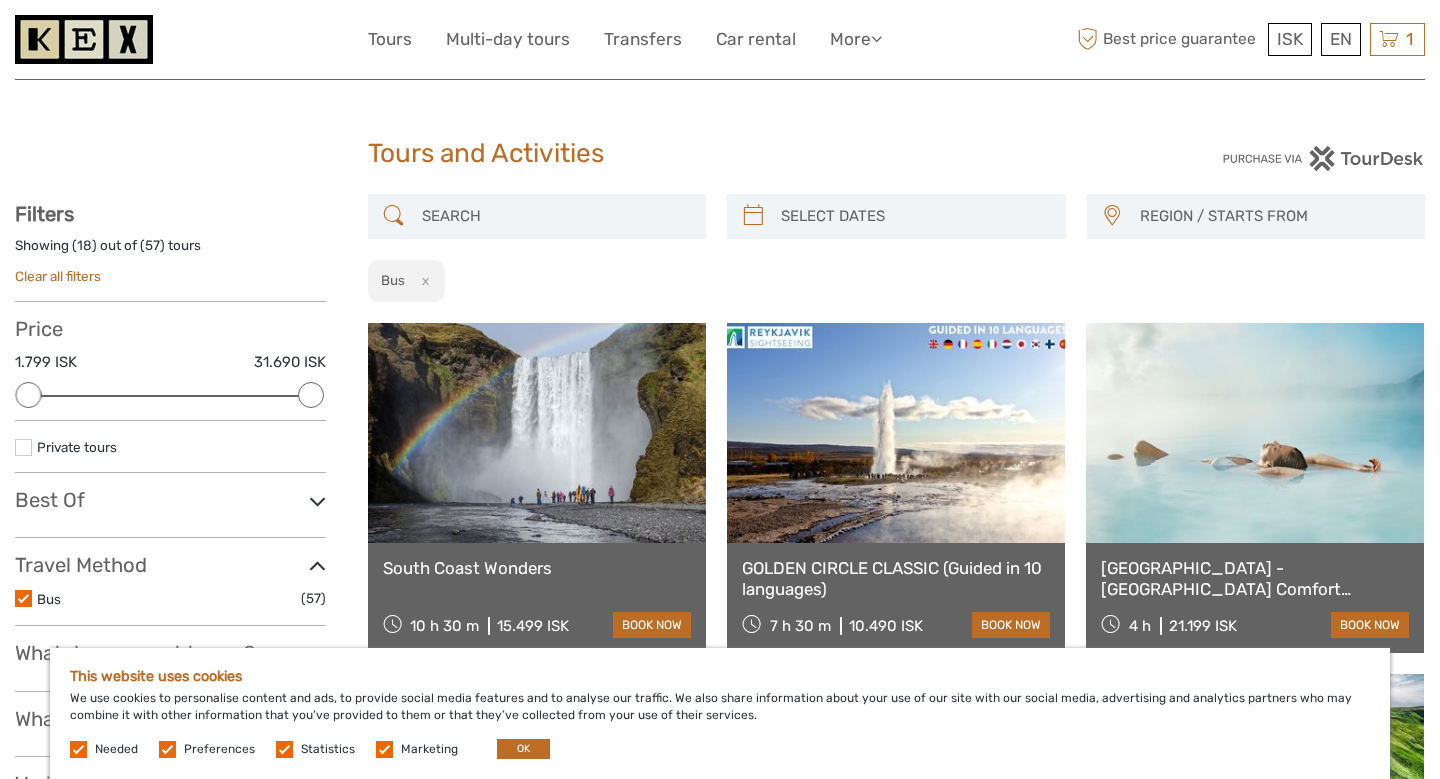type on "10/07/2025" 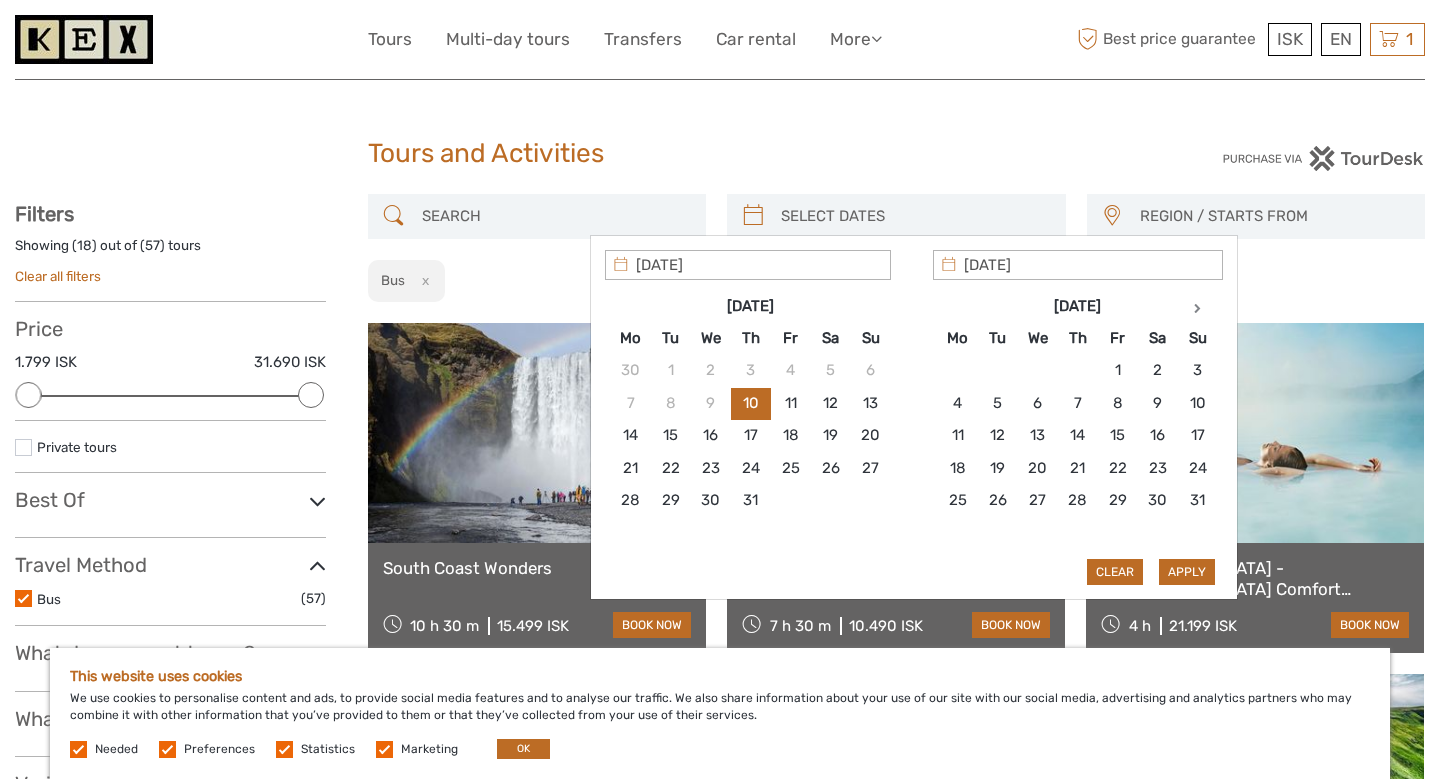 click at bounding box center [914, 216] 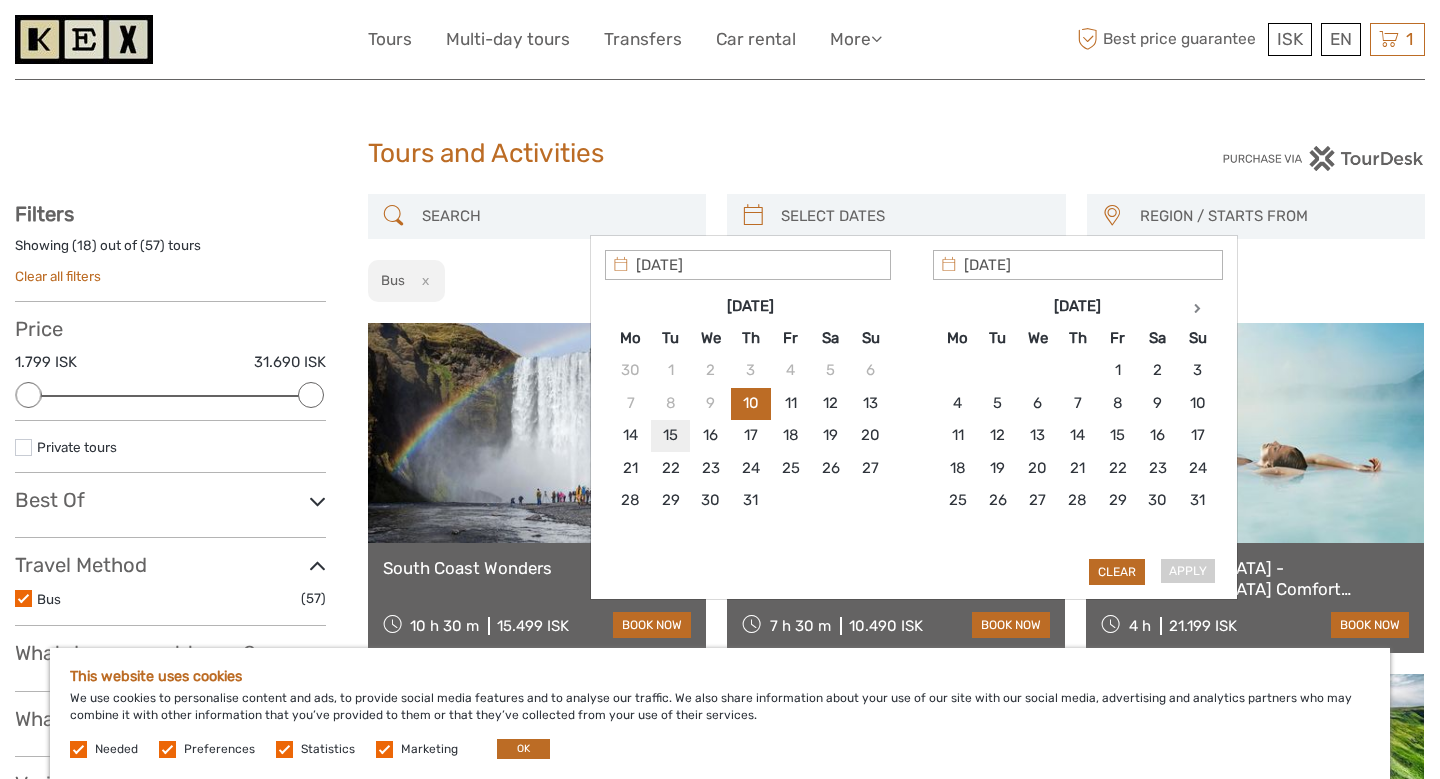 type on "15/07/2025" 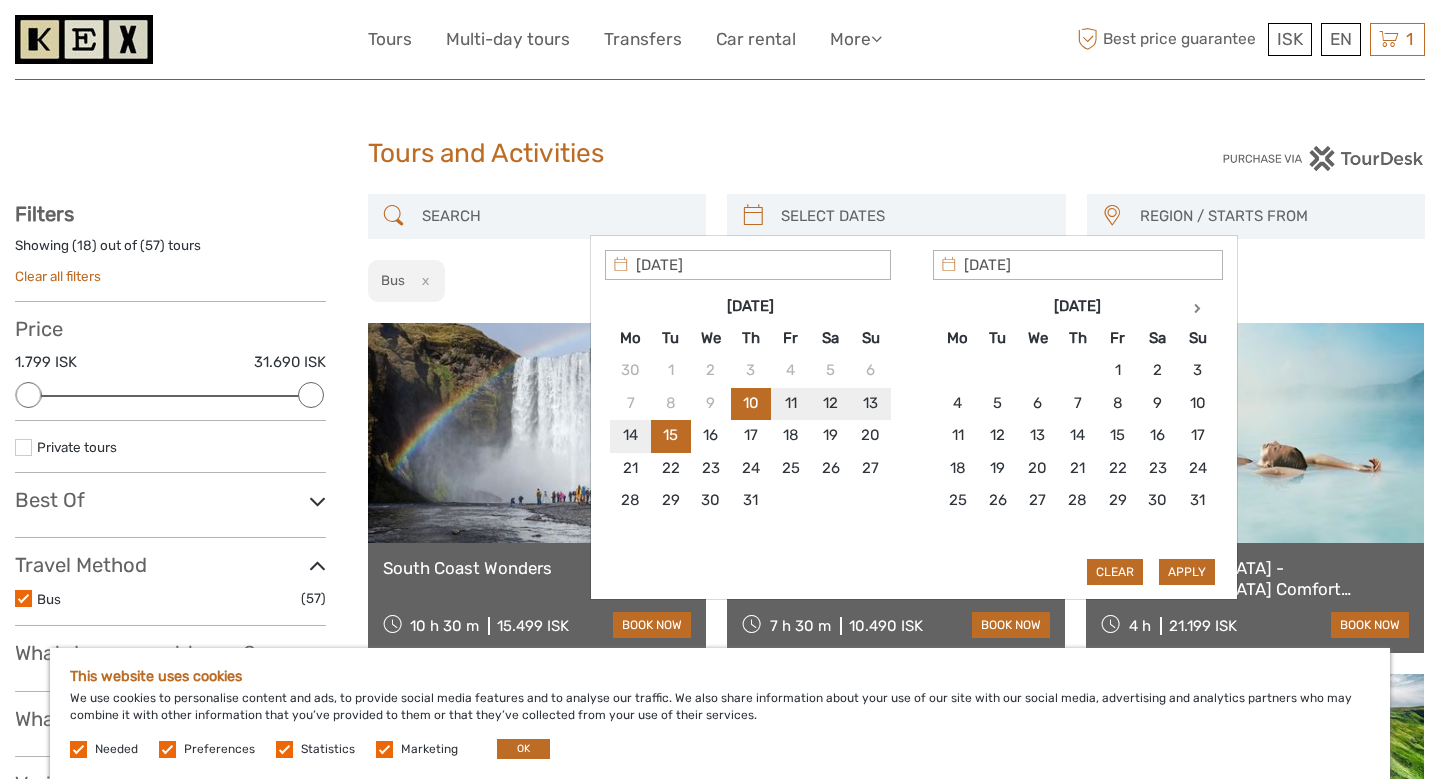 type on "10/07/2025" 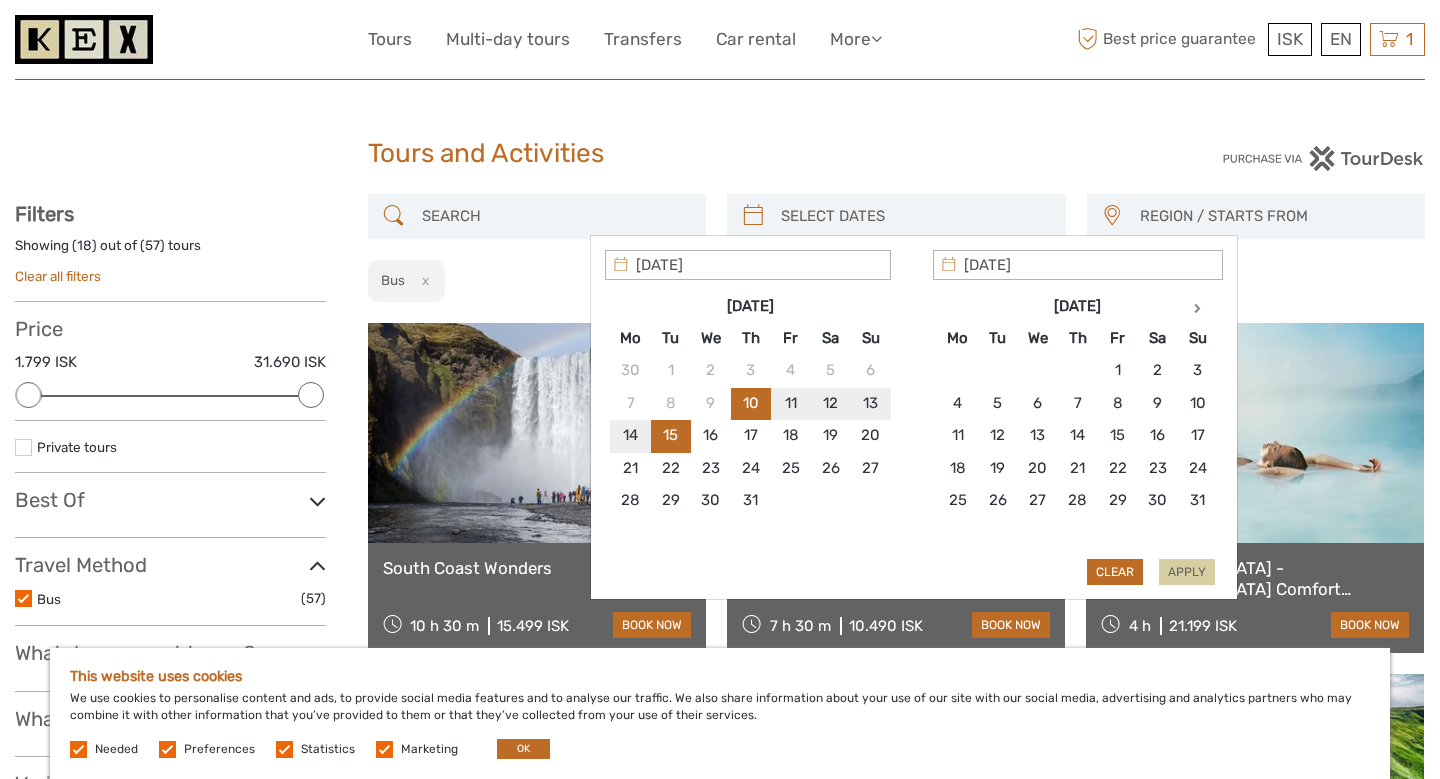 click on "Apply" at bounding box center [1187, 572] 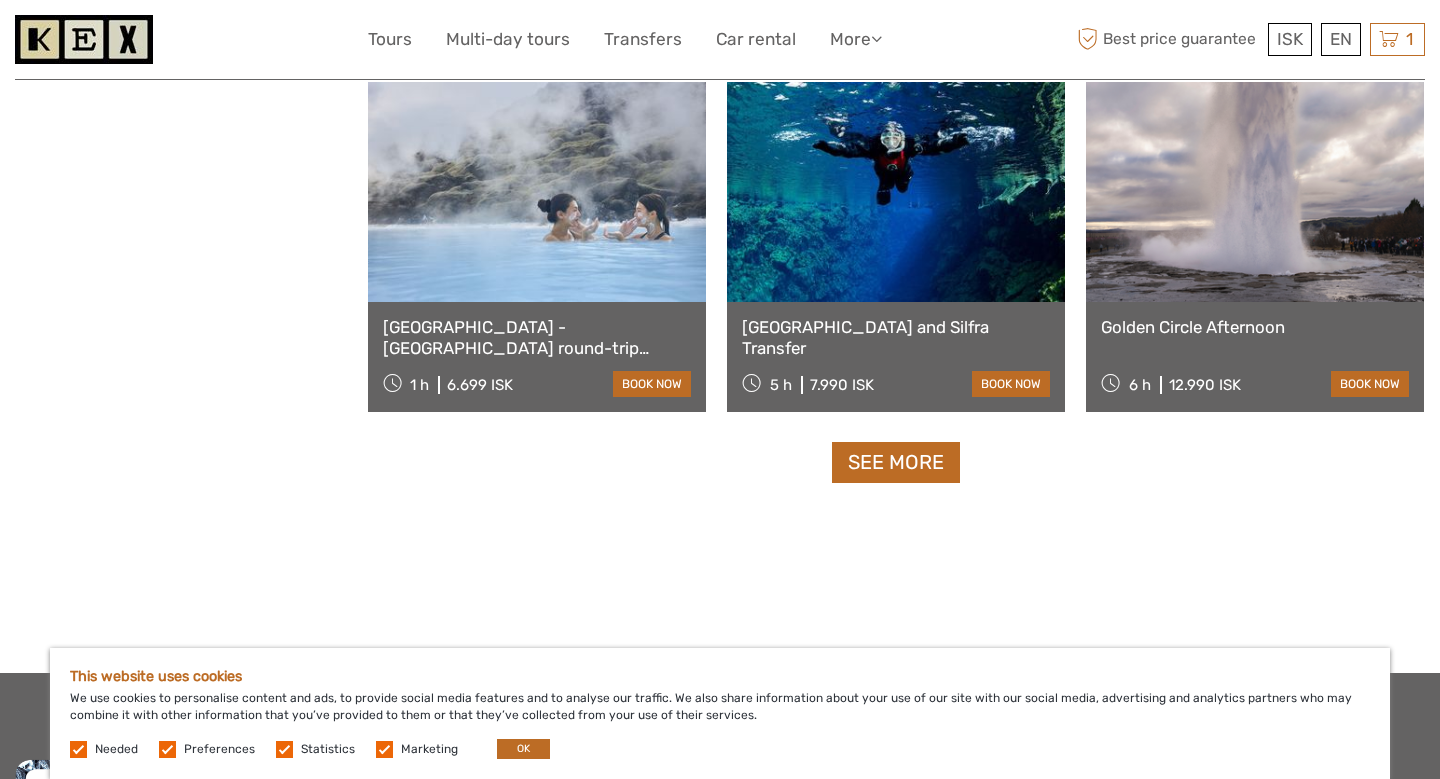 scroll, scrollTop: 2002, scrollLeft: 0, axis: vertical 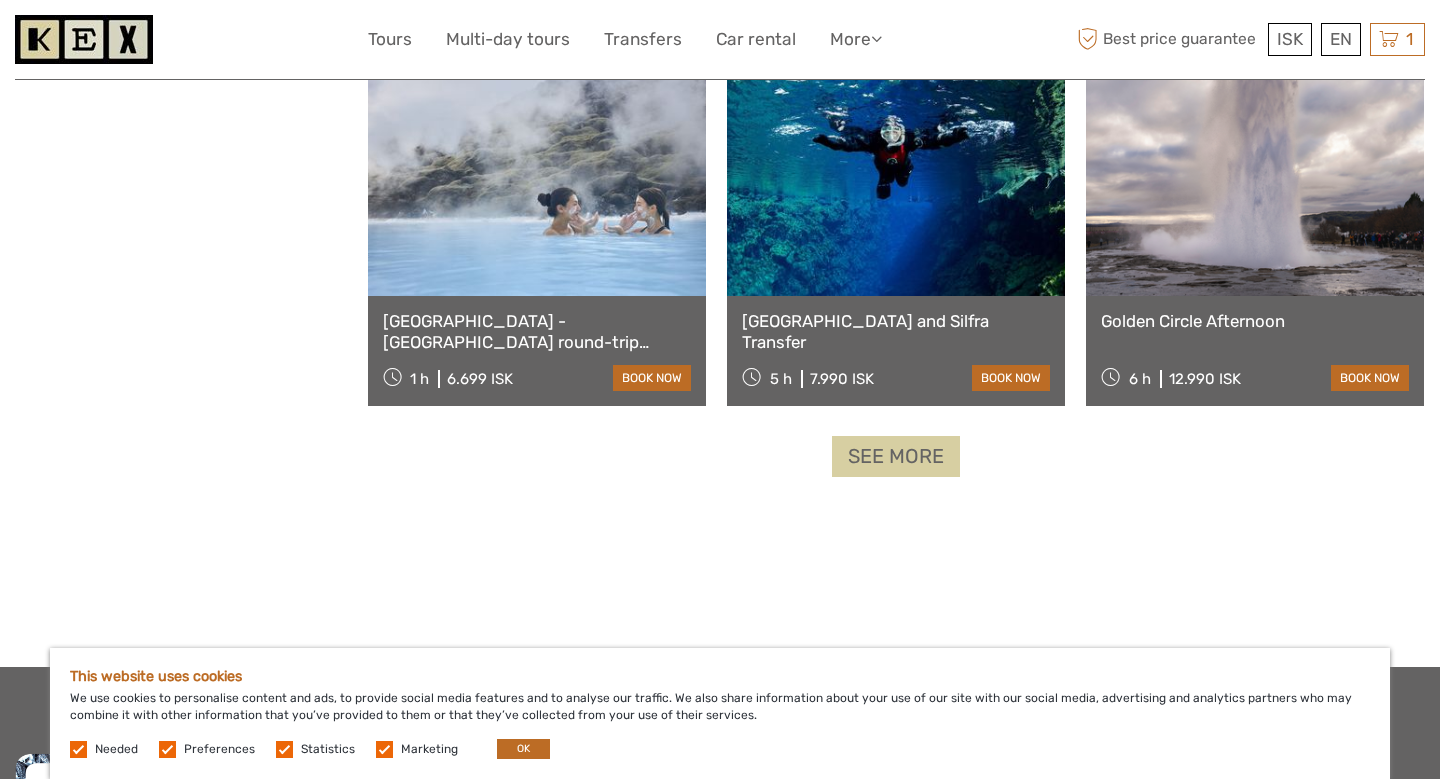 click on "See more" at bounding box center (896, 456) 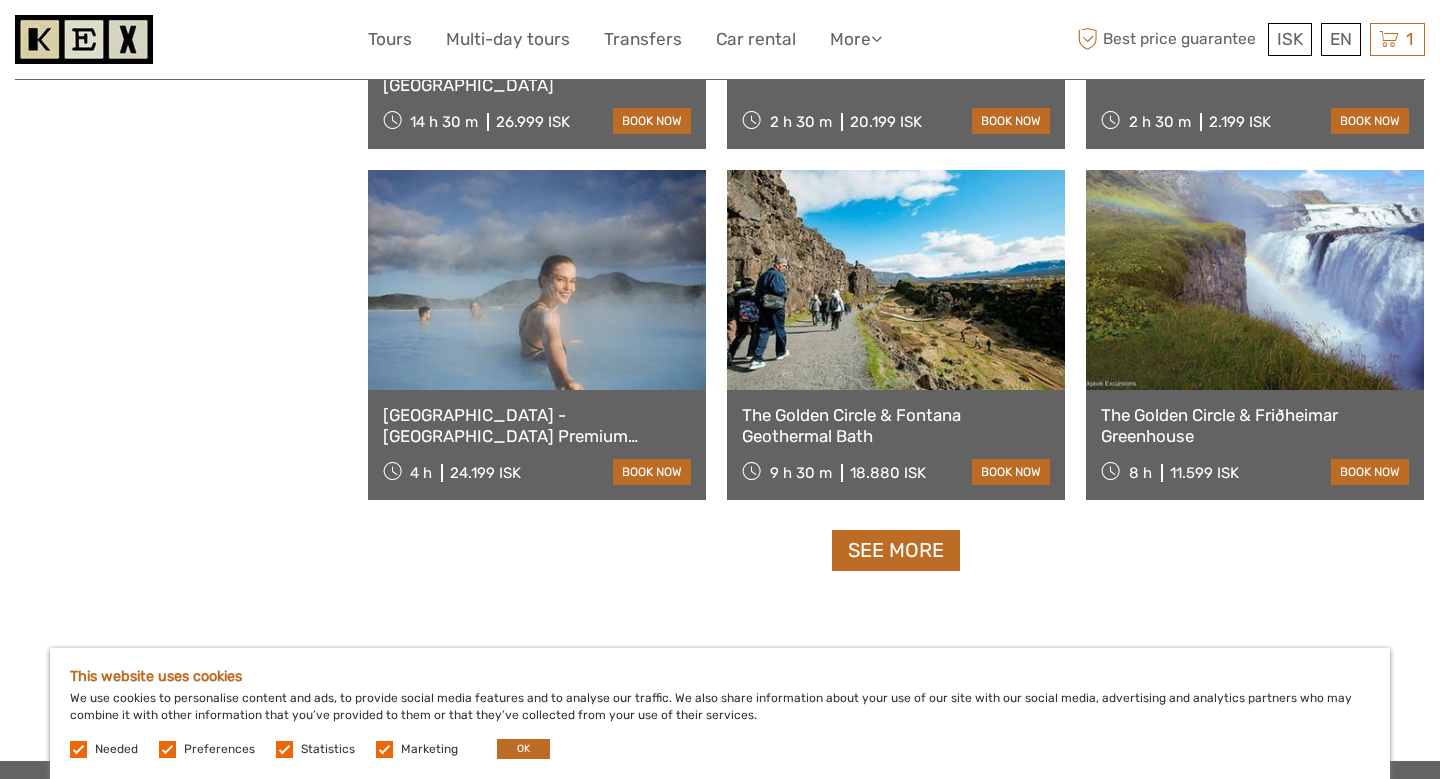 scroll, scrollTop: 4031, scrollLeft: 0, axis: vertical 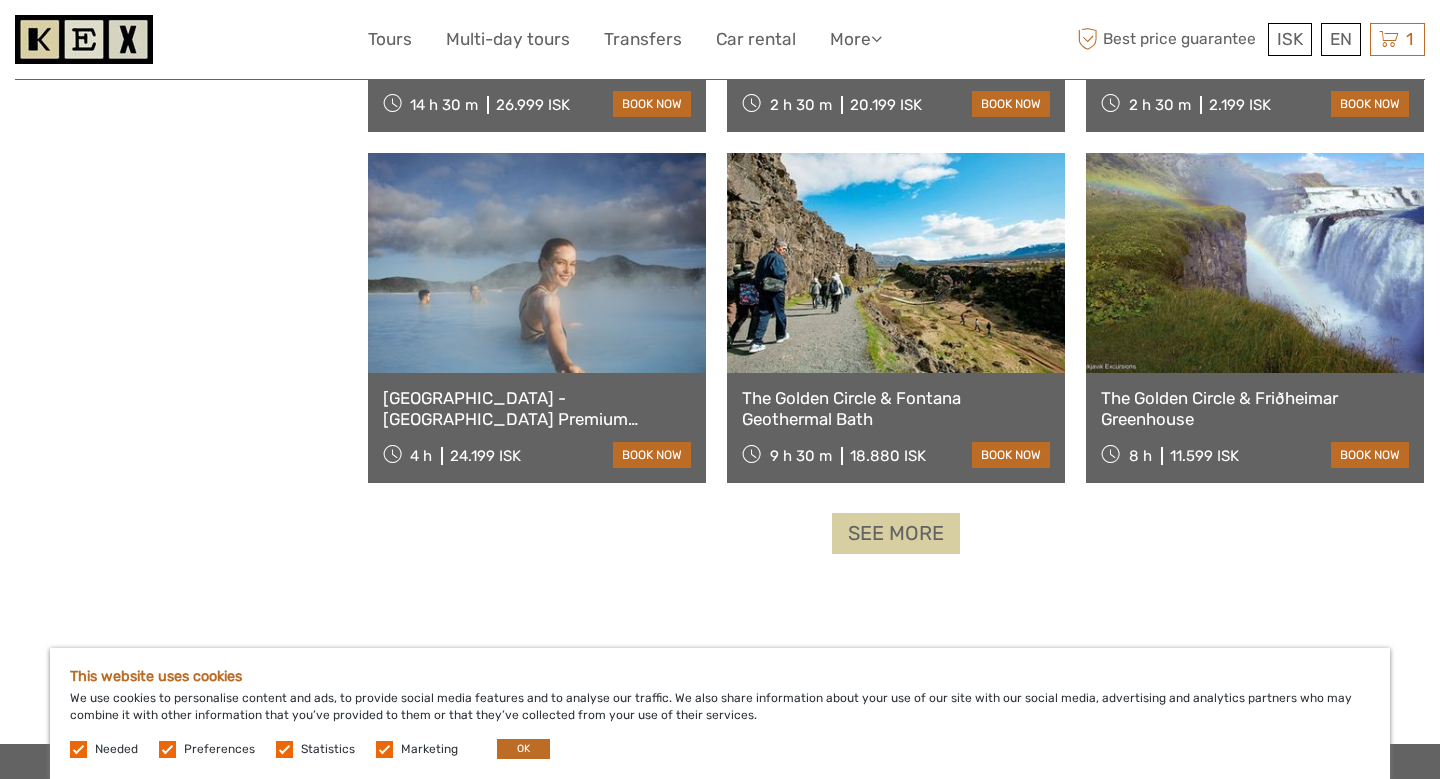 click on "See more" at bounding box center (896, 533) 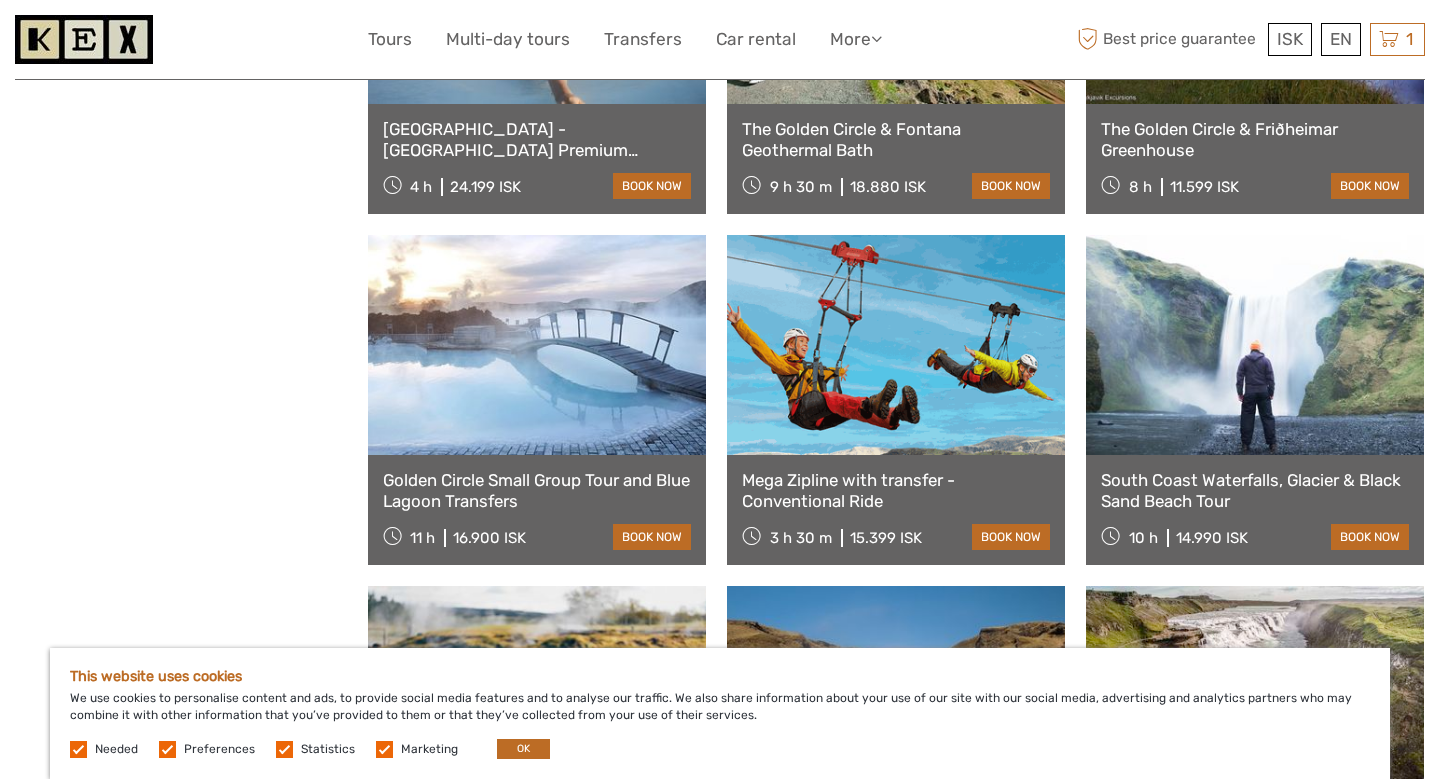 scroll, scrollTop: 4301, scrollLeft: 0, axis: vertical 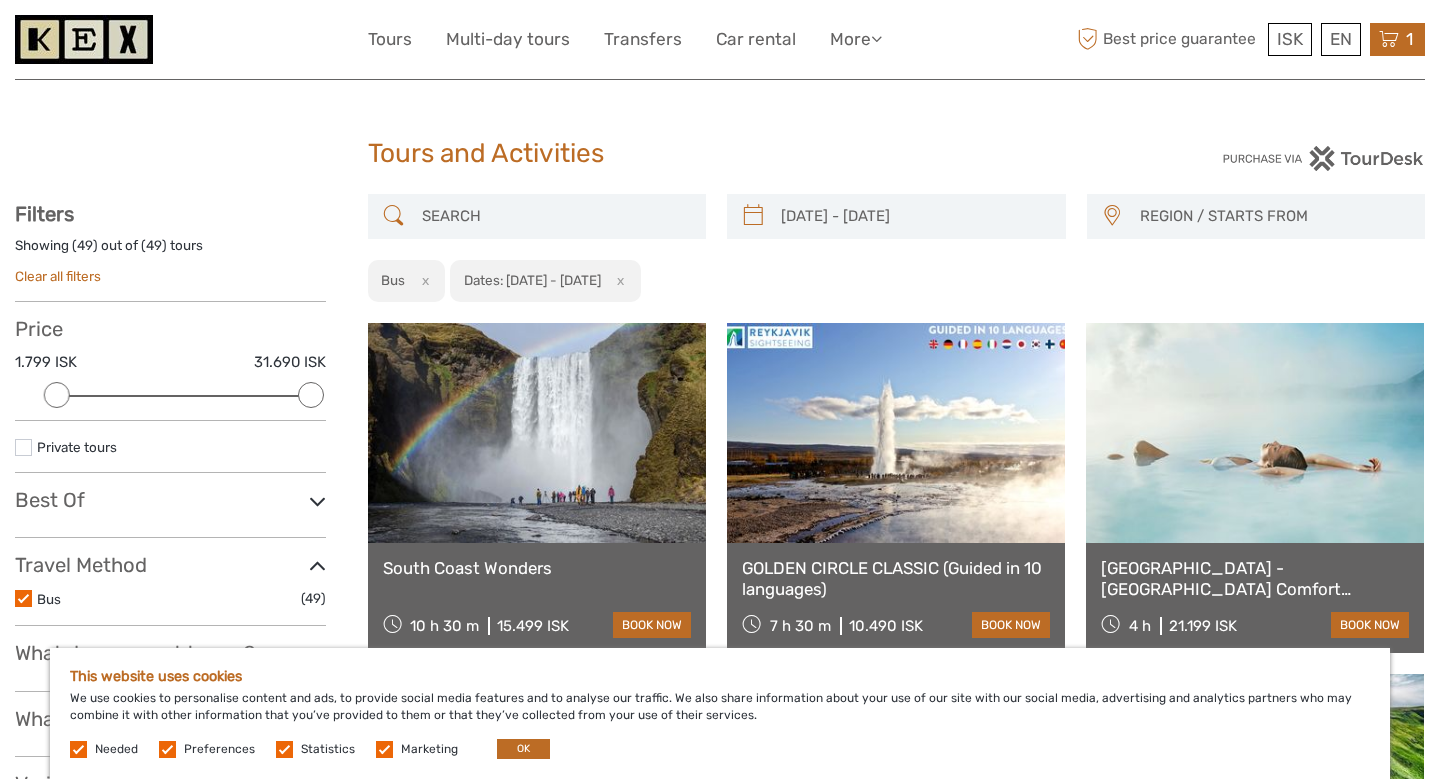 click on "1
Items
Sky Lagoon Saman Pass
1x Adults
Friday, 11 July 2025 - 10:30 AM
15.990 ISK
Total
15.990 ISK
Checkout
The shopping cart is empty." at bounding box center [1397, 39] 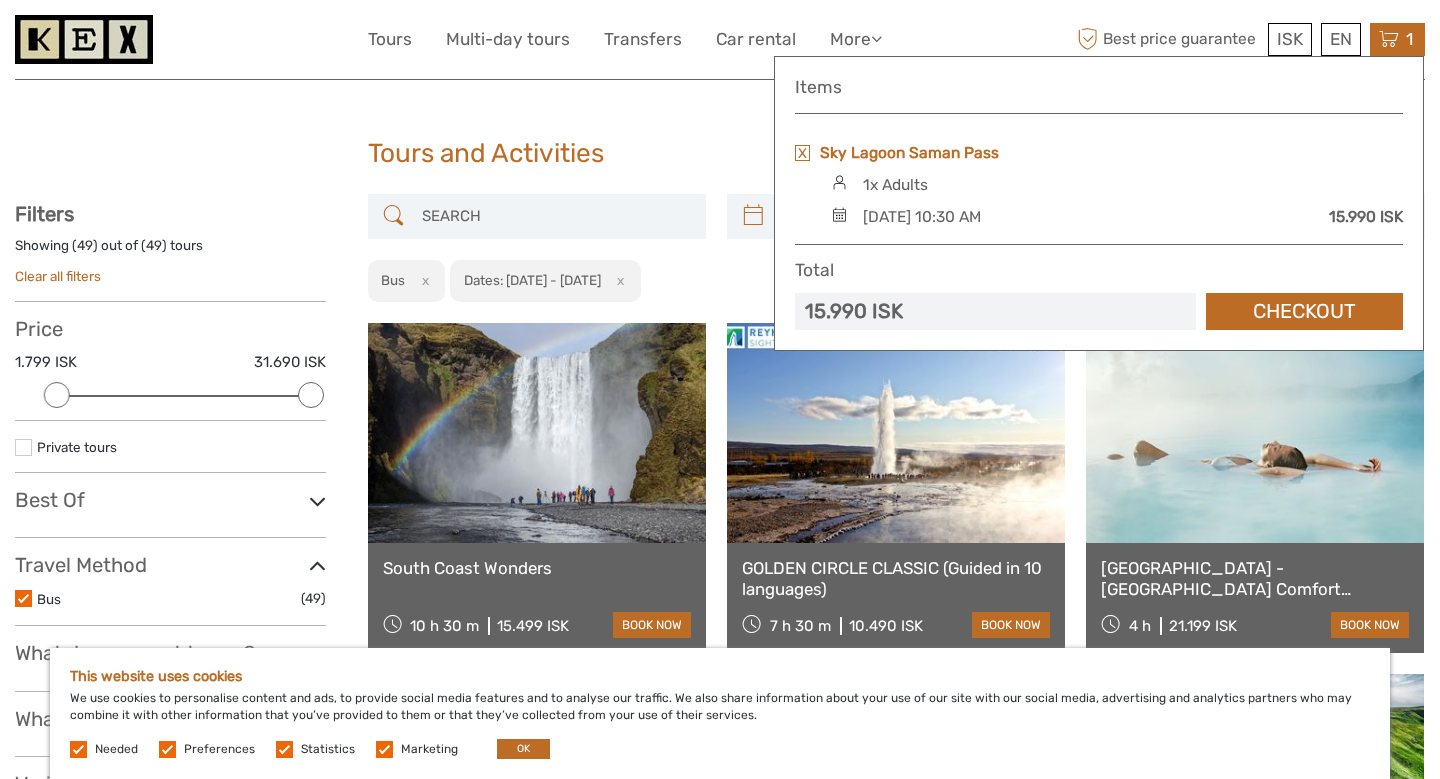 click on "Sky Lagoon Saman Pass" at bounding box center (909, 153) 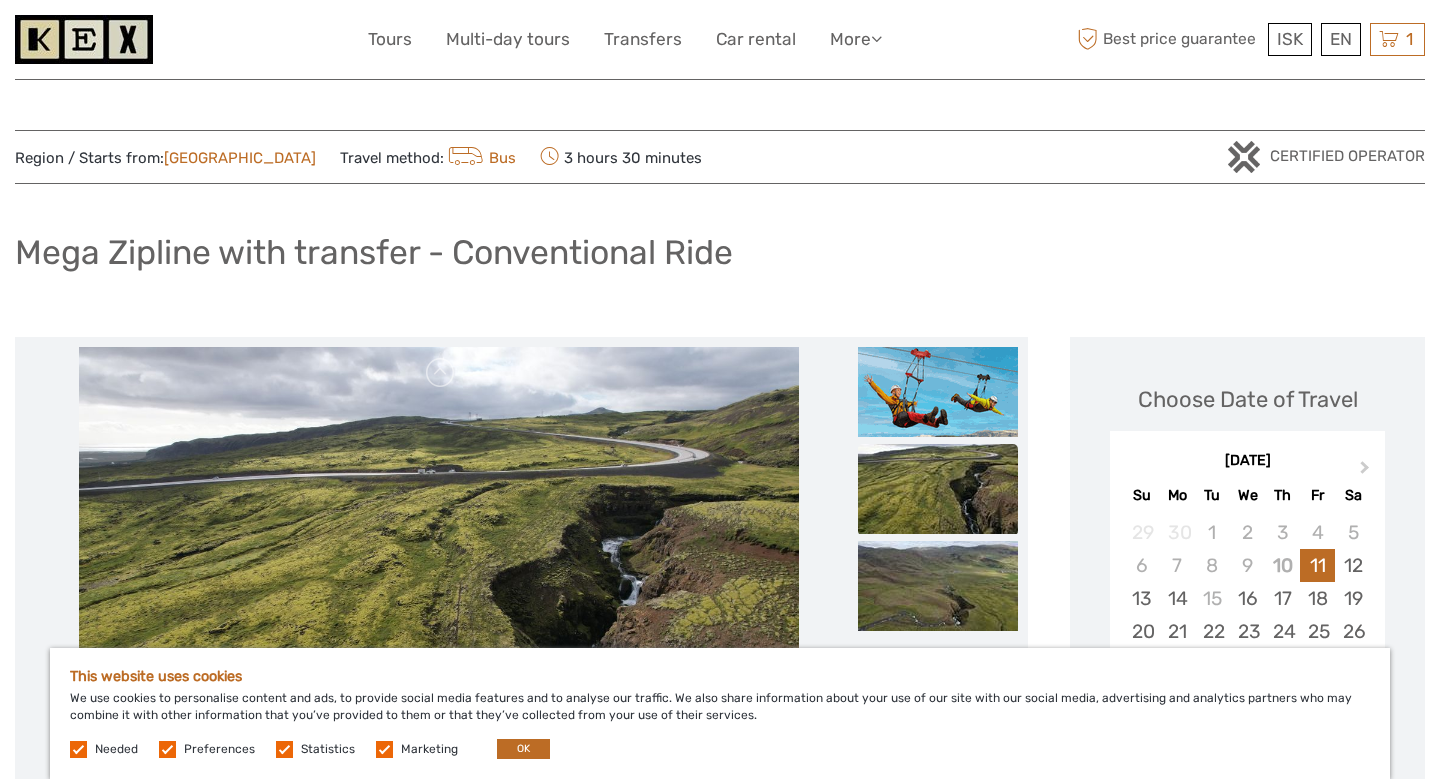 scroll, scrollTop: 0, scrollLeft: 0, axis: both 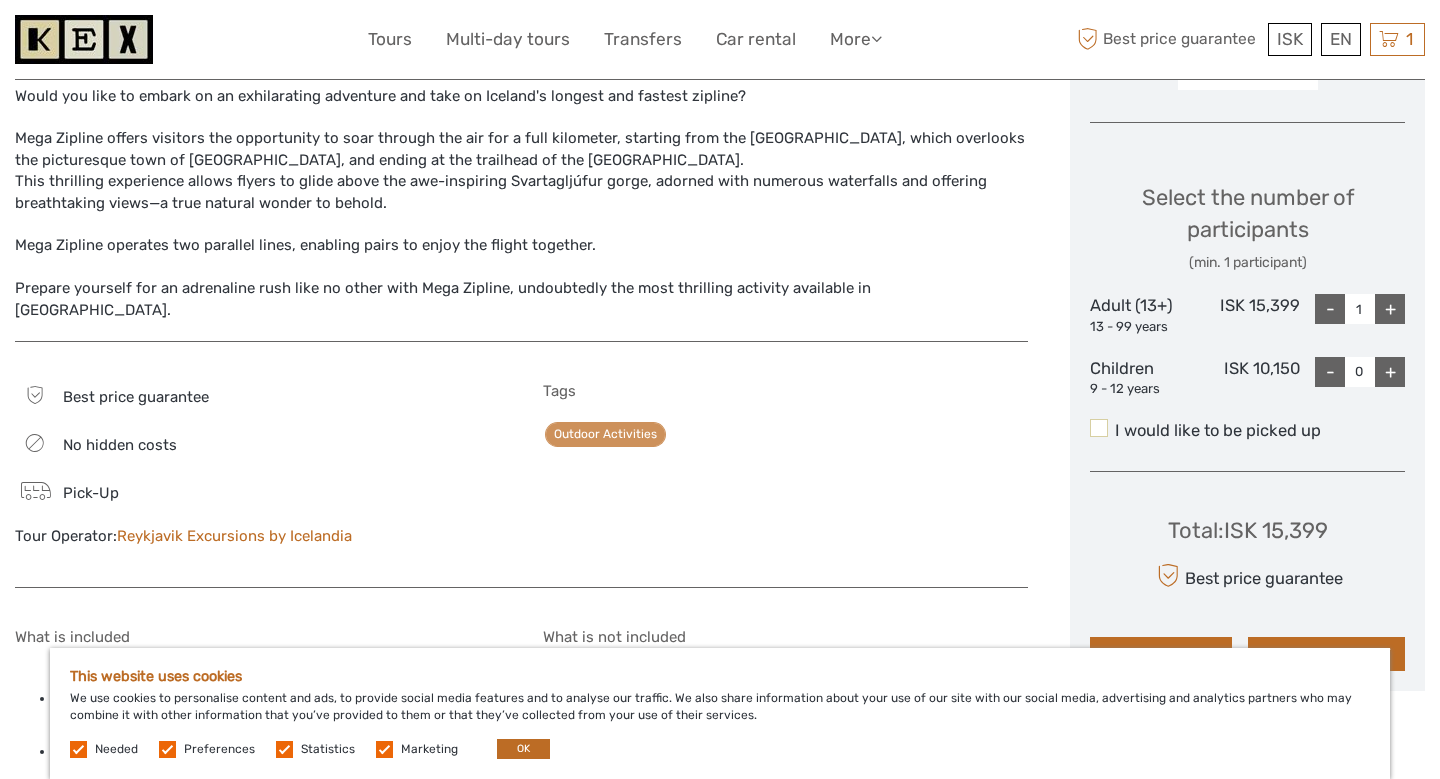click at bounding box center [1099, 428] 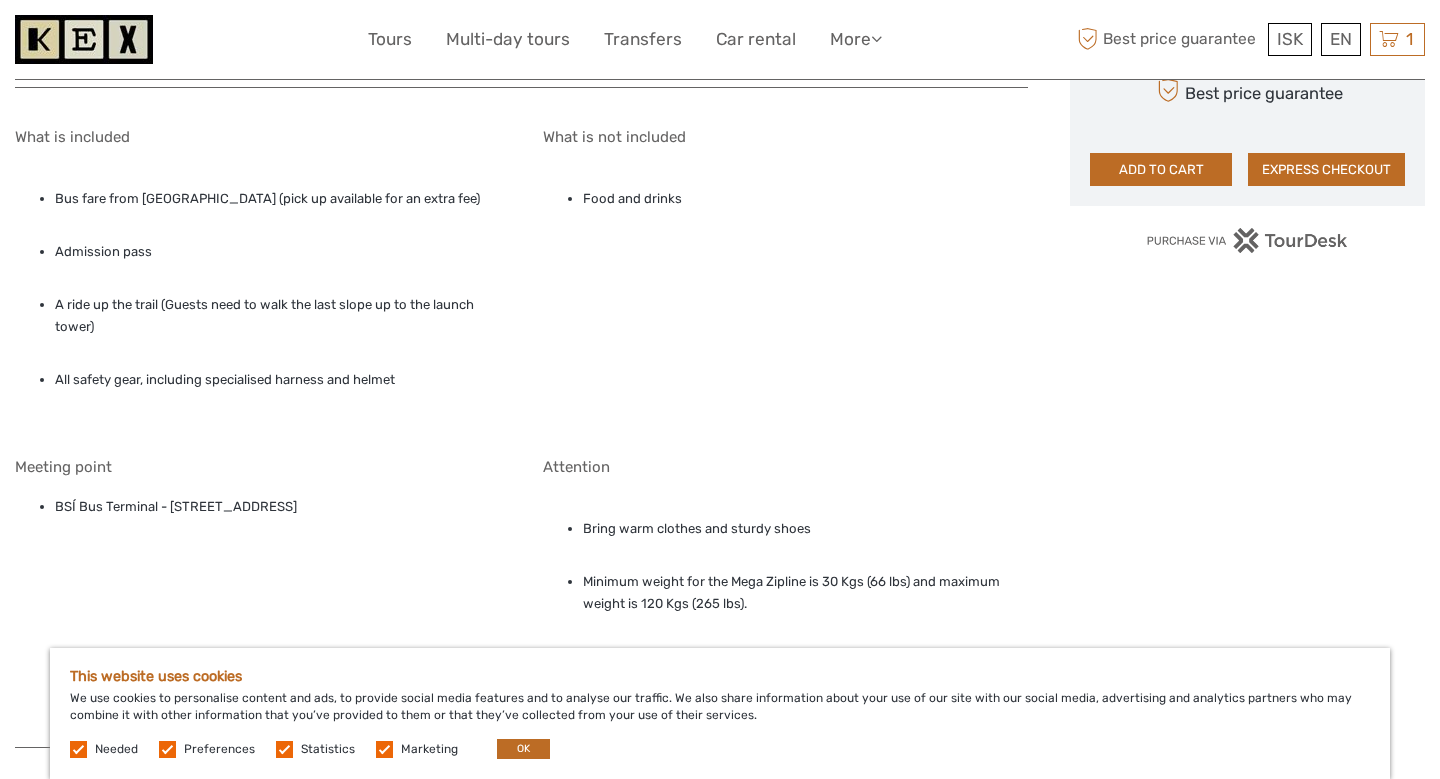 scroll, scrollTop: 1285, scrollLeft: 0, axis: vertical 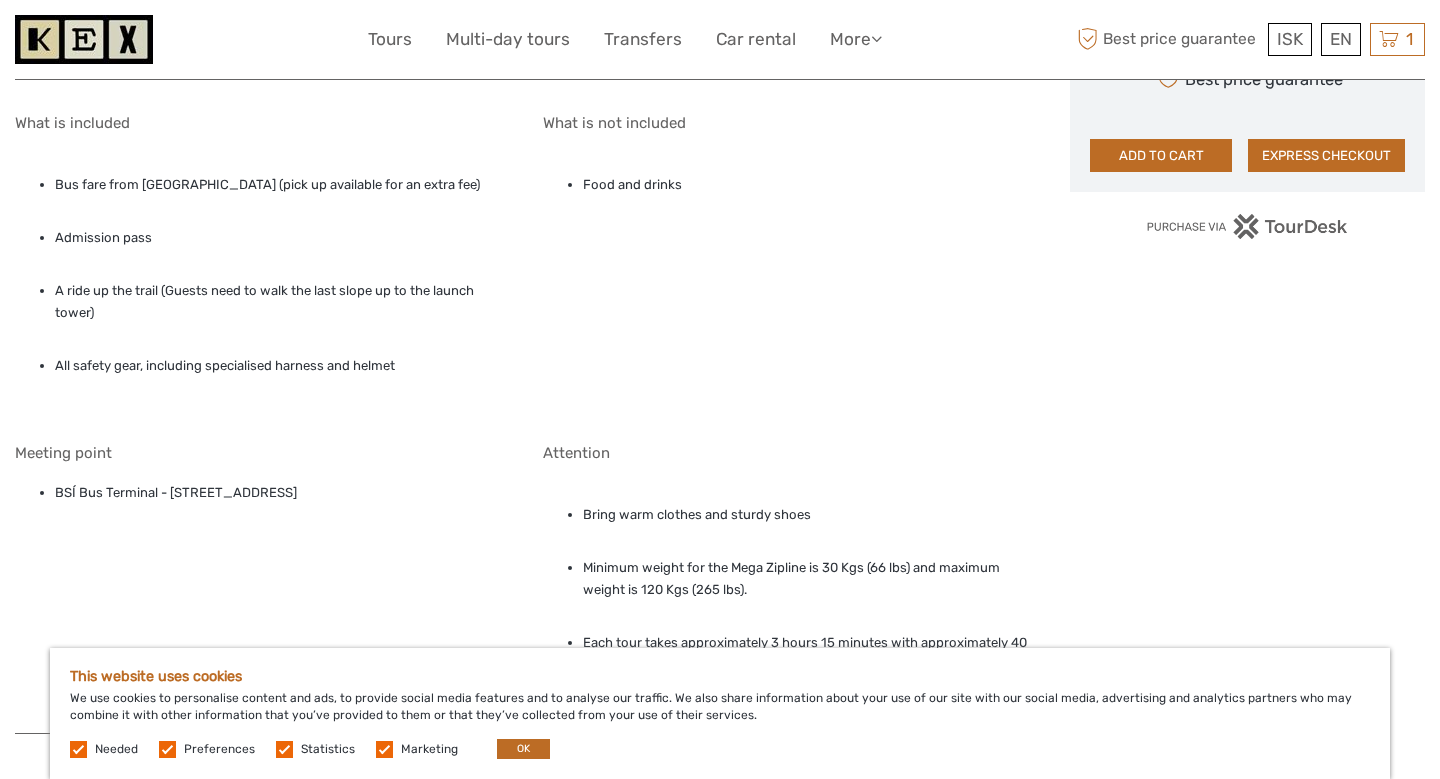 click on "BSÍ Bus Terminal - Vatnsmýrarvegur 10, Reykjavík, 101" at bounding box center (278, 493) 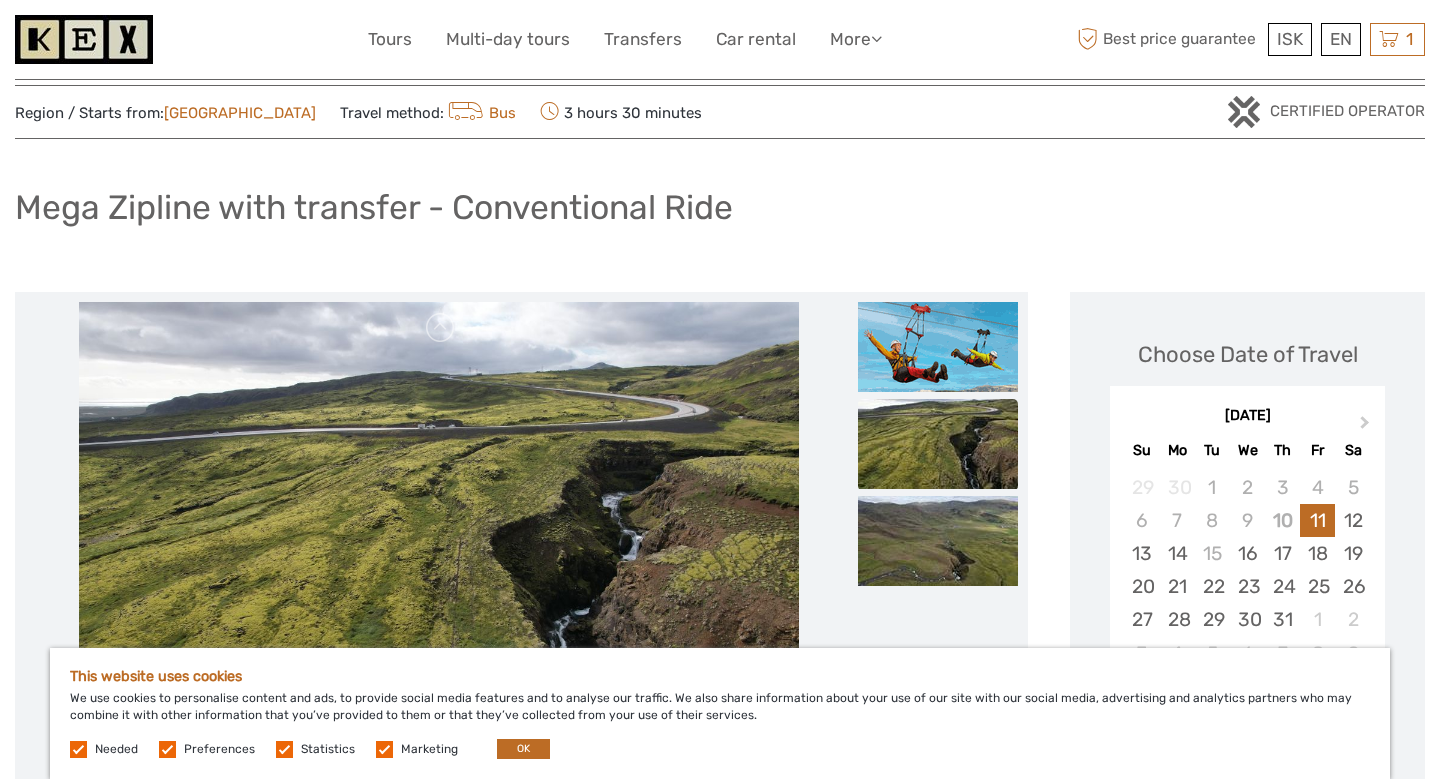 scroll, scrollTop: 41, scrollLeft: 0, axis: vertical 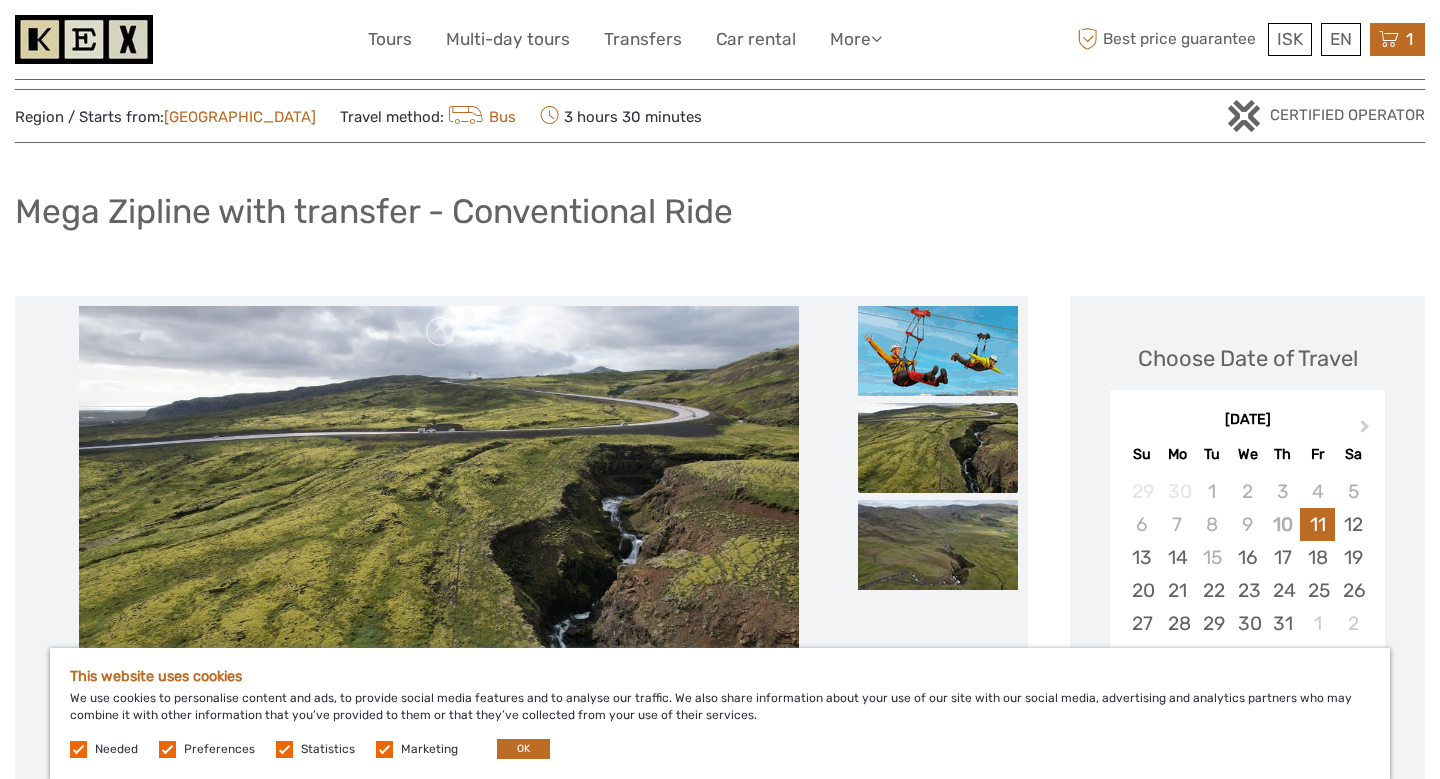 click at bounding box center [1389, 39] 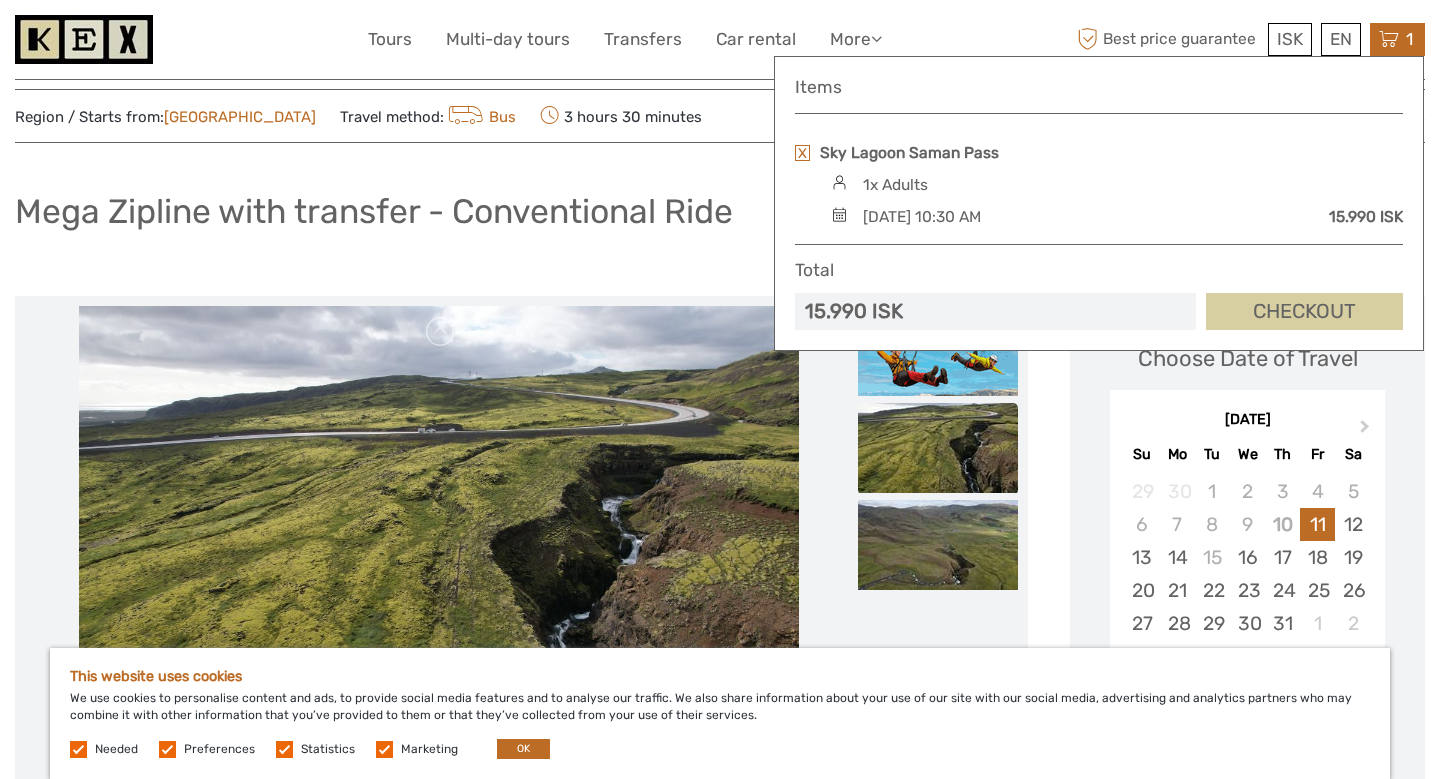 click on "Checkout" at bounding box center [1304, 311] 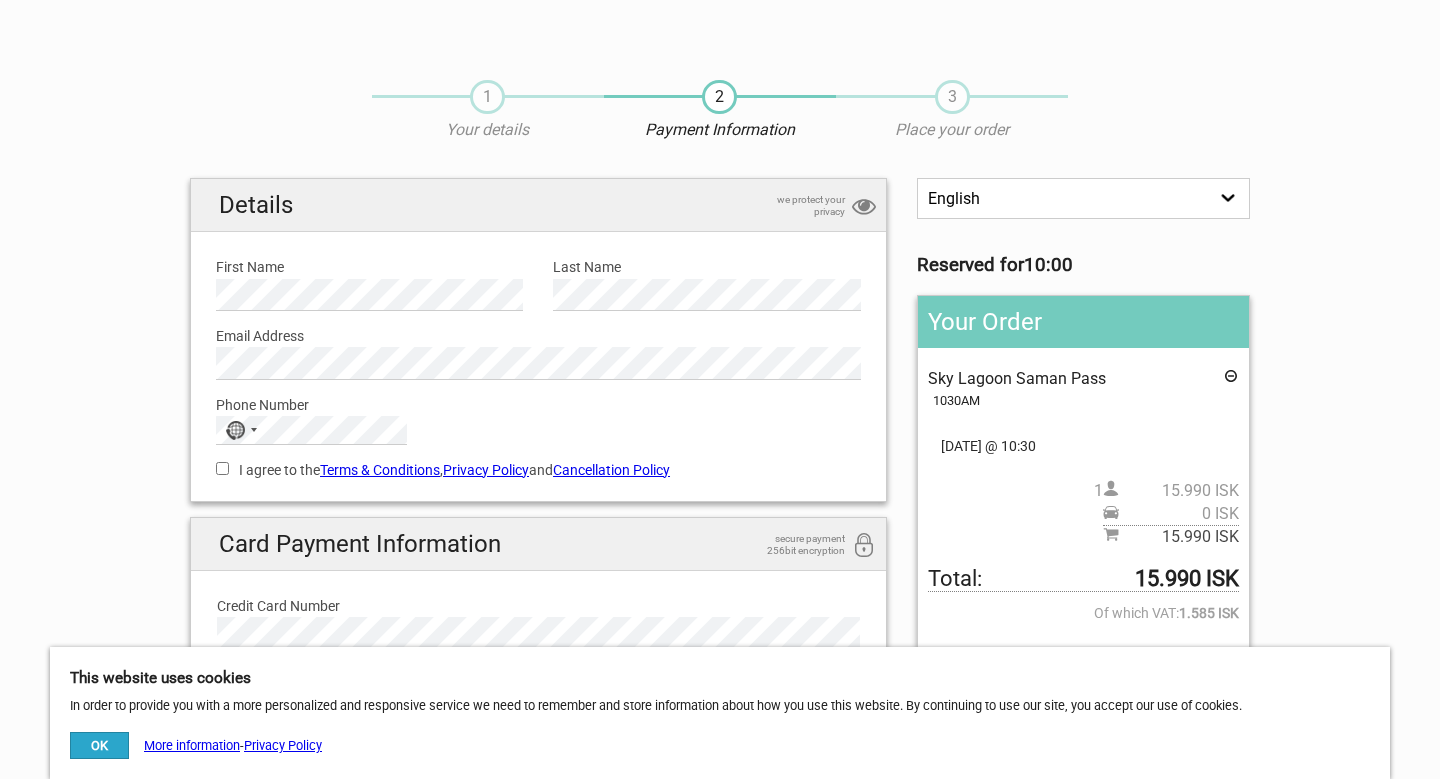 scroll, scrollTop: 0, scrollLeft: 0, axis: both 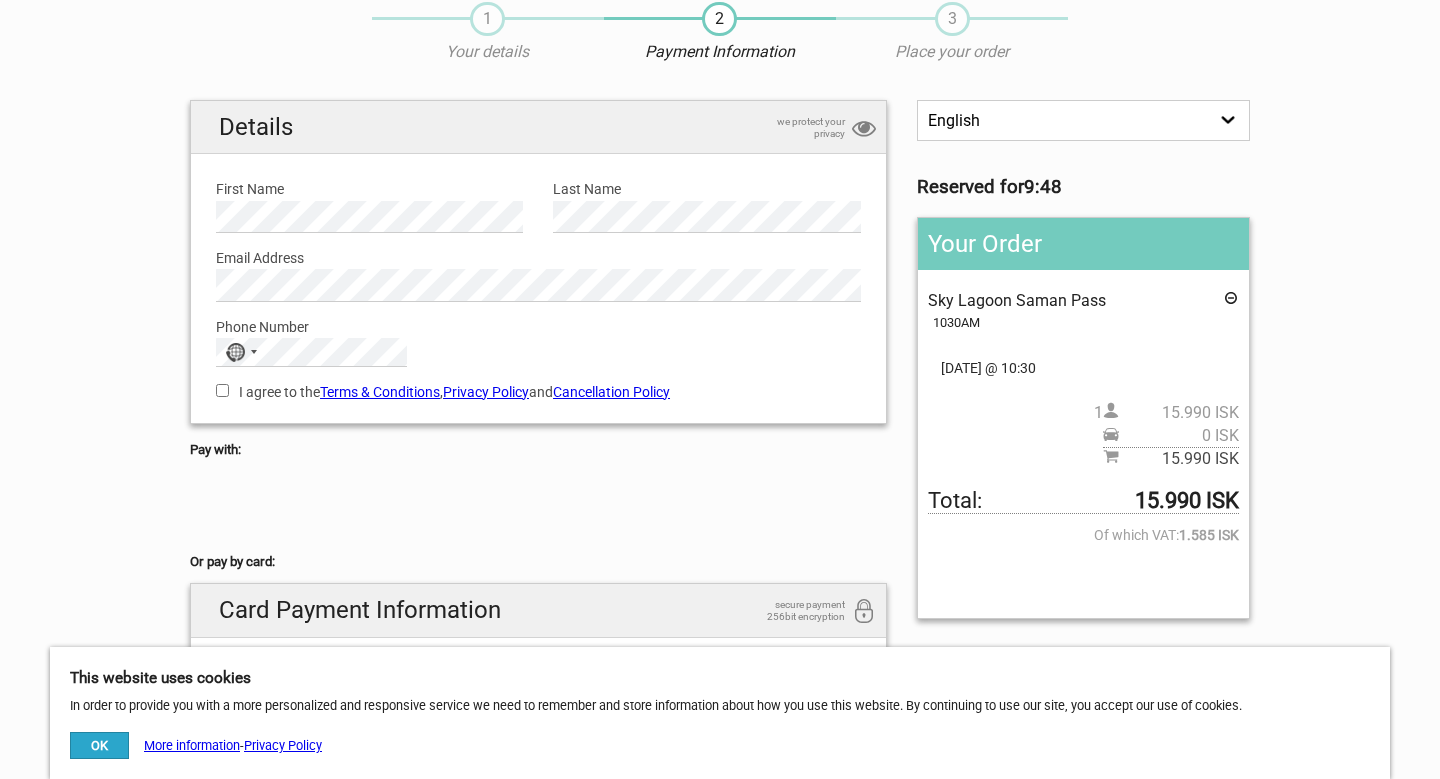 click on "I agree to the  Terms & Conditions ,  Privacy Policy  and  Cancellation Policy" at bounding box center (222, 390) 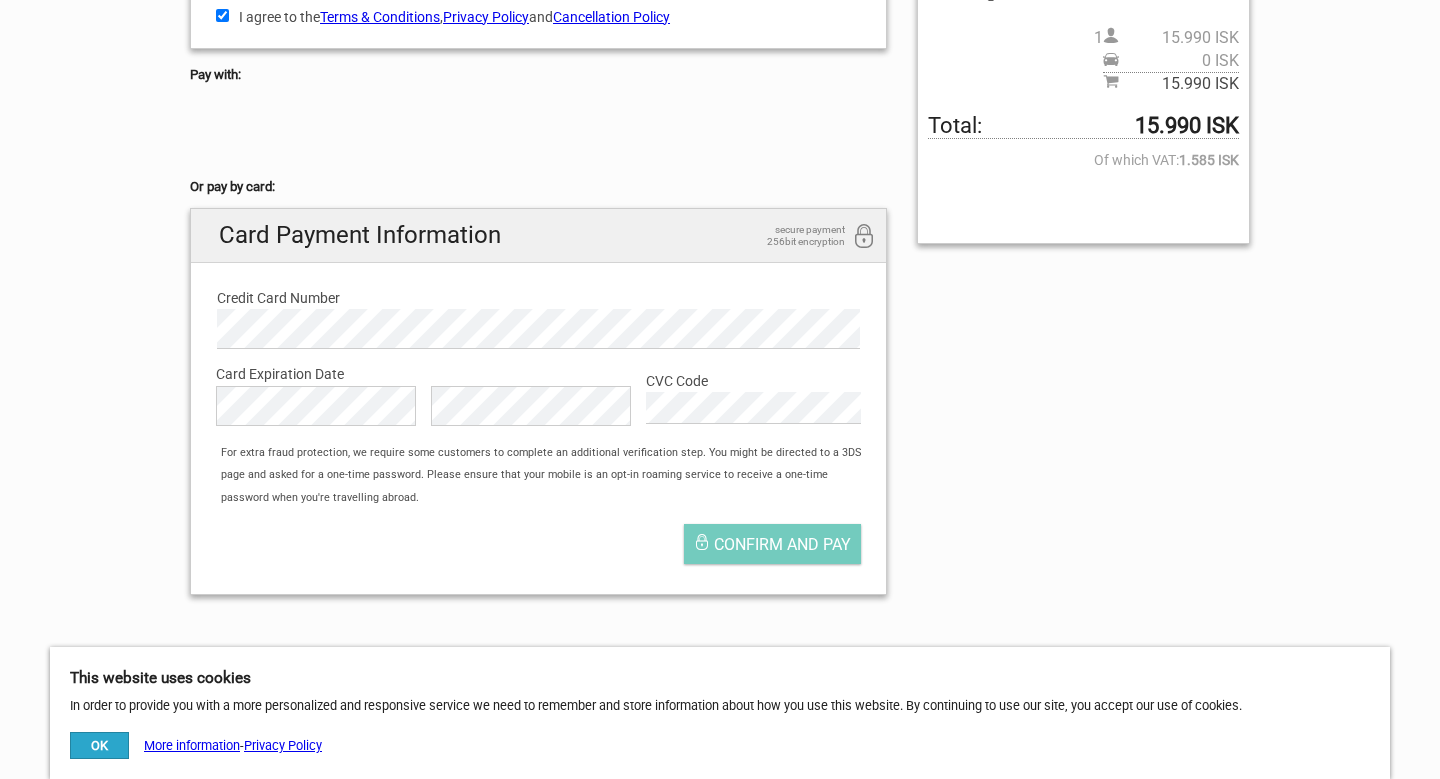 scroll, scrollTop: 461, scrollLeft: 0, axis: vertical 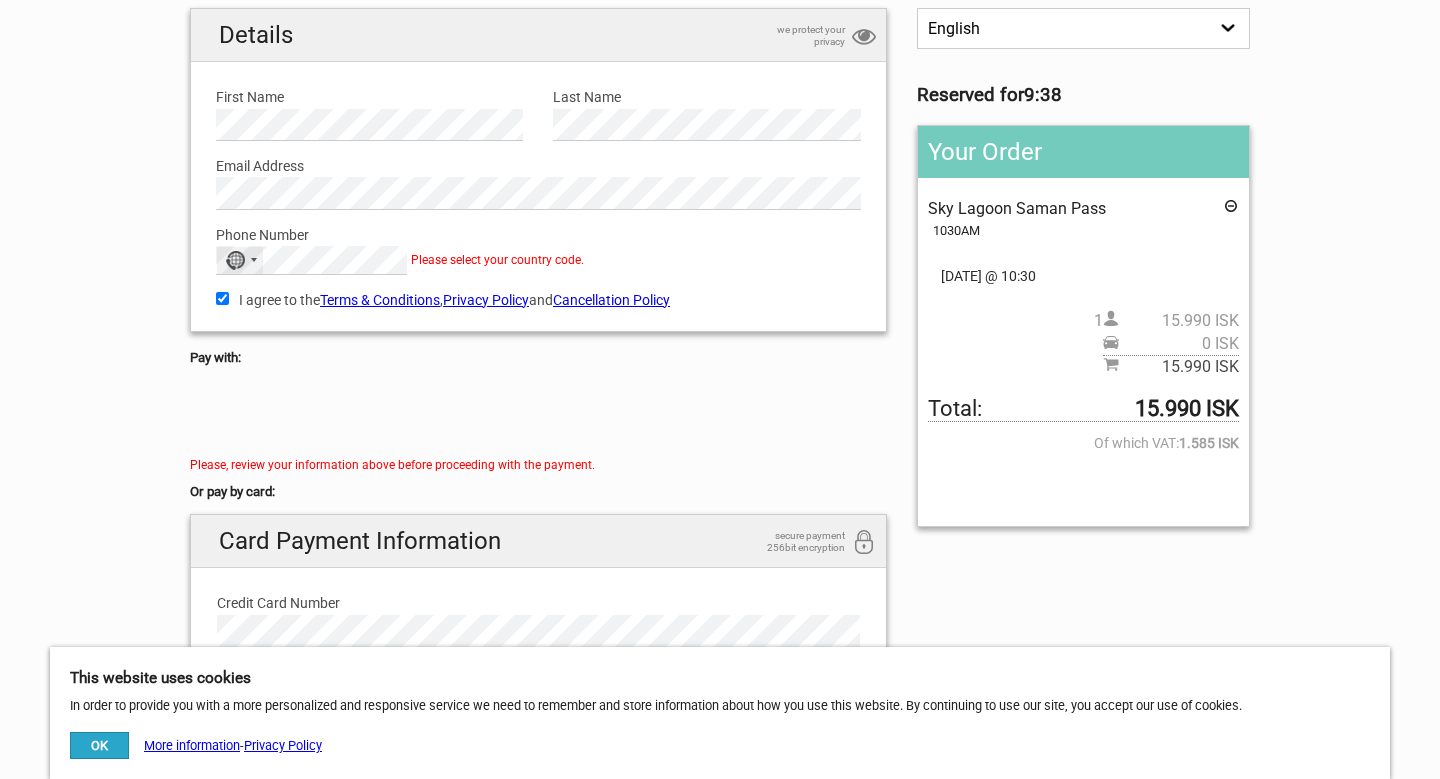 click on "No country selected" at bounding box center (235, 260) 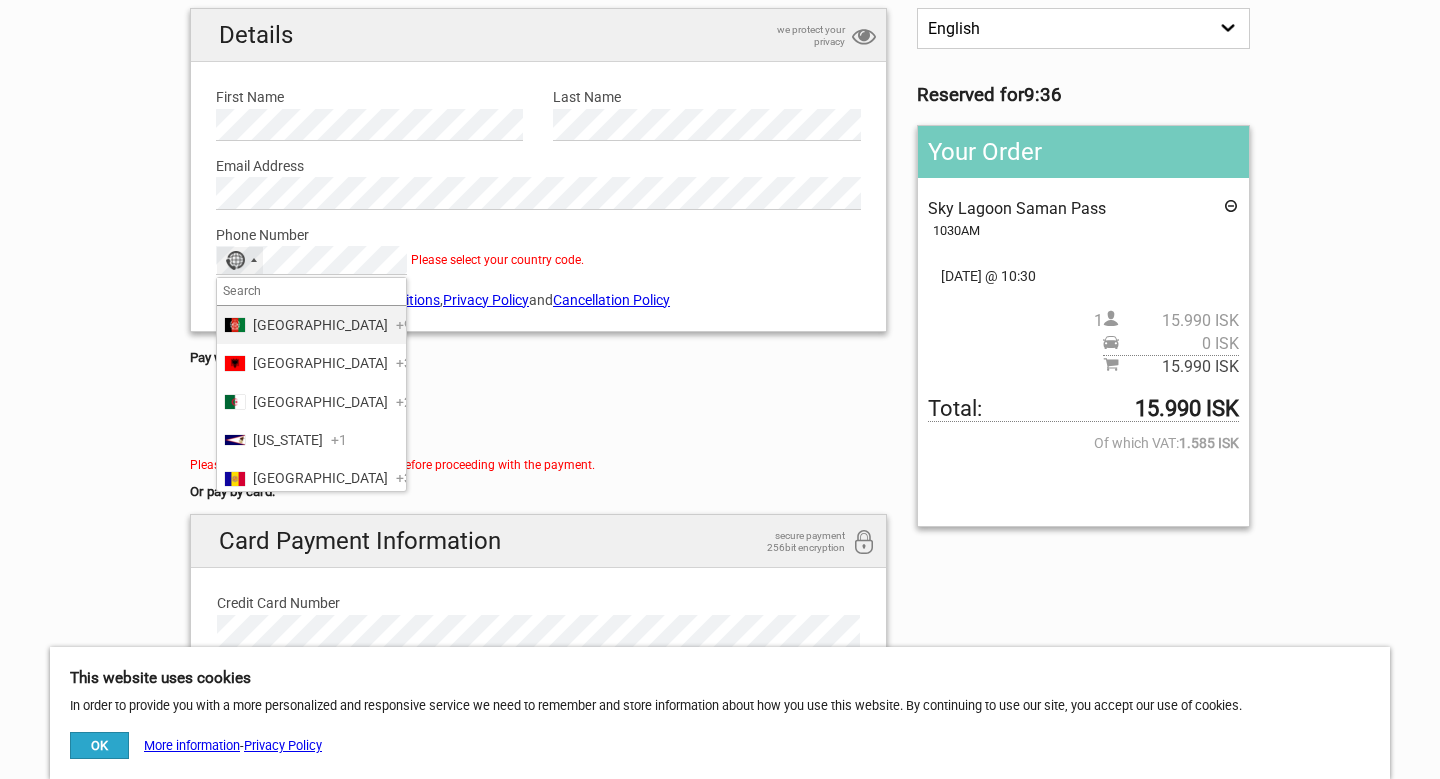 click at bounding box center (311, 292) 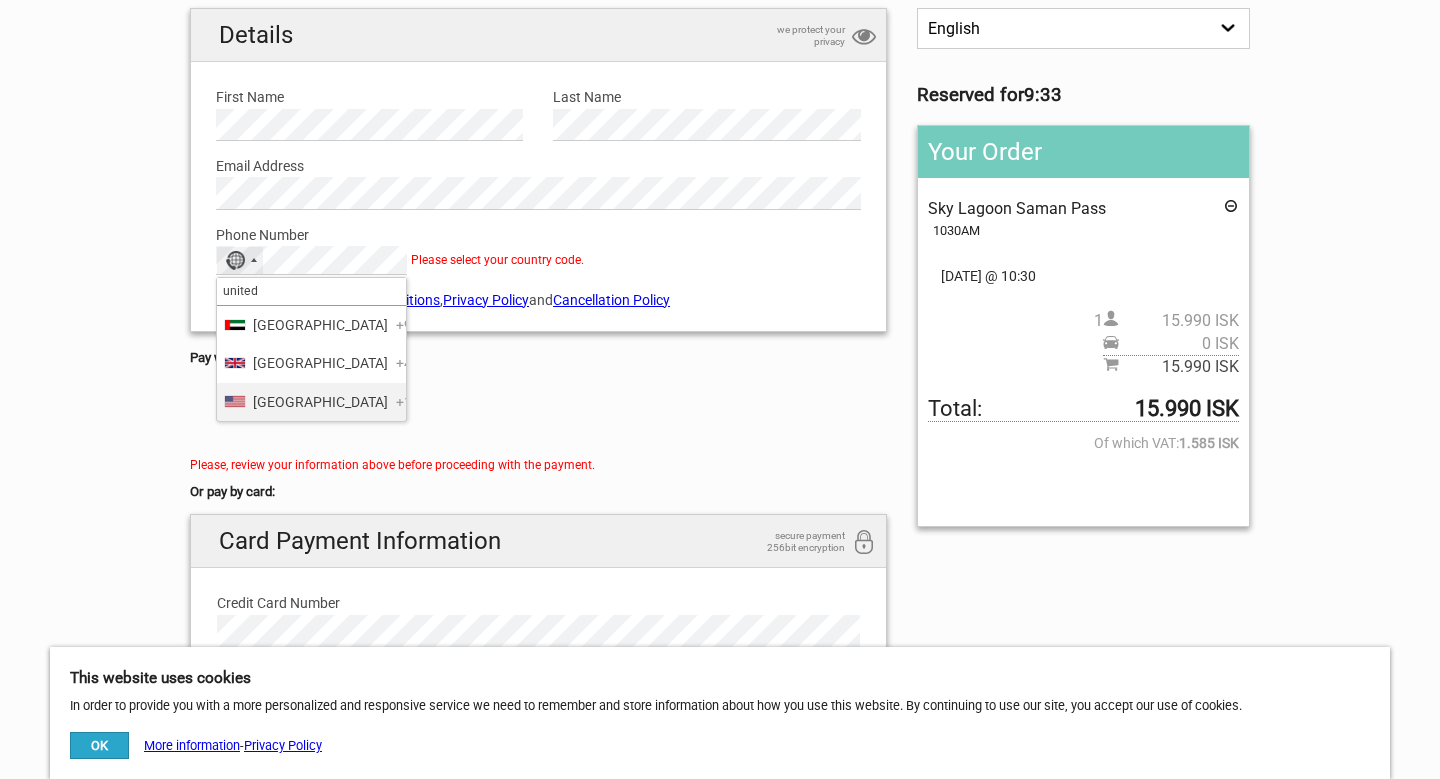 type on "united" 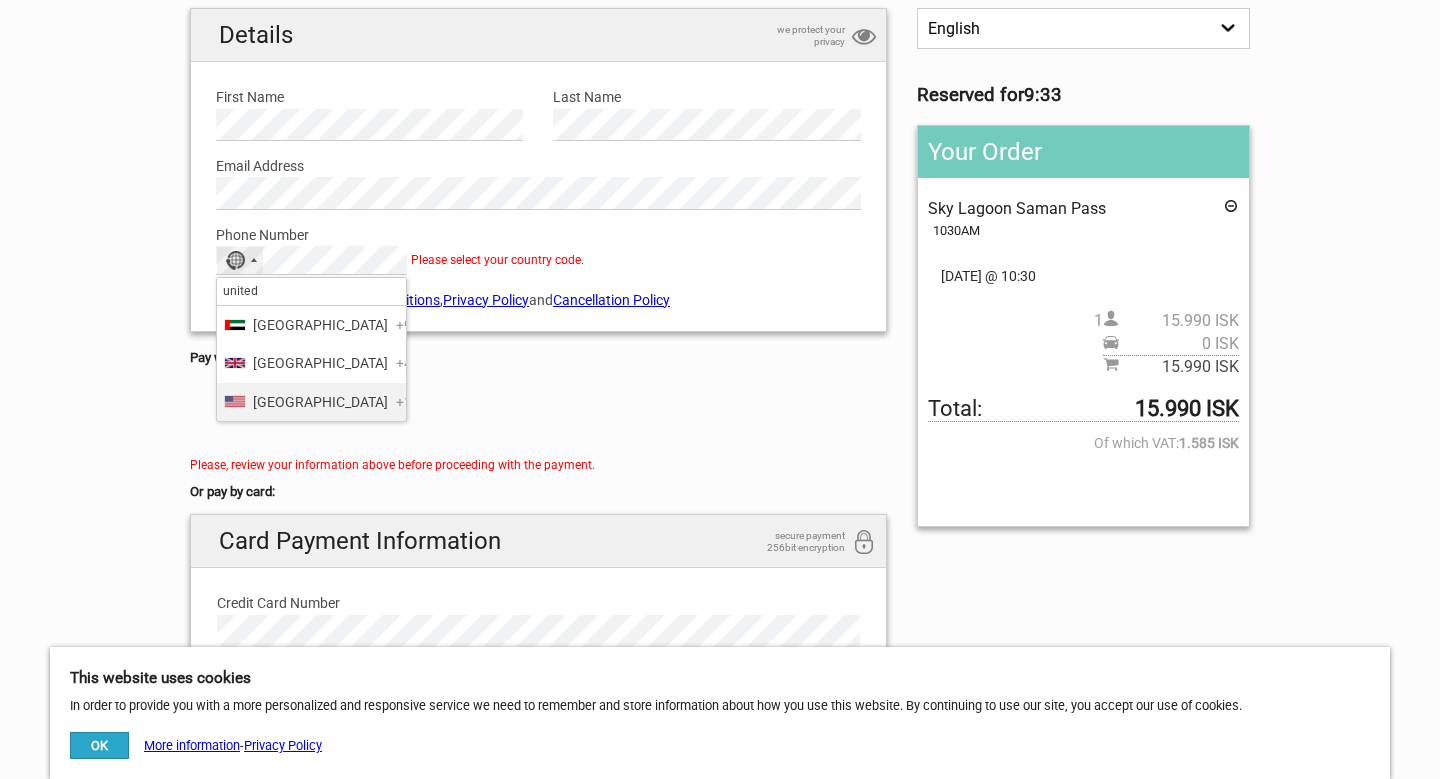 click on "[GEOGRAPHIC_DATA]" at bounding box center (320, 402) 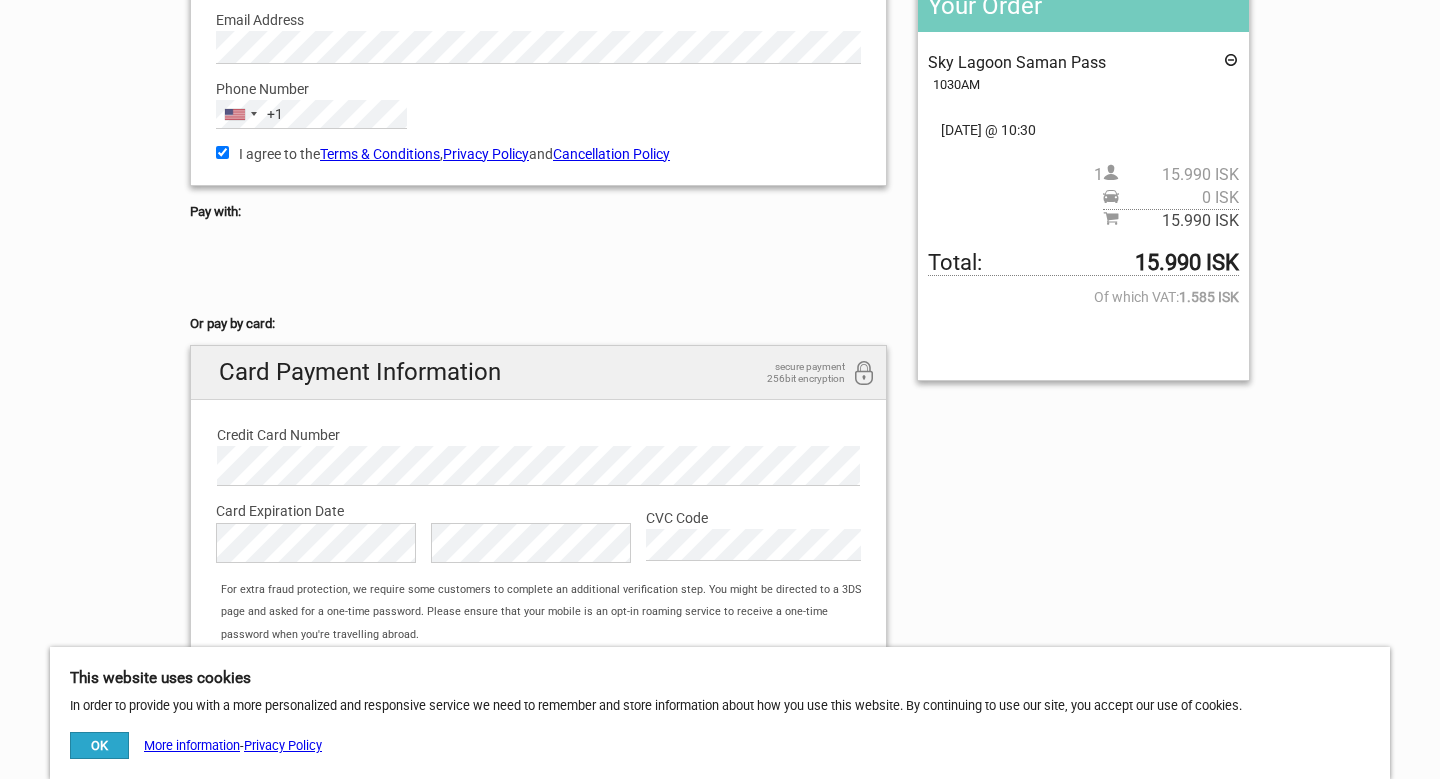 scroll, scrollTop: 467, scrollLeft: 0, axis: vertical 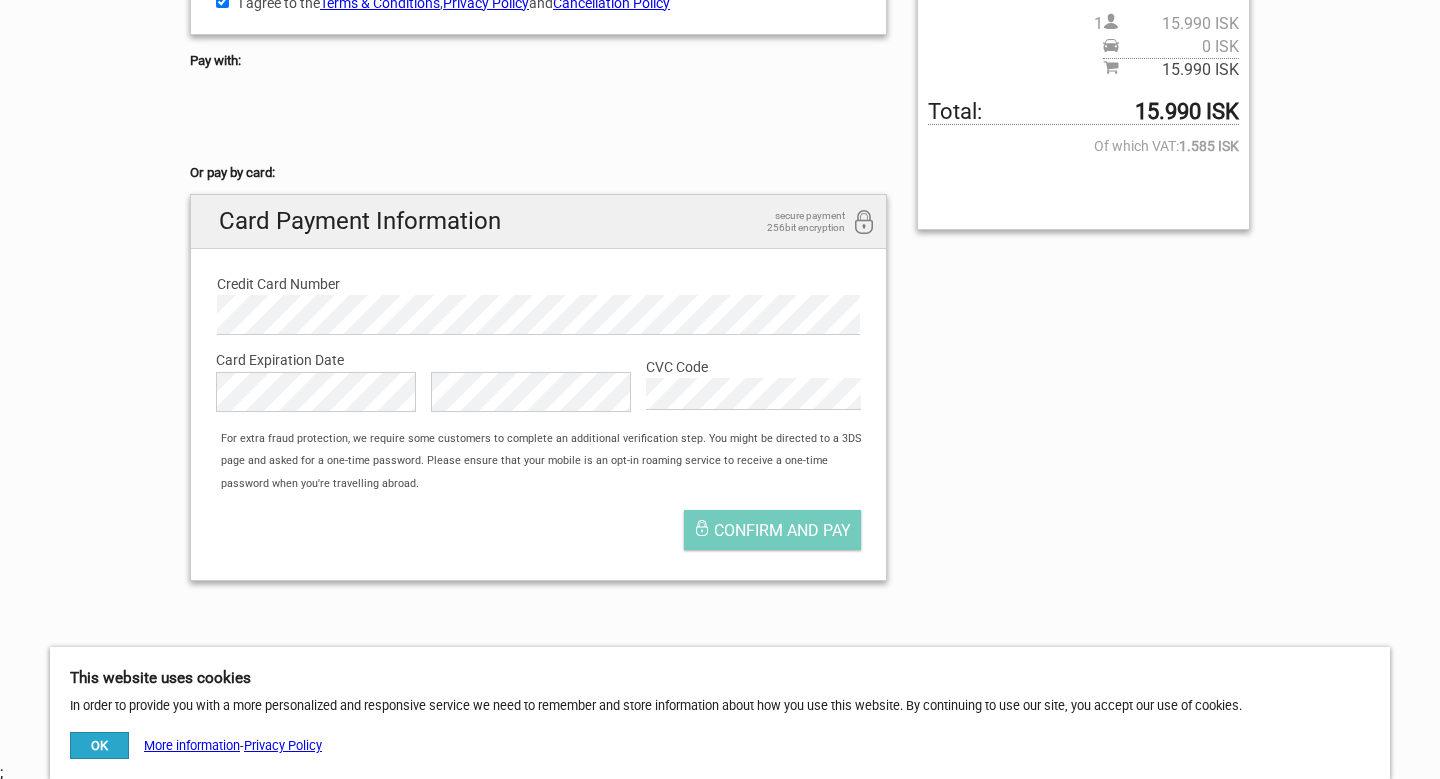 click on "Card Expiration Date" at bounding box center [538, 360] 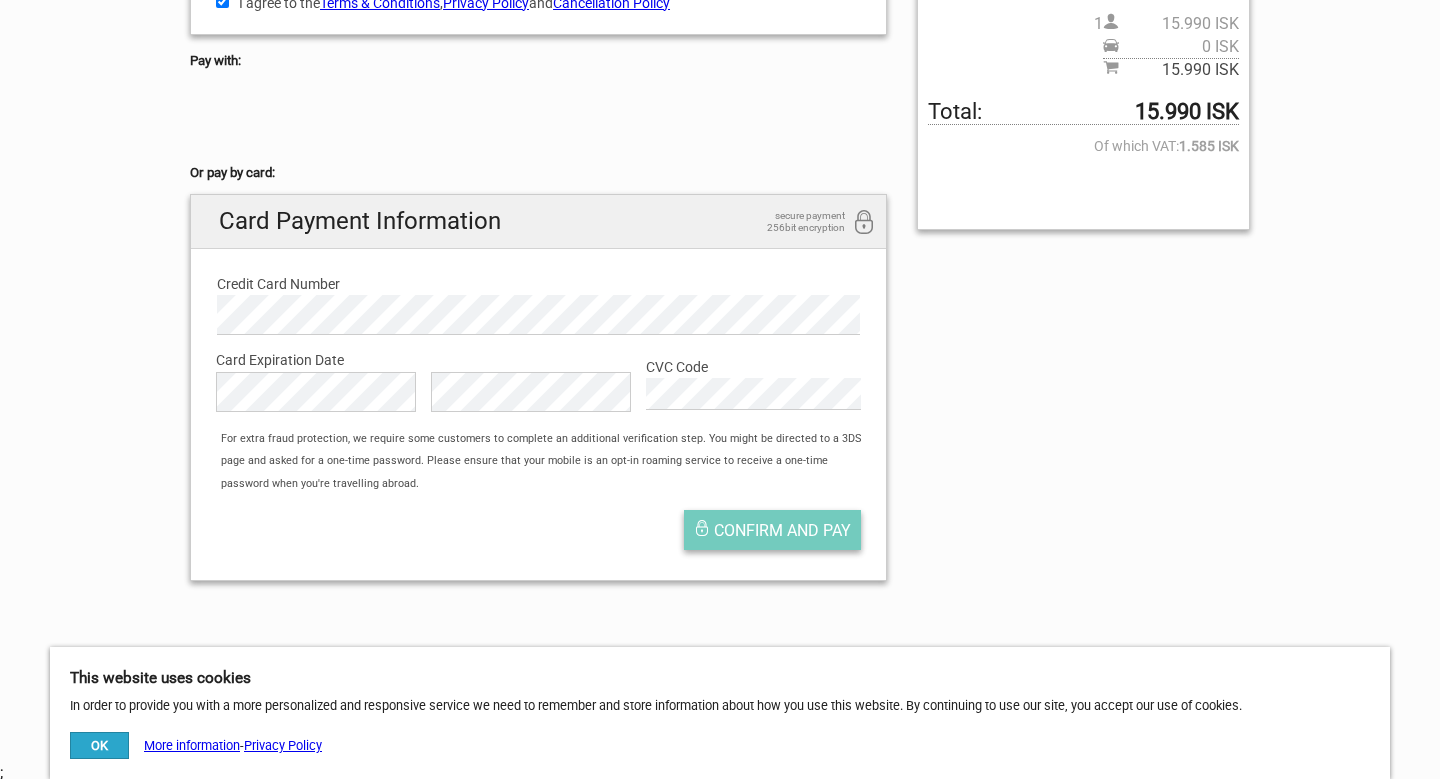 click on "Confirm and pay" at bounding box center (782, 530) 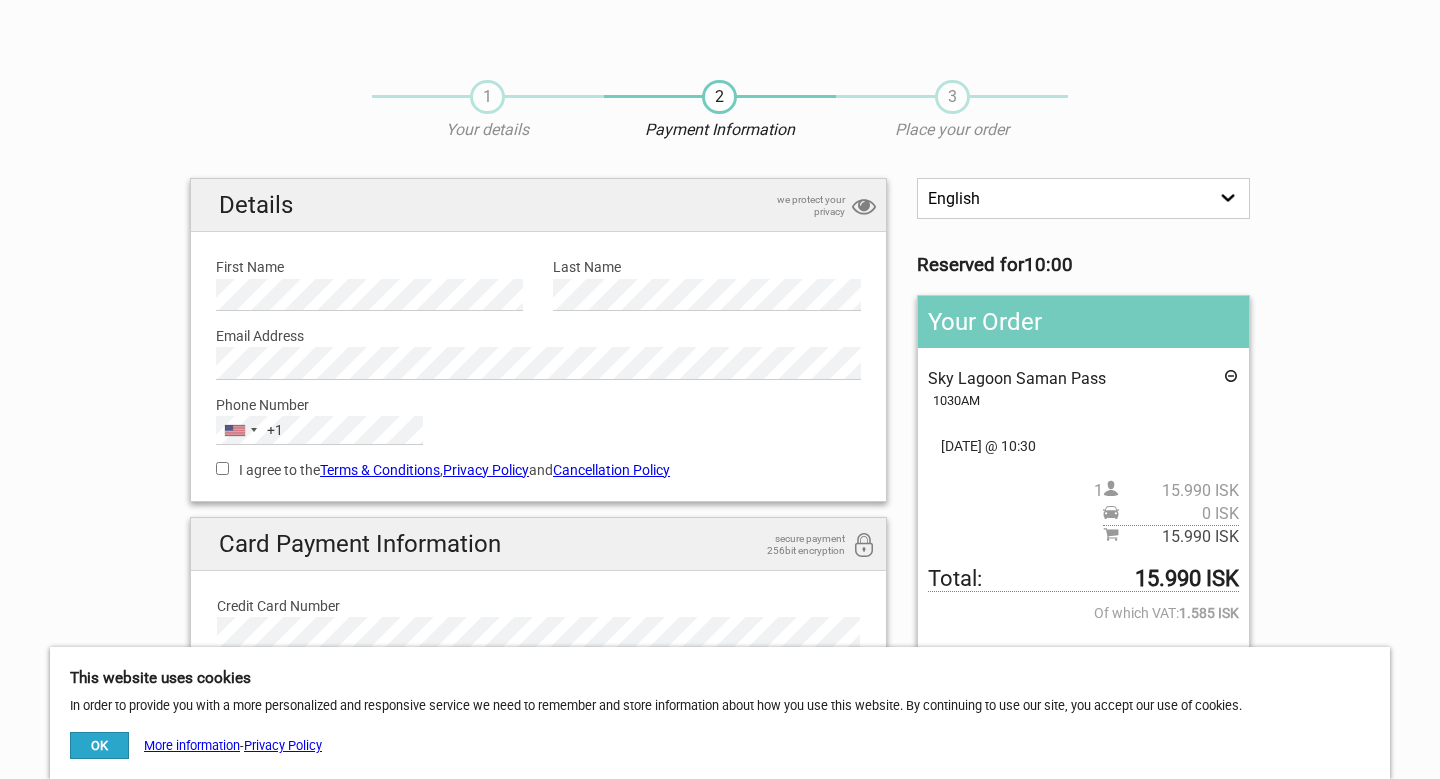 scroll, scrollTop: 0, scrollLeft: 0, axis: both 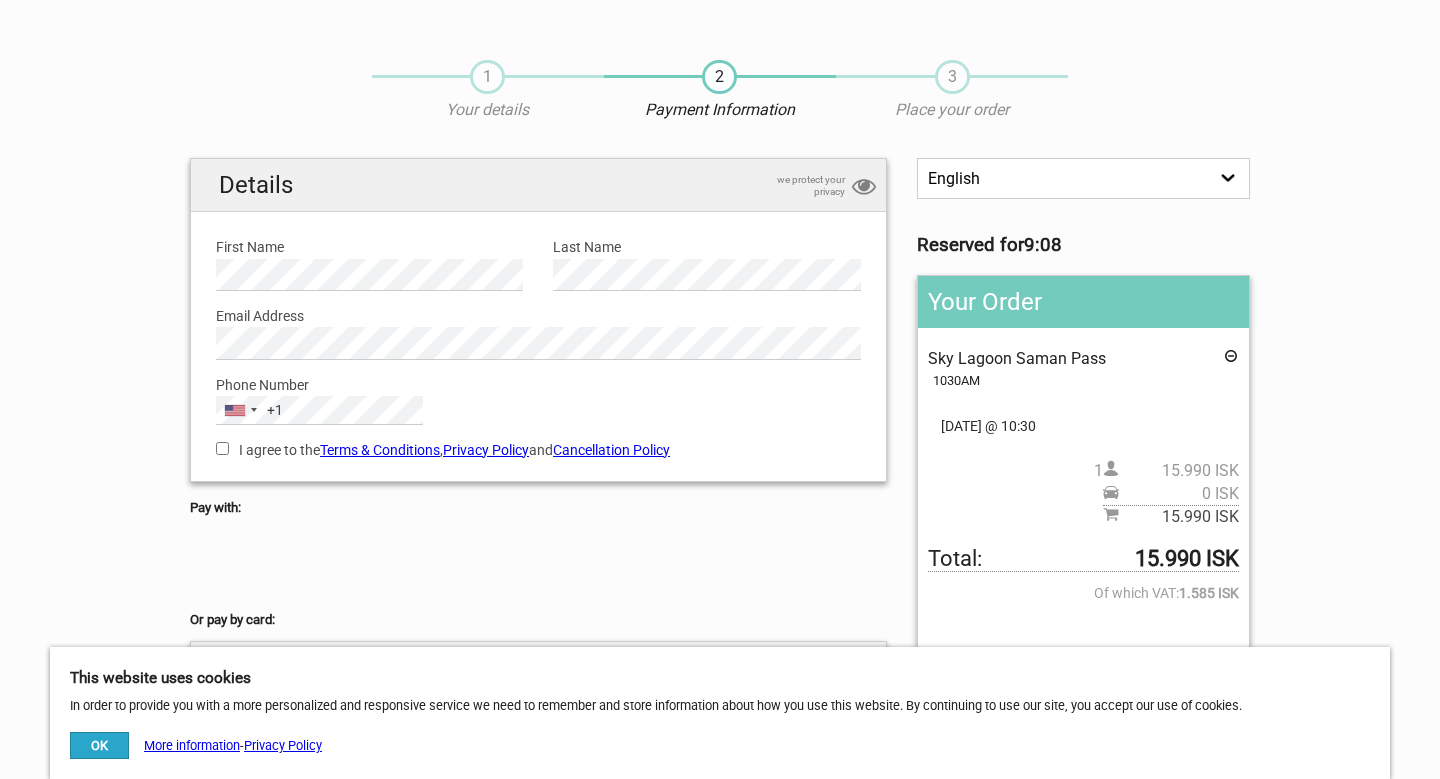 click on "I agree to the  Terms & Conditions ,  Privacy Policy  and  Cancellation Policy" at bounding box center (222, 448) 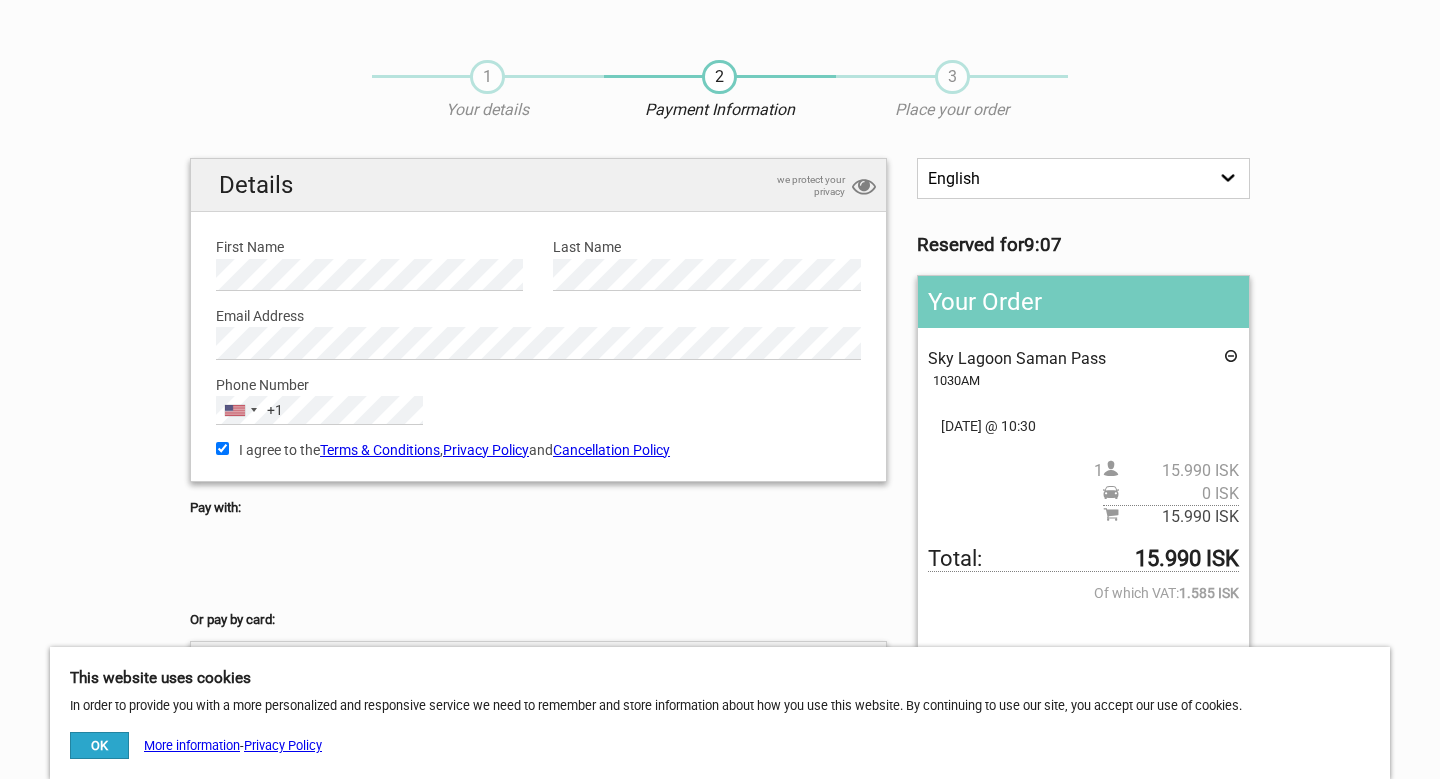 click on "OK" at bounding box center [99, 745] 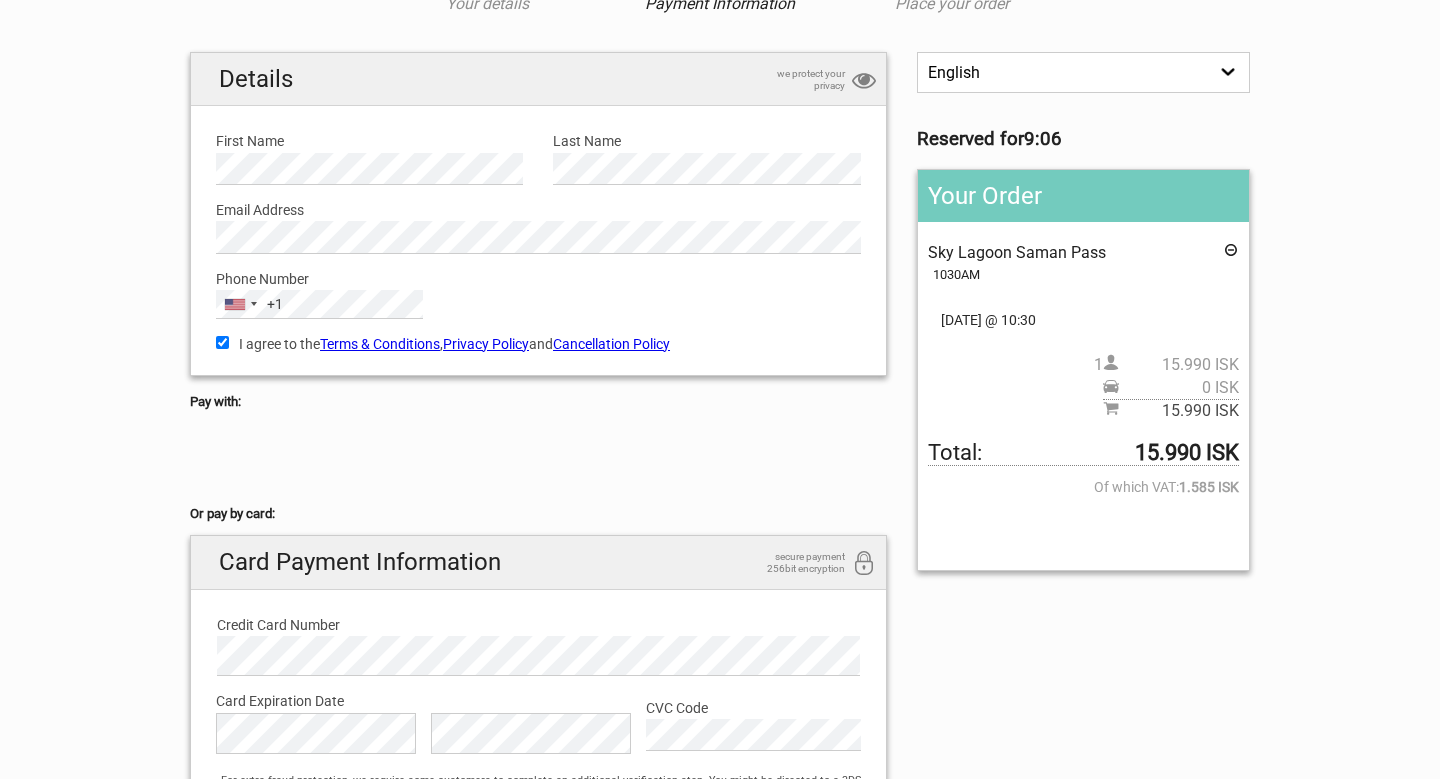 scroll, scrollTop: 140, scrollLeft: 0, axis: vertical 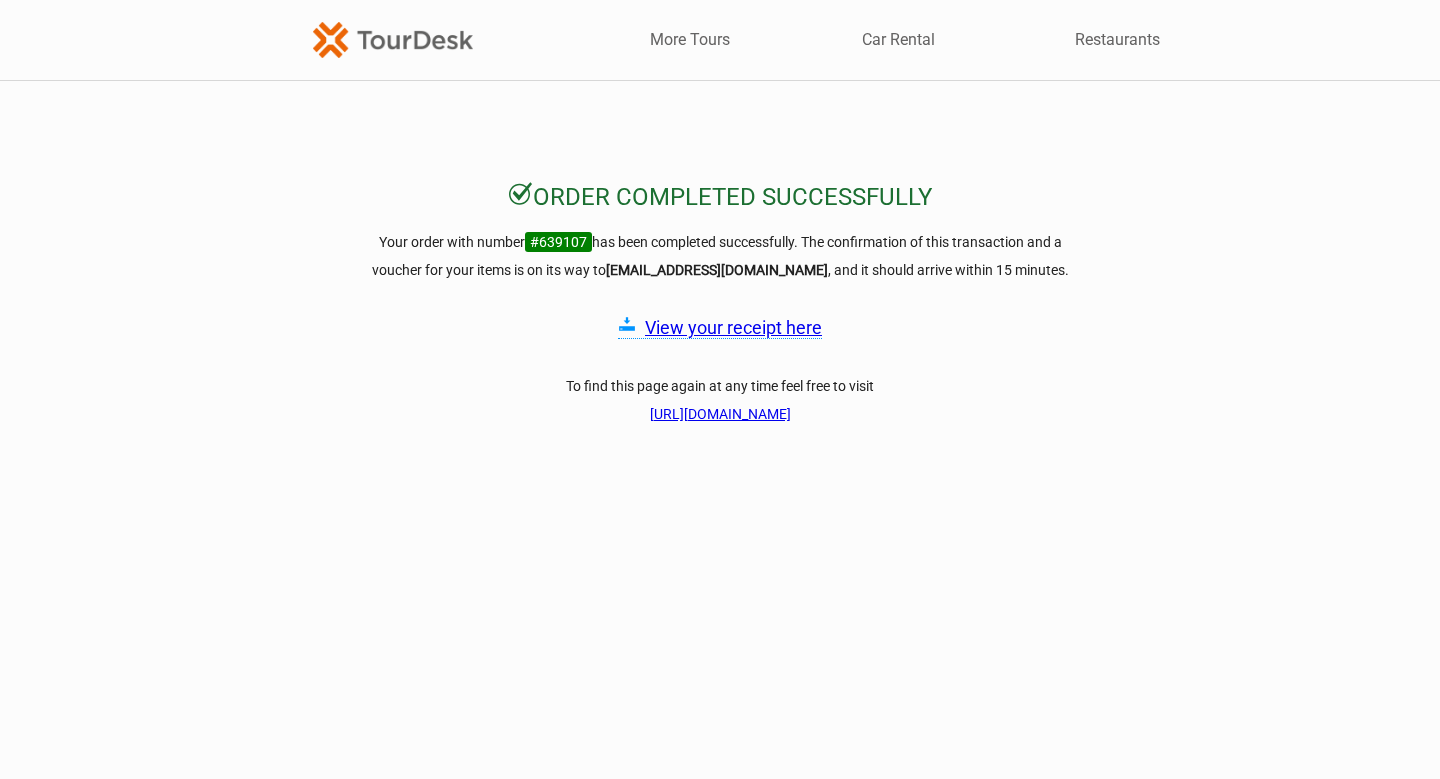 click on "View your receipt here" at bounding box center [733, 327] 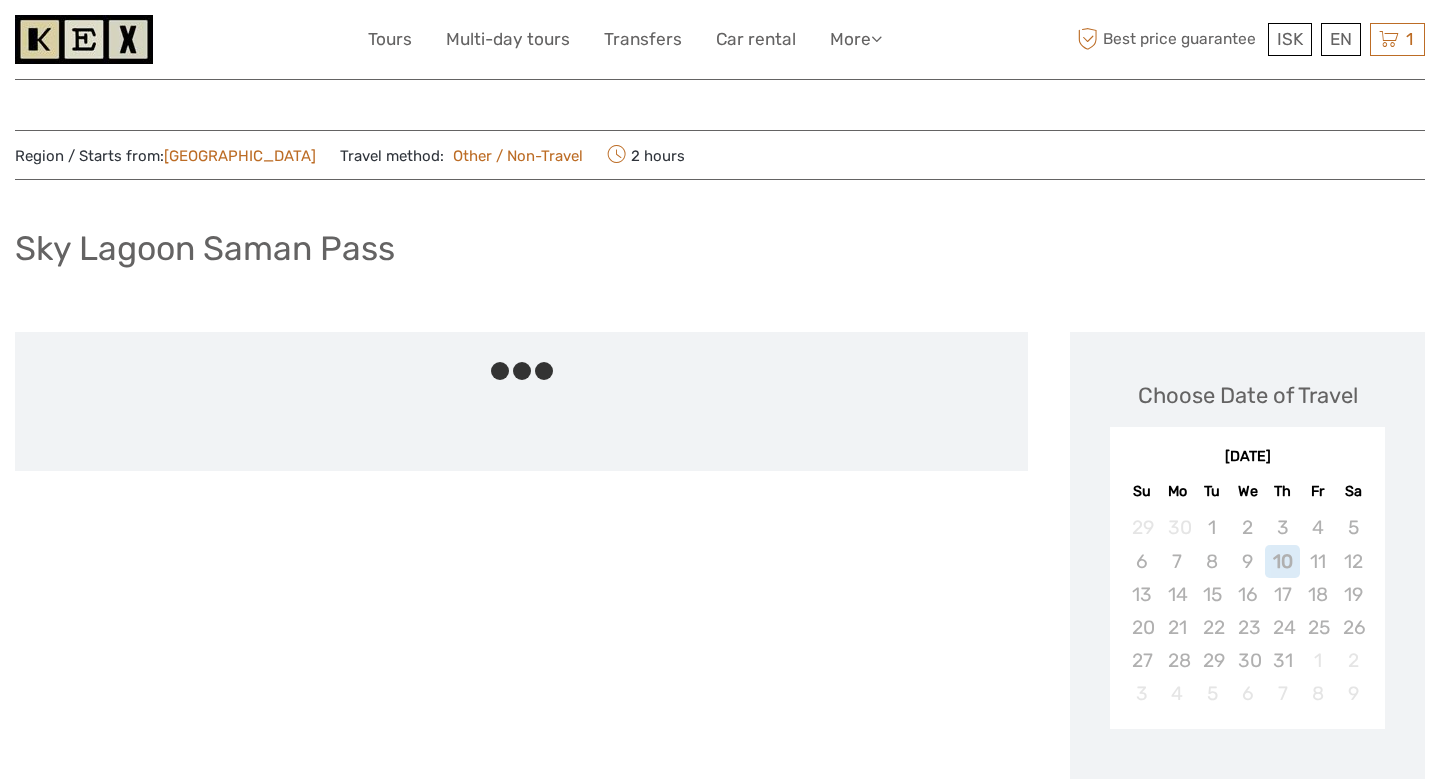 scroll, scrollTop: 0, scrollLeft: 0, axis: both 